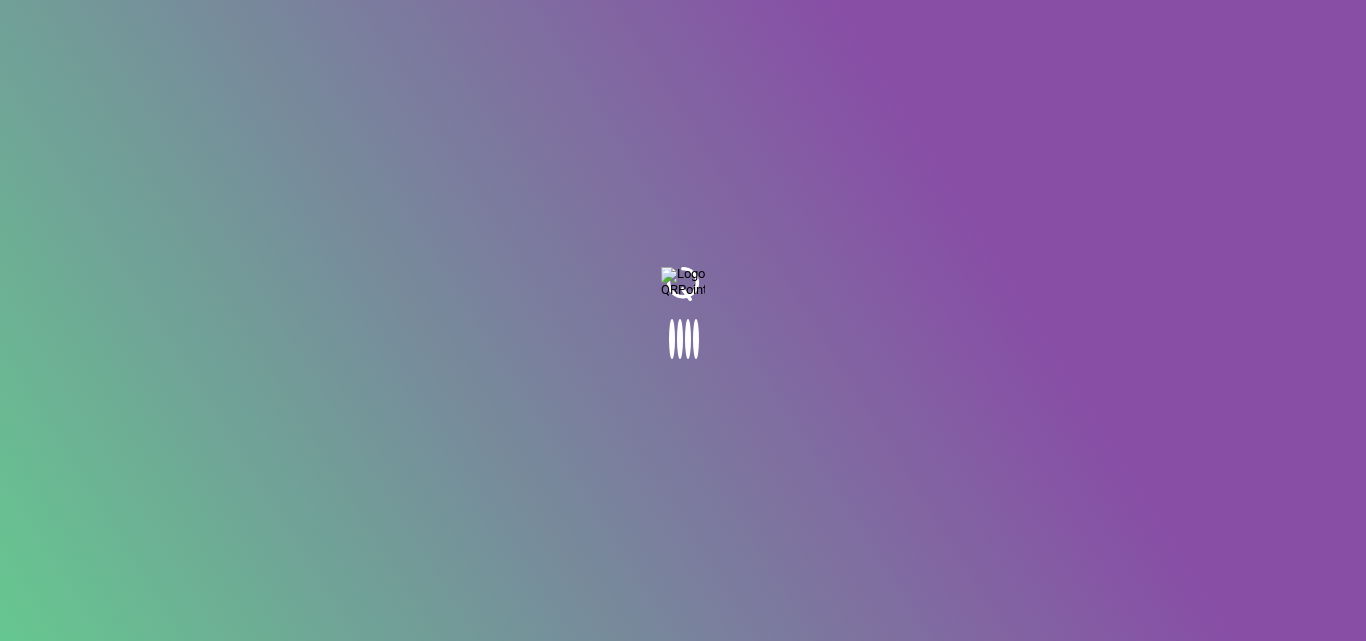 scroll, scrollTop: 0, scrollLeft: 0, axis: both 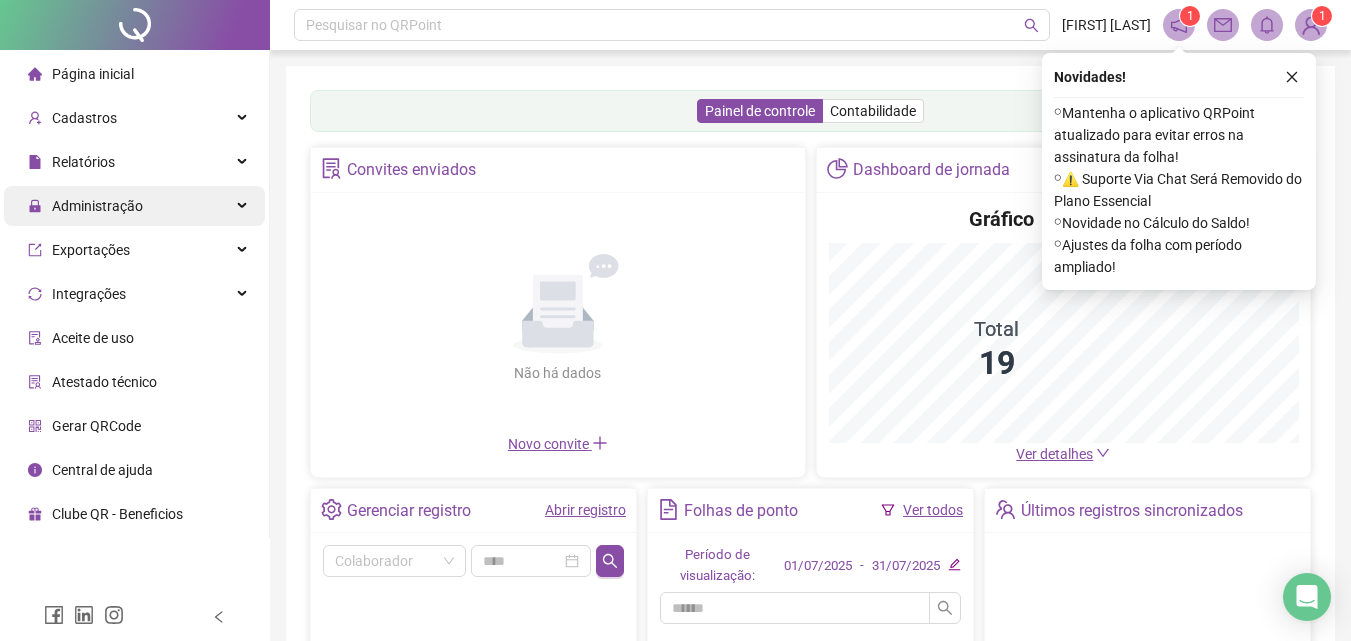 click on "Administração" at bounding box center (134, 206) 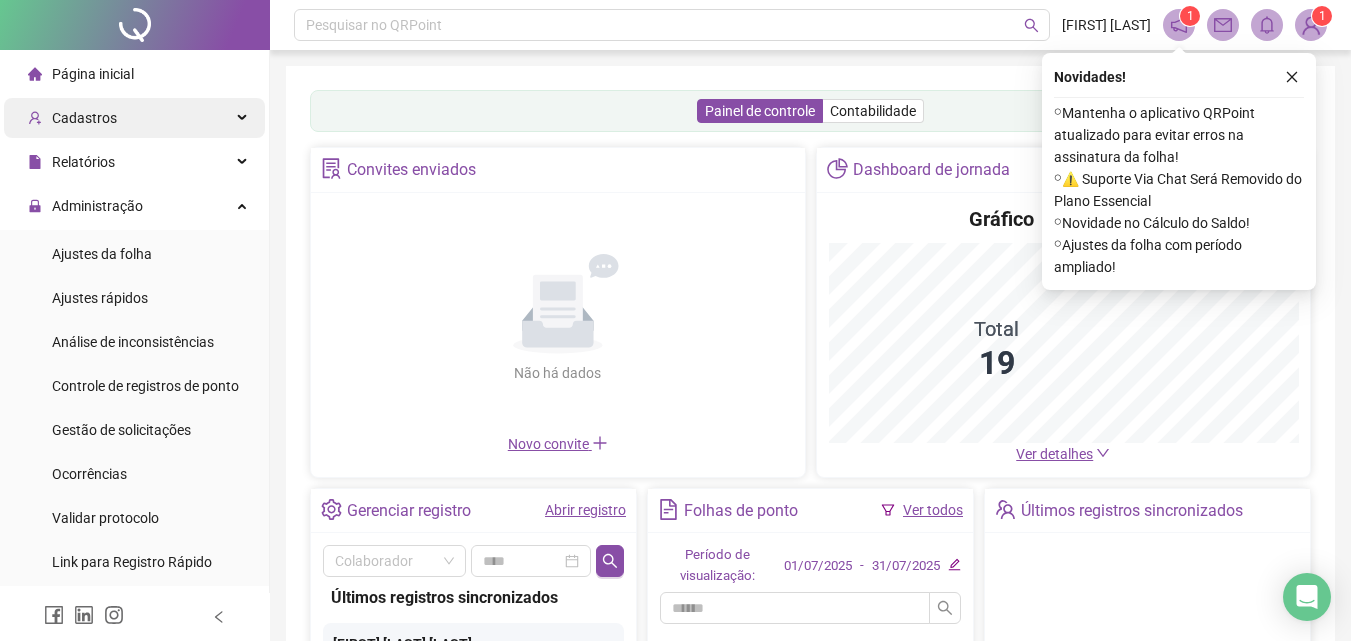 click on "Cadastros" at bounding box center (134, 118) 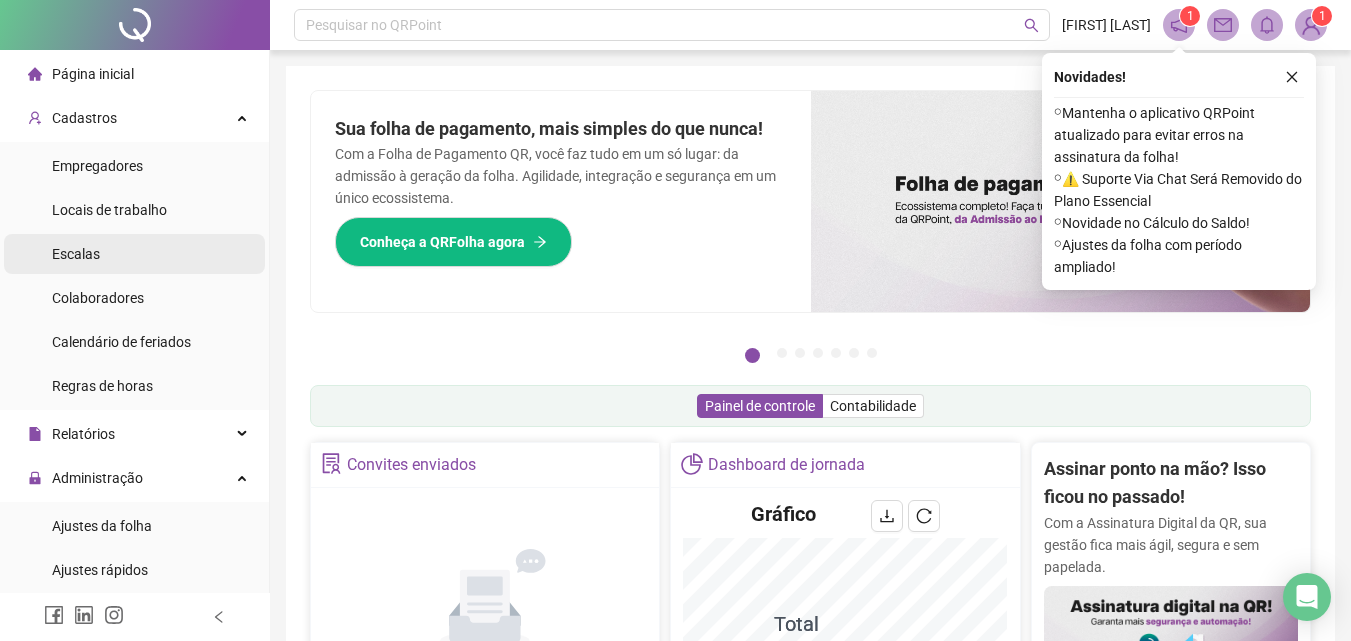 click on "Escalas" at bounding box center [134, 254] 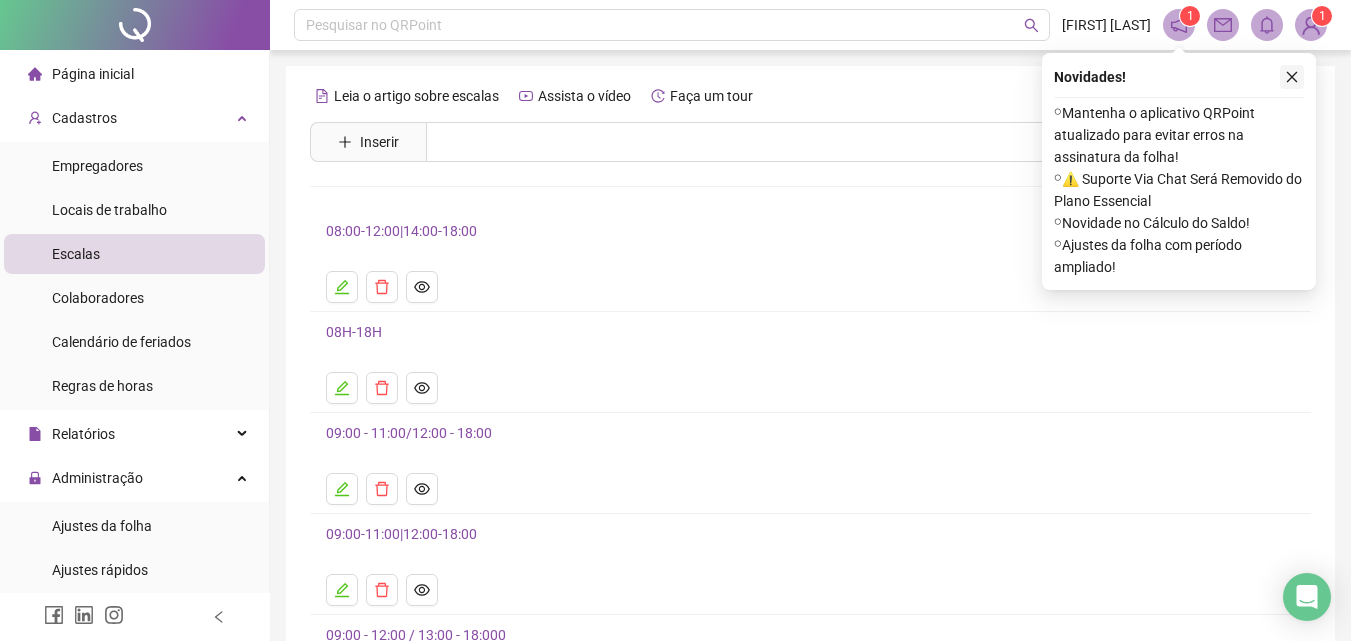 click at bounding box center (1292, 77) 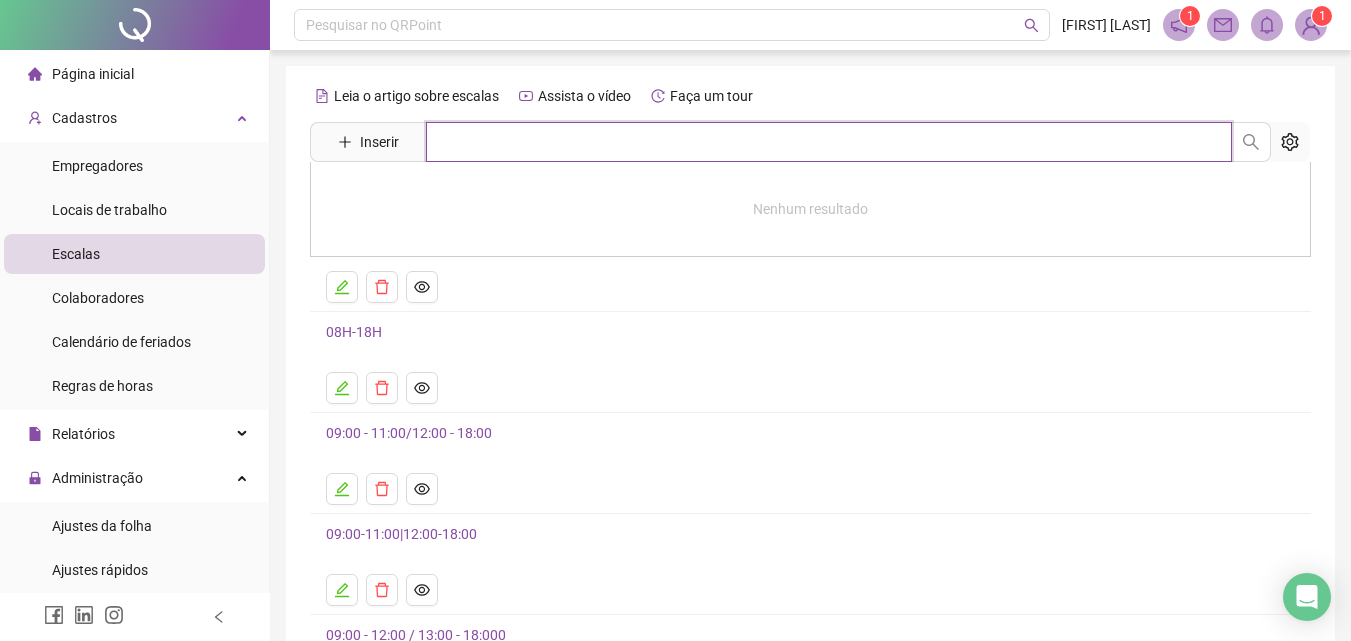 click at bounding box center [829, 142] 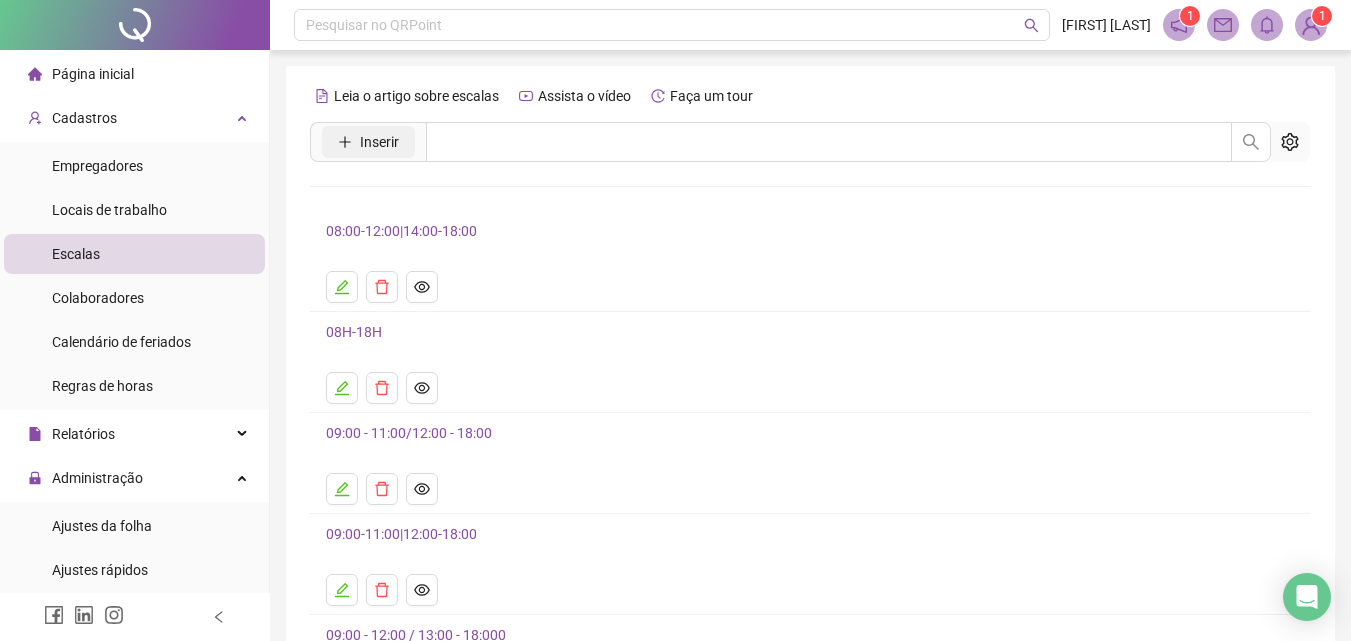 click on "Inserir" at bounding box center (379, 142) 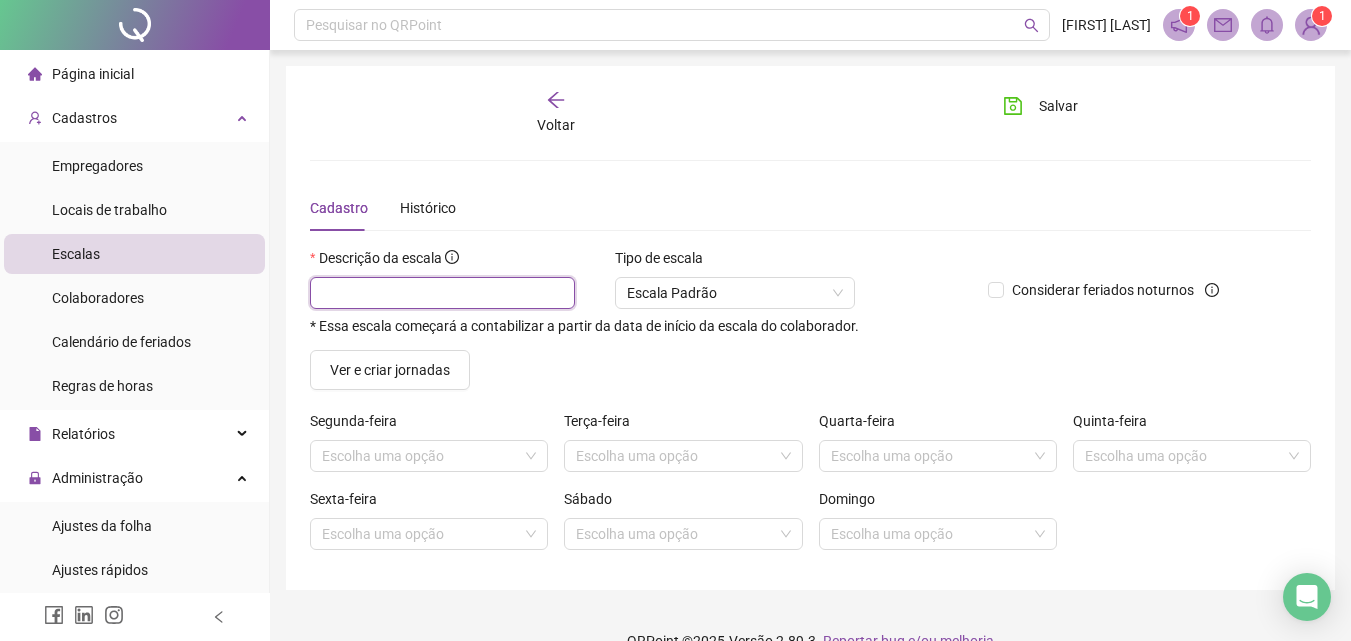 click at bounding box center [442, 293] 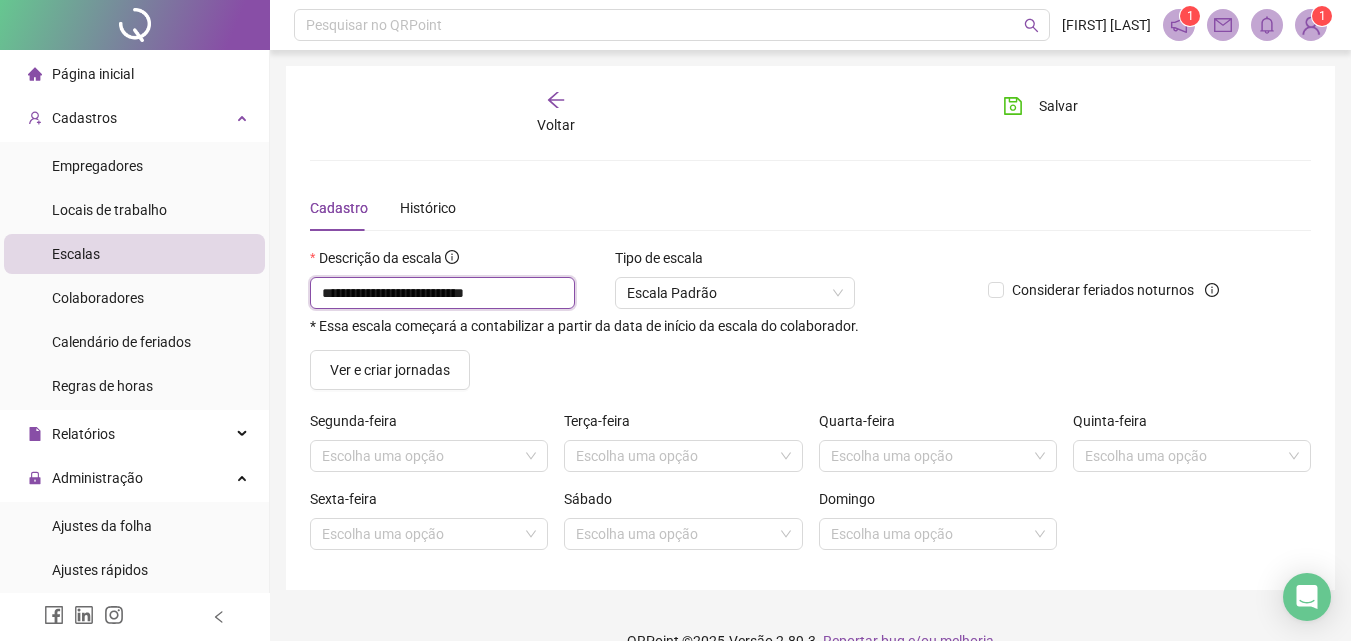type on "**********" 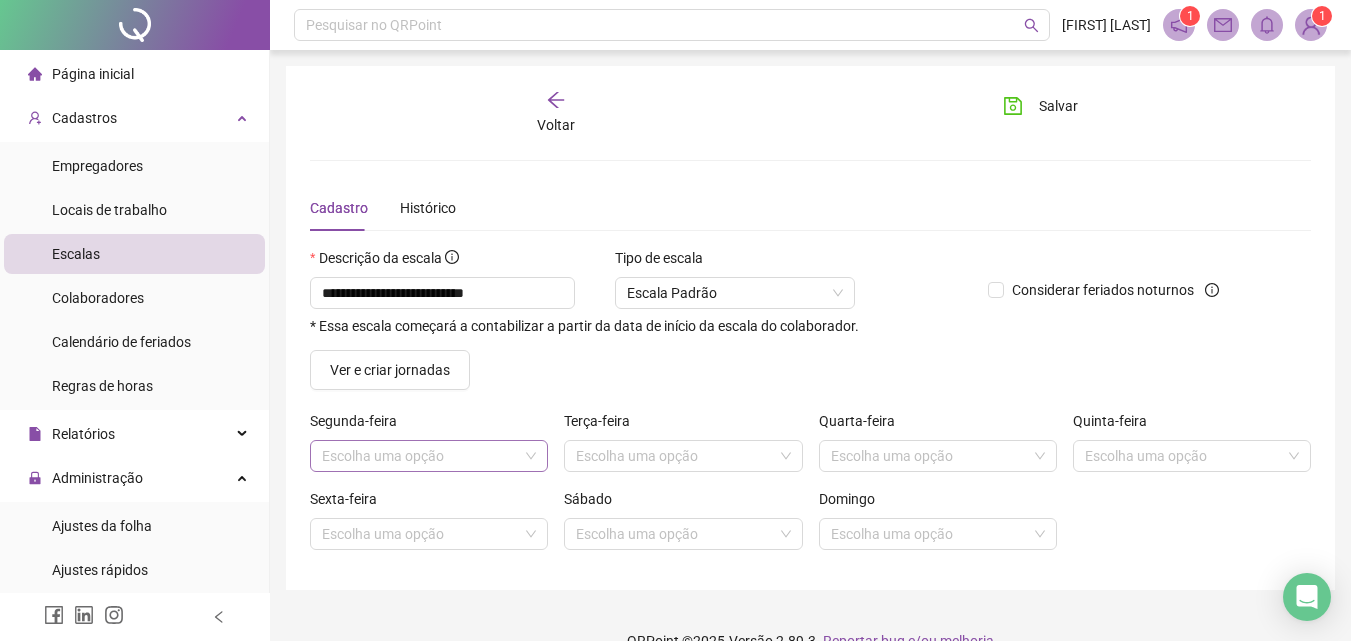 click at bounding box center (420, 456) 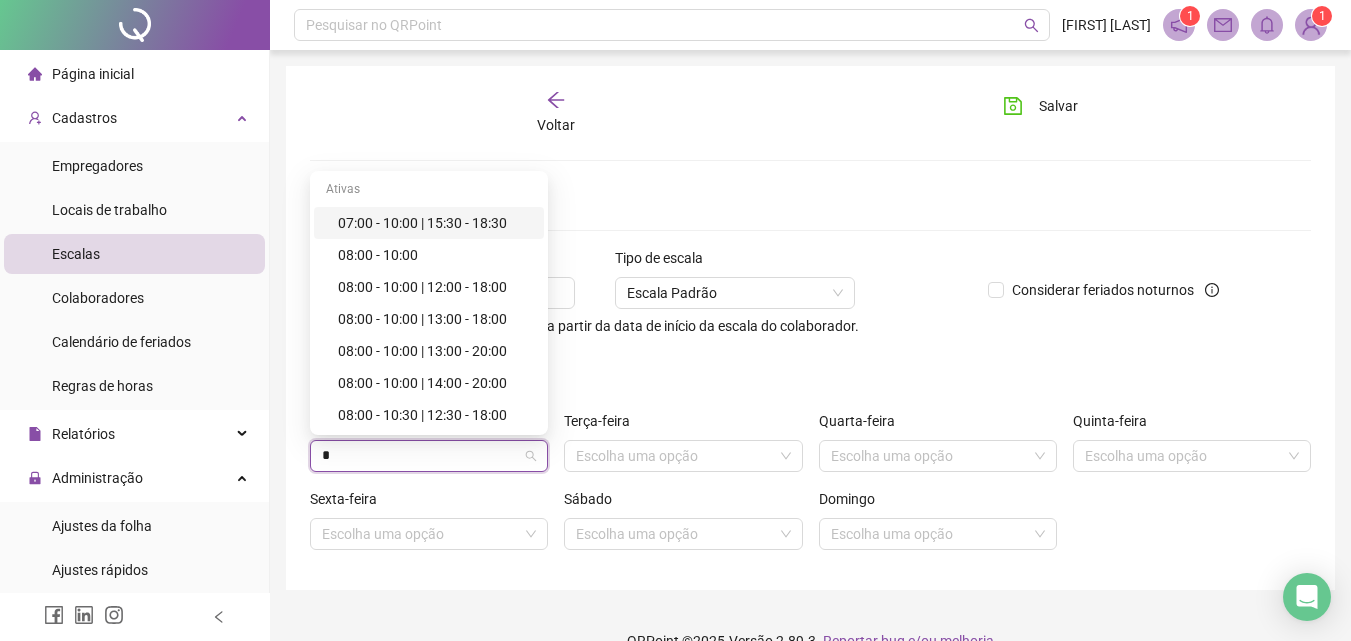 type on "*" 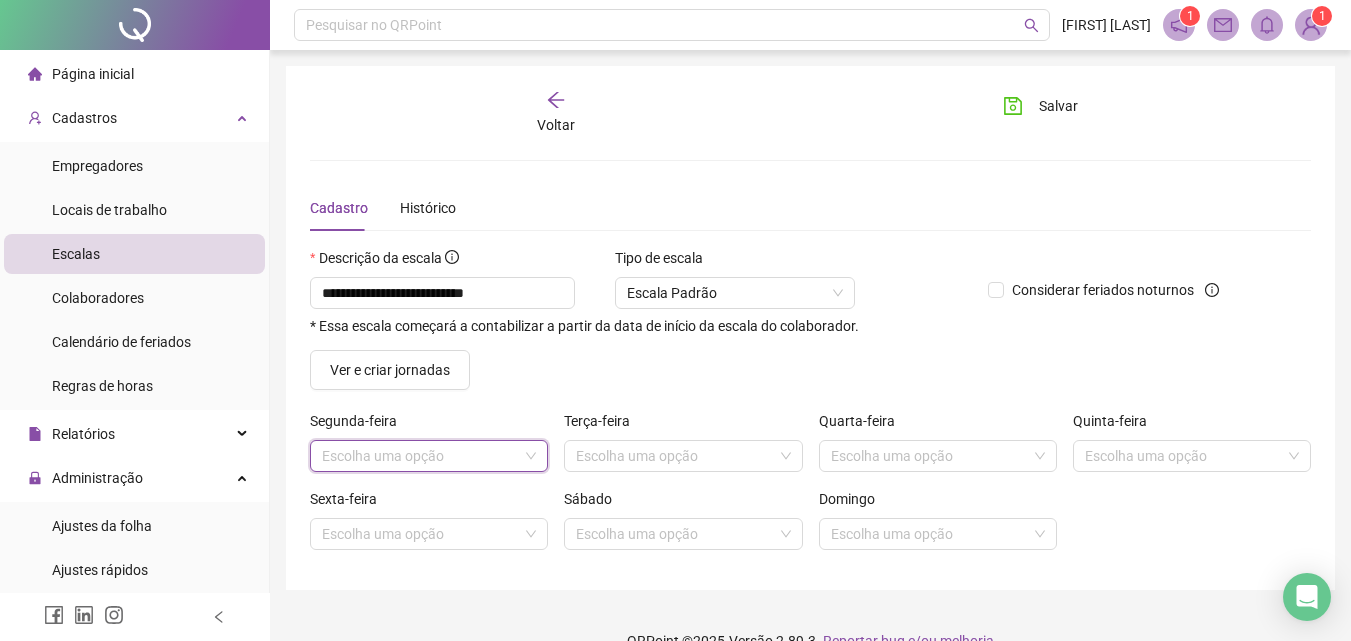 type on "*" 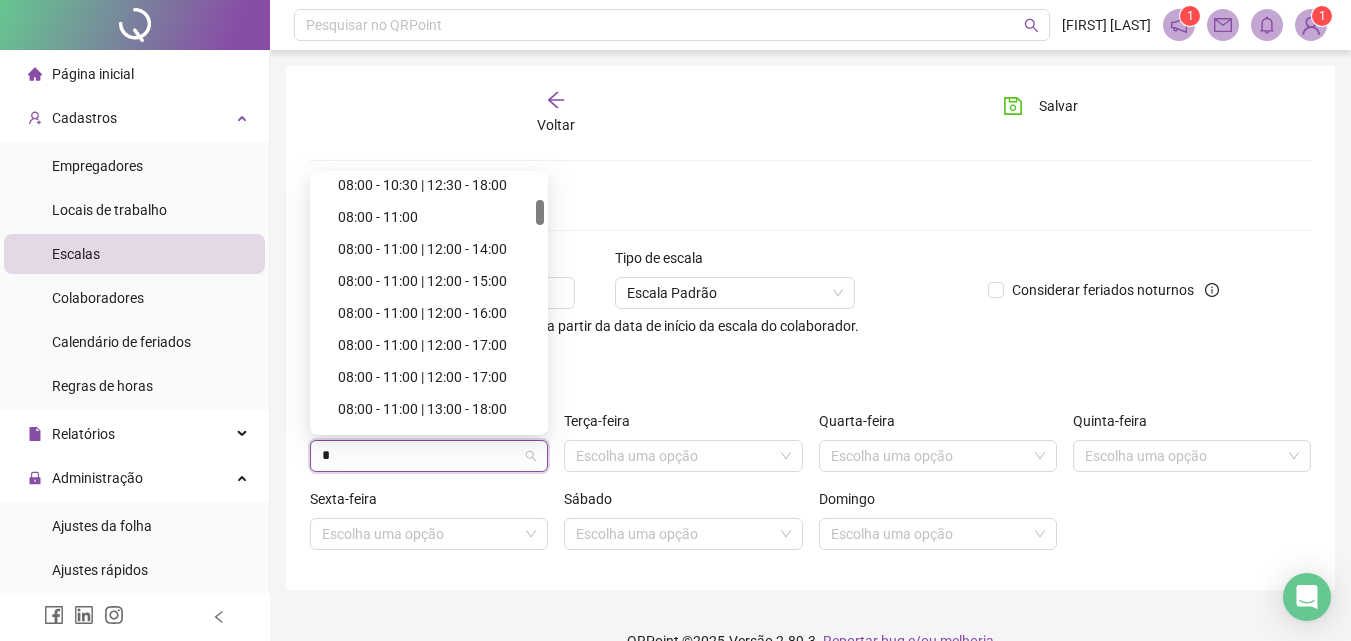 scroll, scrollTop: 250, scrollLeft: 0, axis: vertical 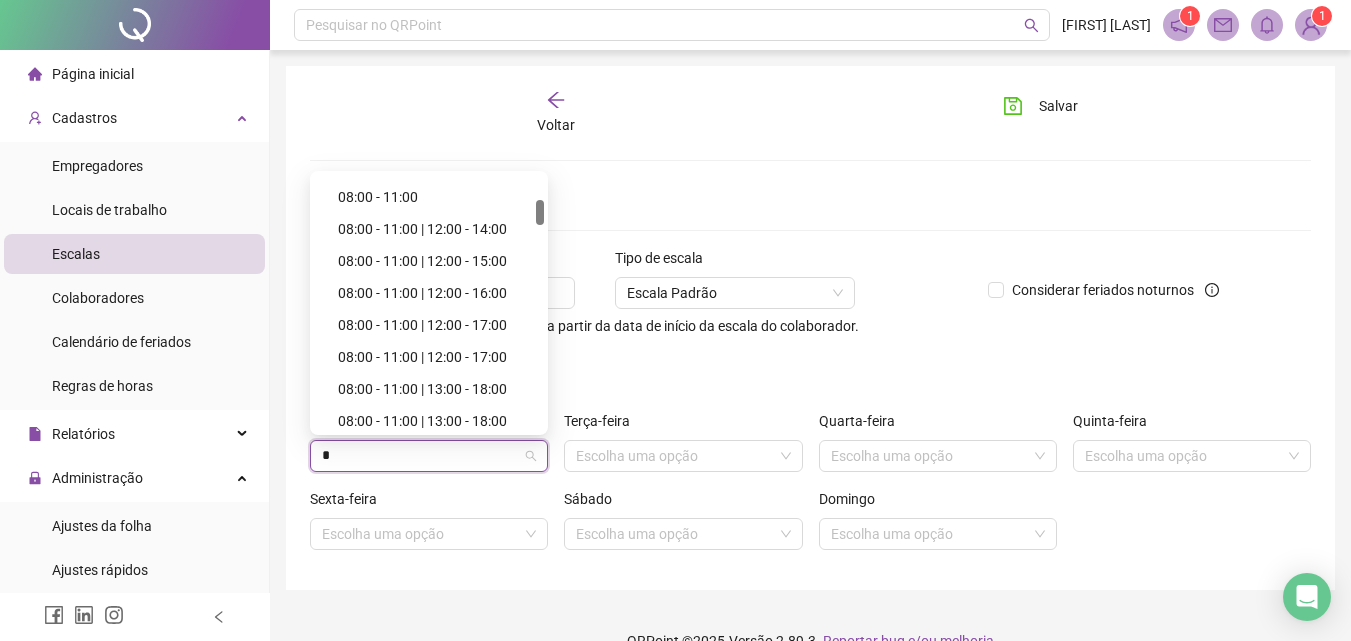 drag, startPoint x: 538, startPoint y: 186, endPoint x: 543, endPoint y: 211, distance: 25.495098 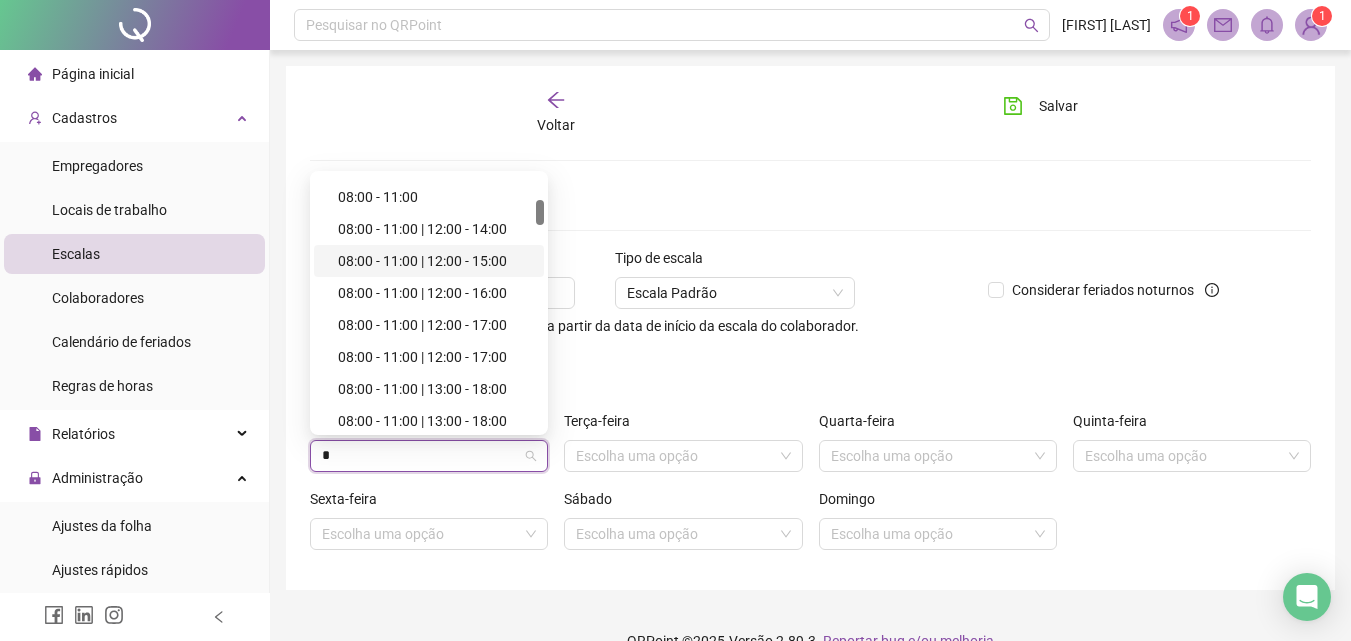 click on "08:00 - 11:00 | 12:00 - 15:00" at bounding box center (435, 261) 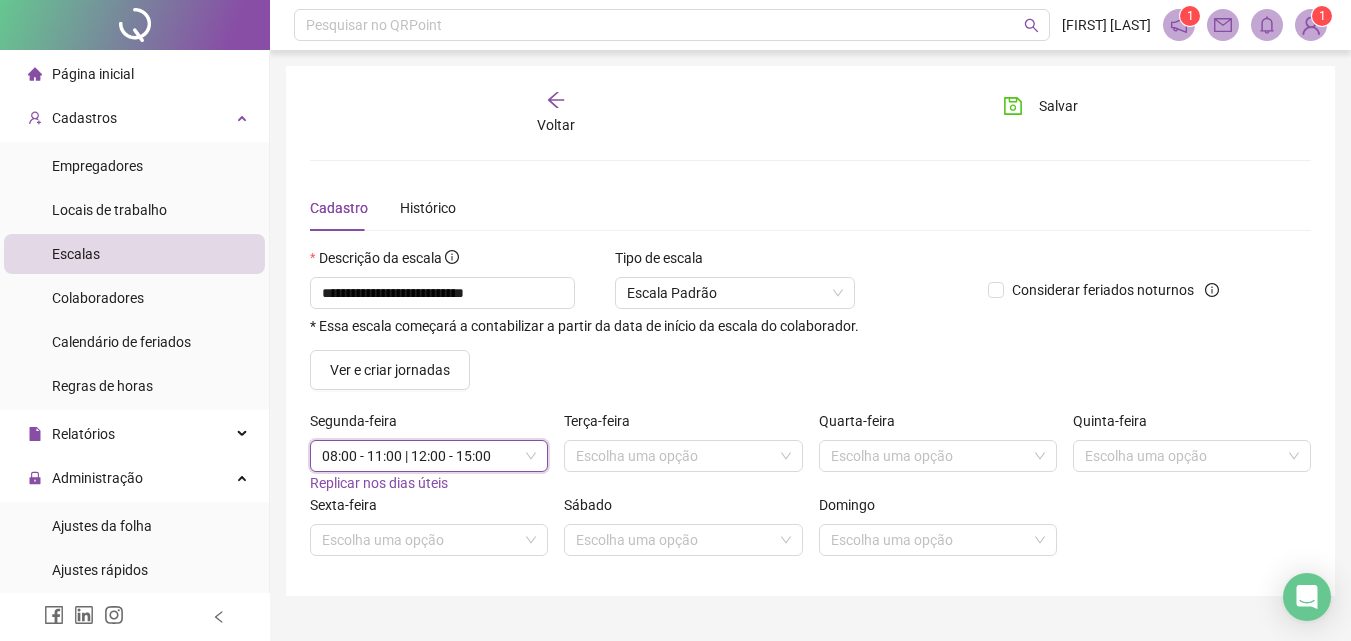click on "Replicar nos dias úteis" at bounding box center [379, 483] 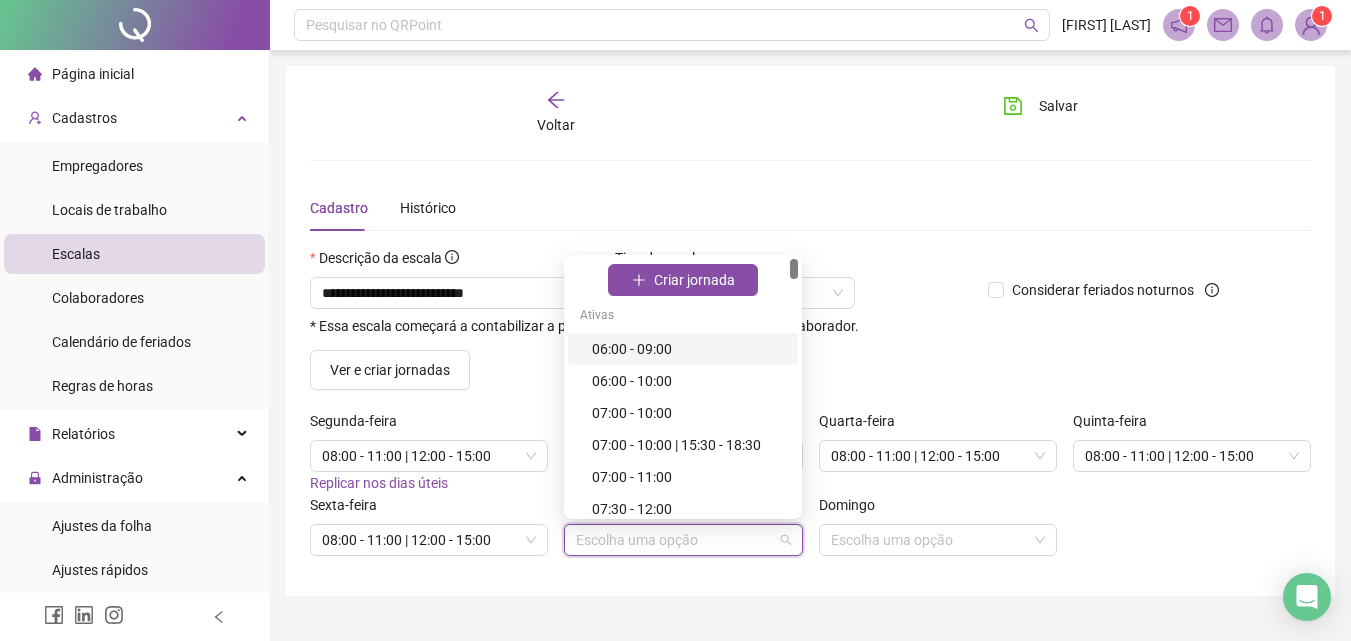 click at bounding box center (674, 540) 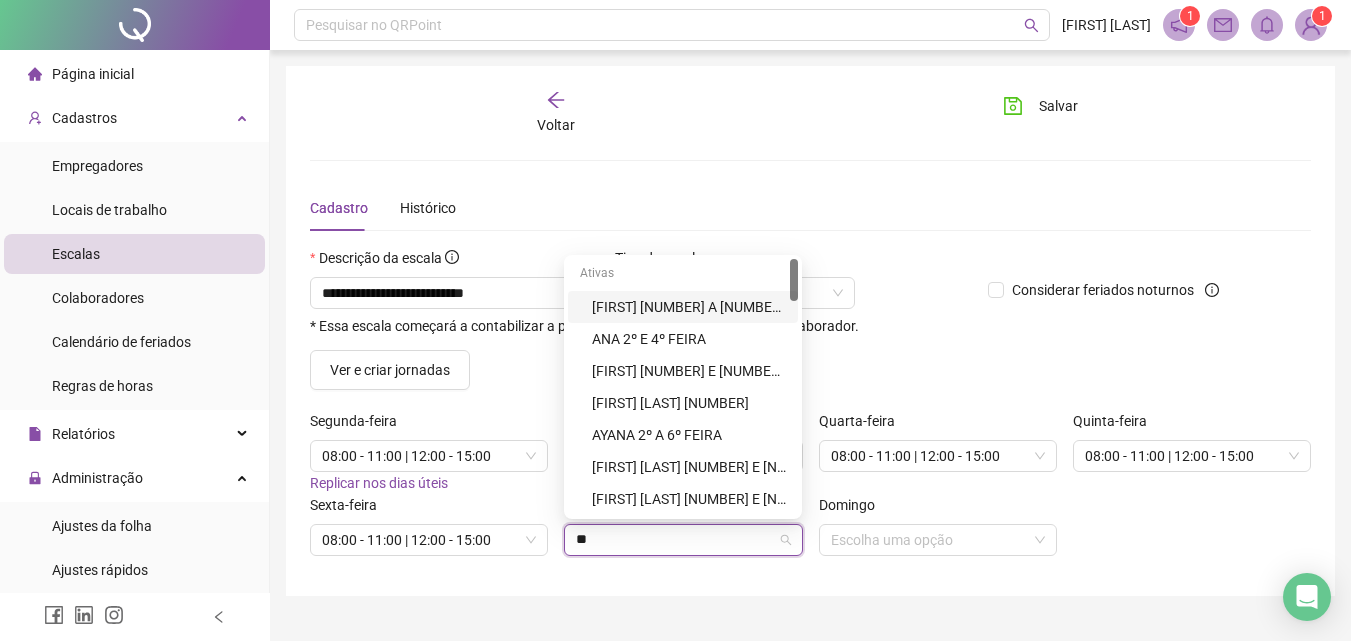 type on "***" 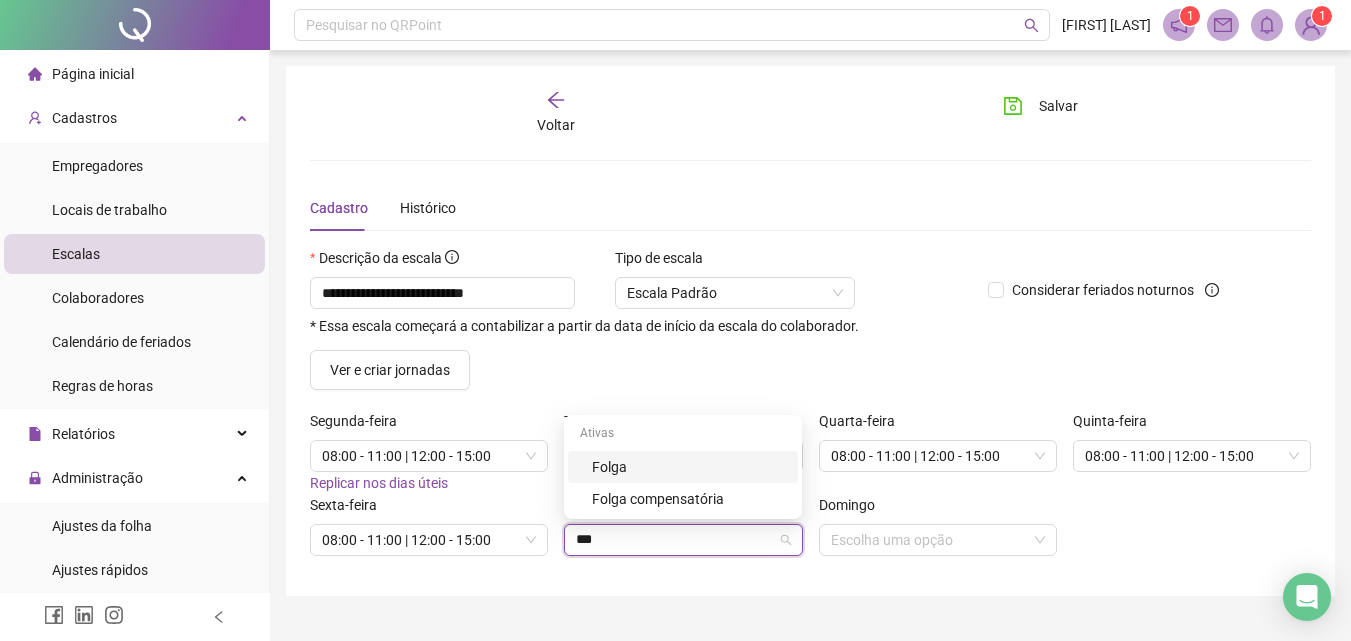 click on "Folga" at bounding box center (689, 467) 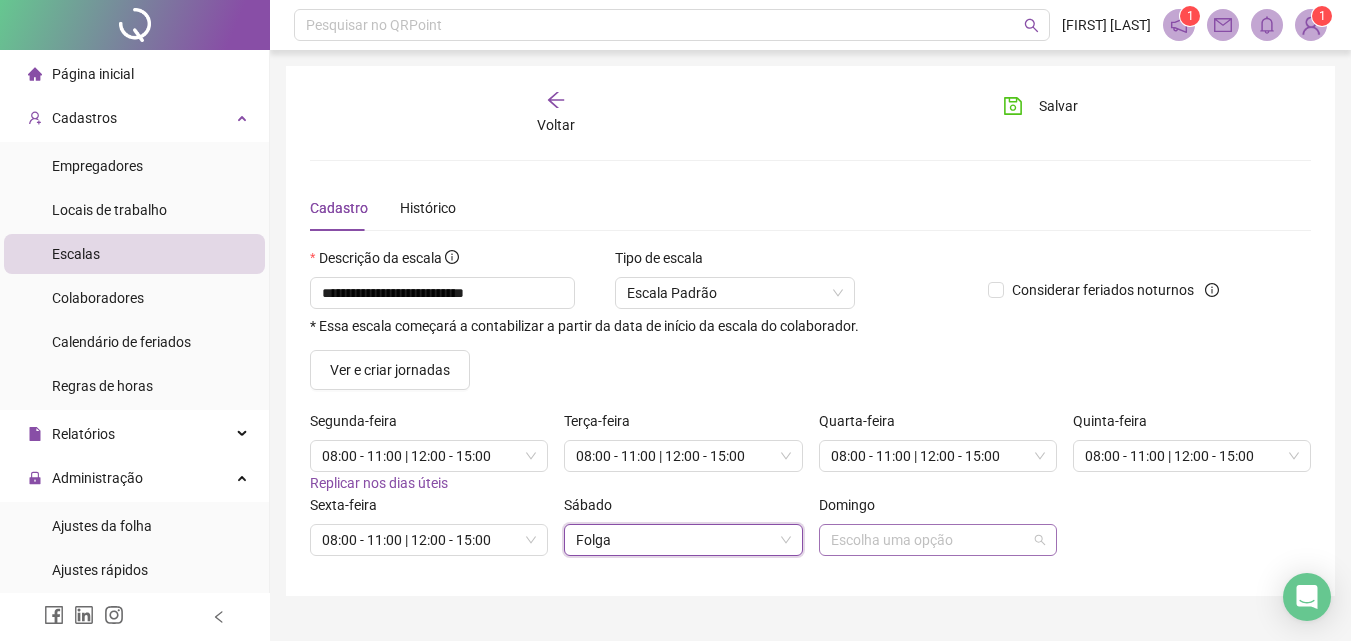 click at bounding box center [929, 540] 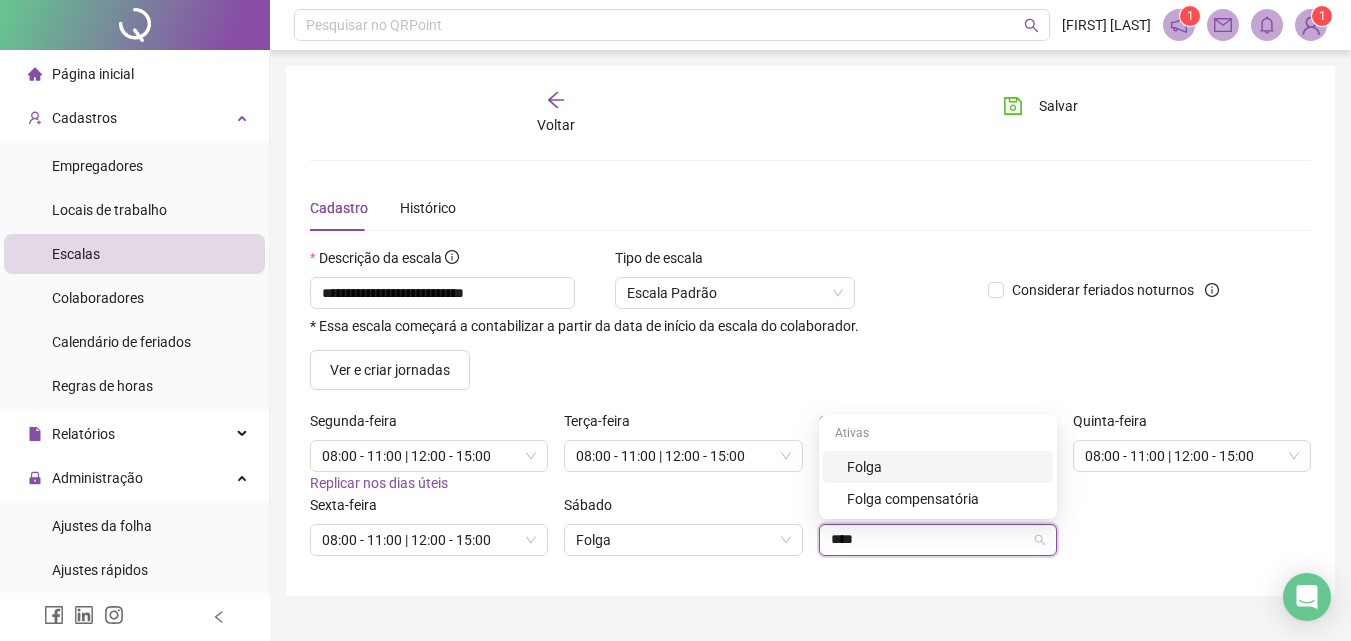type on "*****" 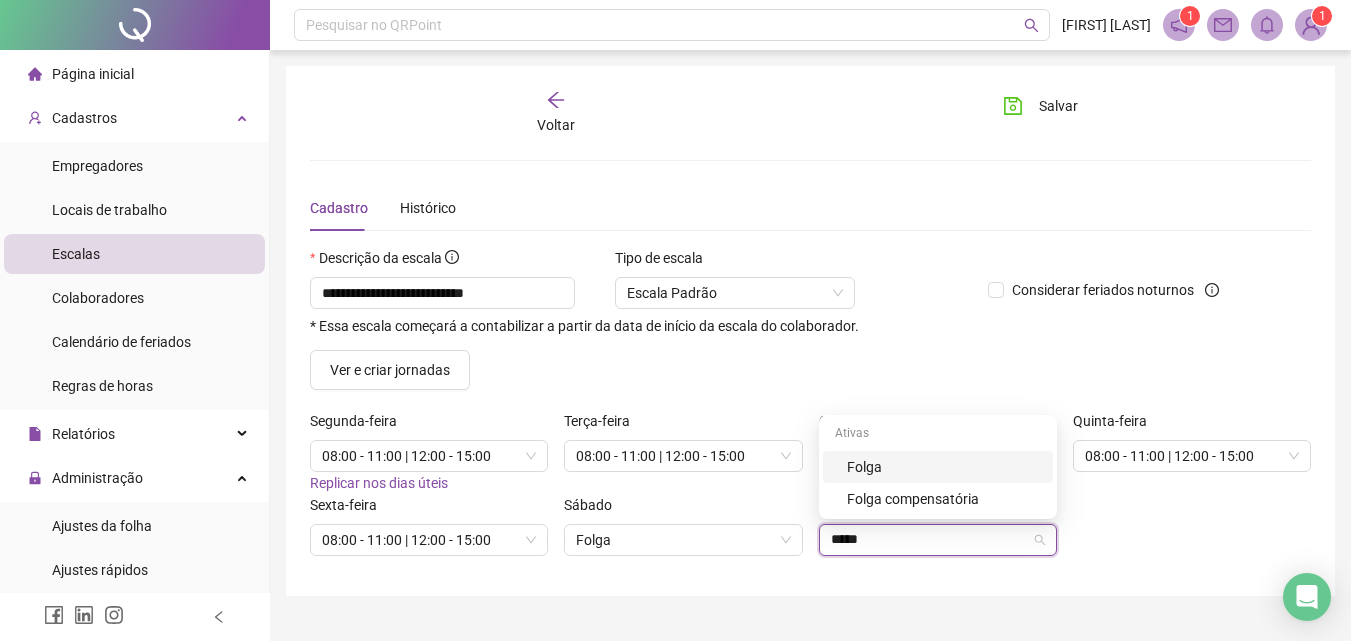 click on "Folga" at bounding box center [944, 467] 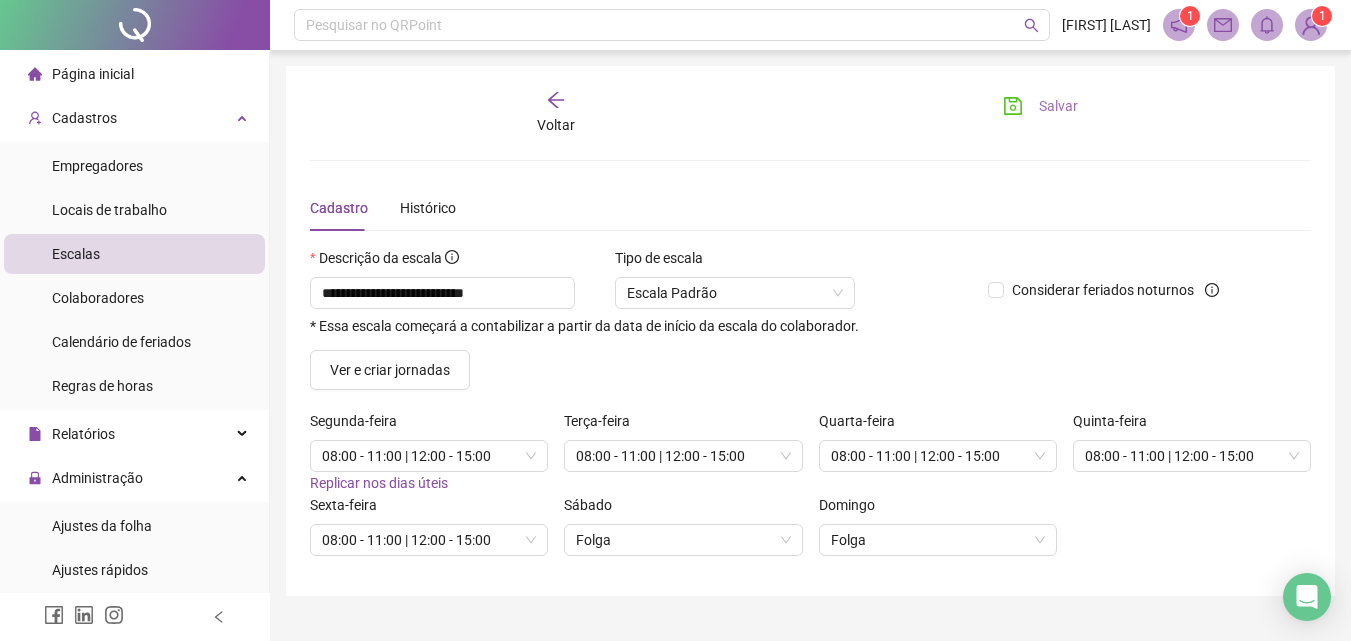 click 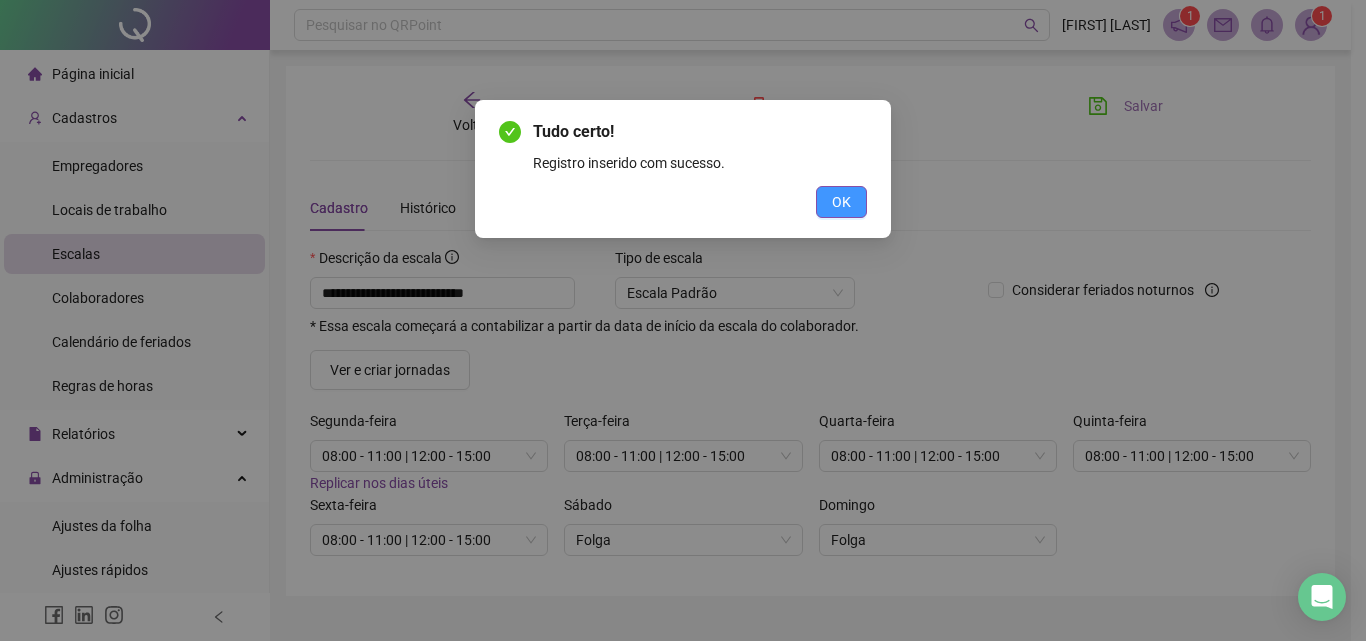 click on "OK" at bounding box center (841, 202) 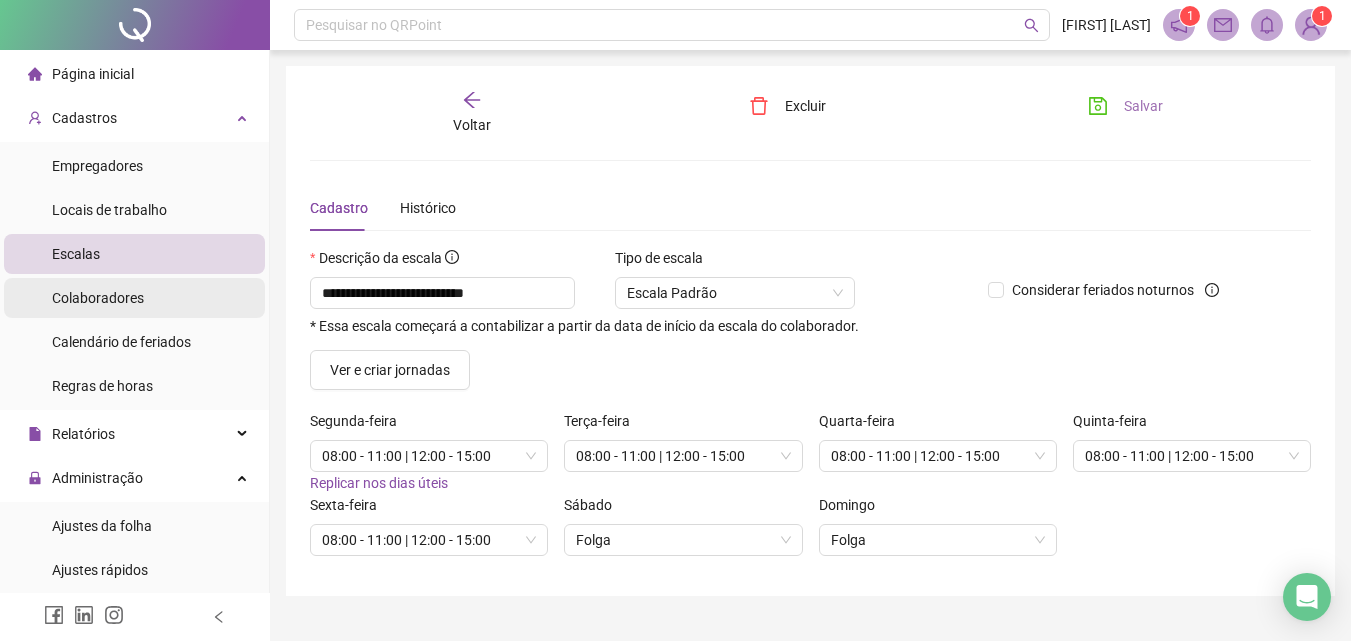 click on "Colaboradores" at bounding box center [98, 298] 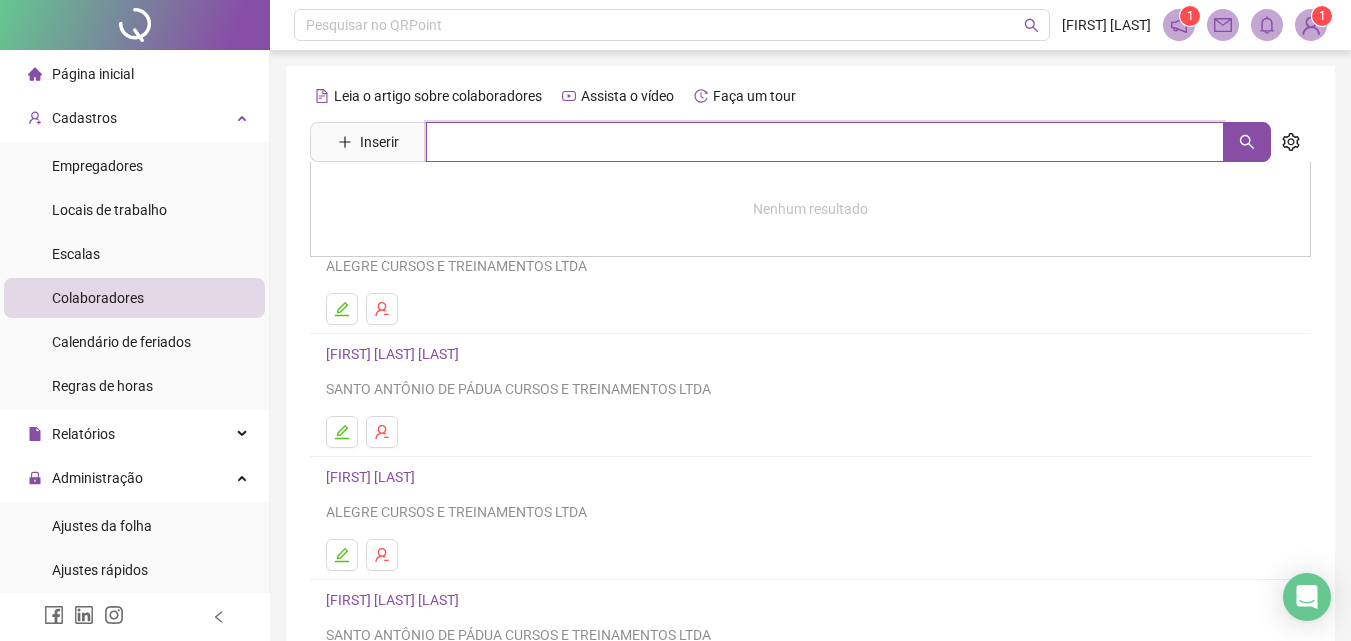 click at bounding box center [825, 142] 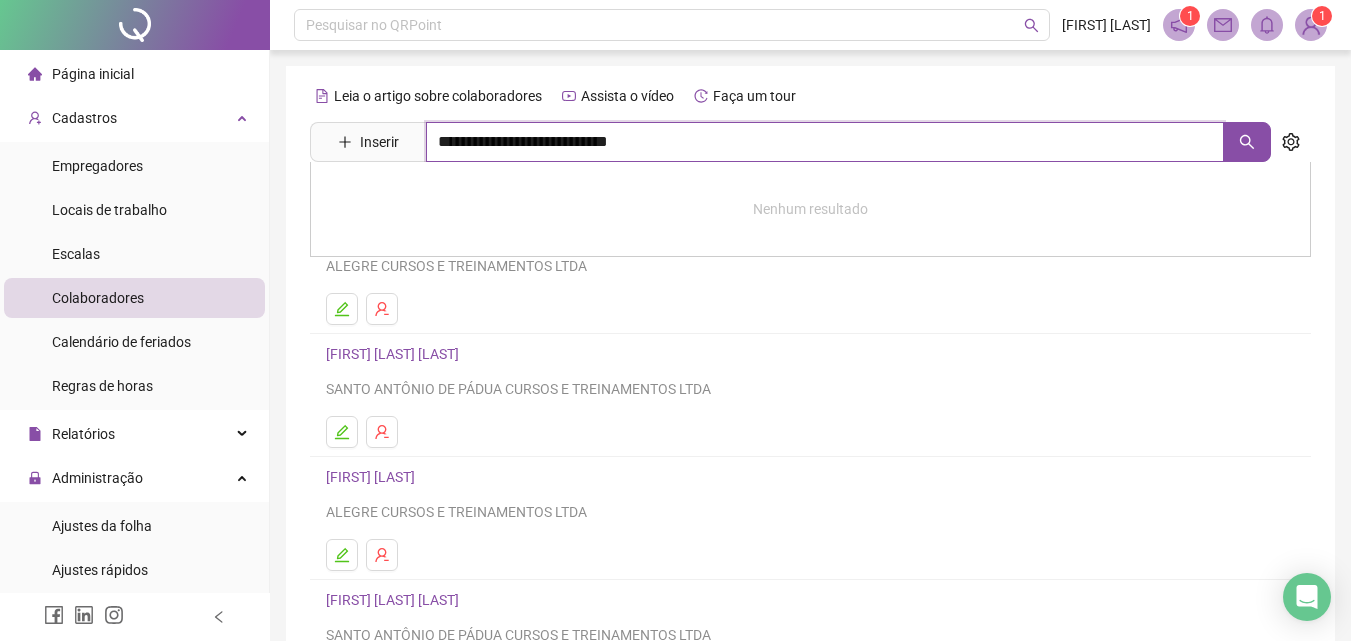 type on "**********" 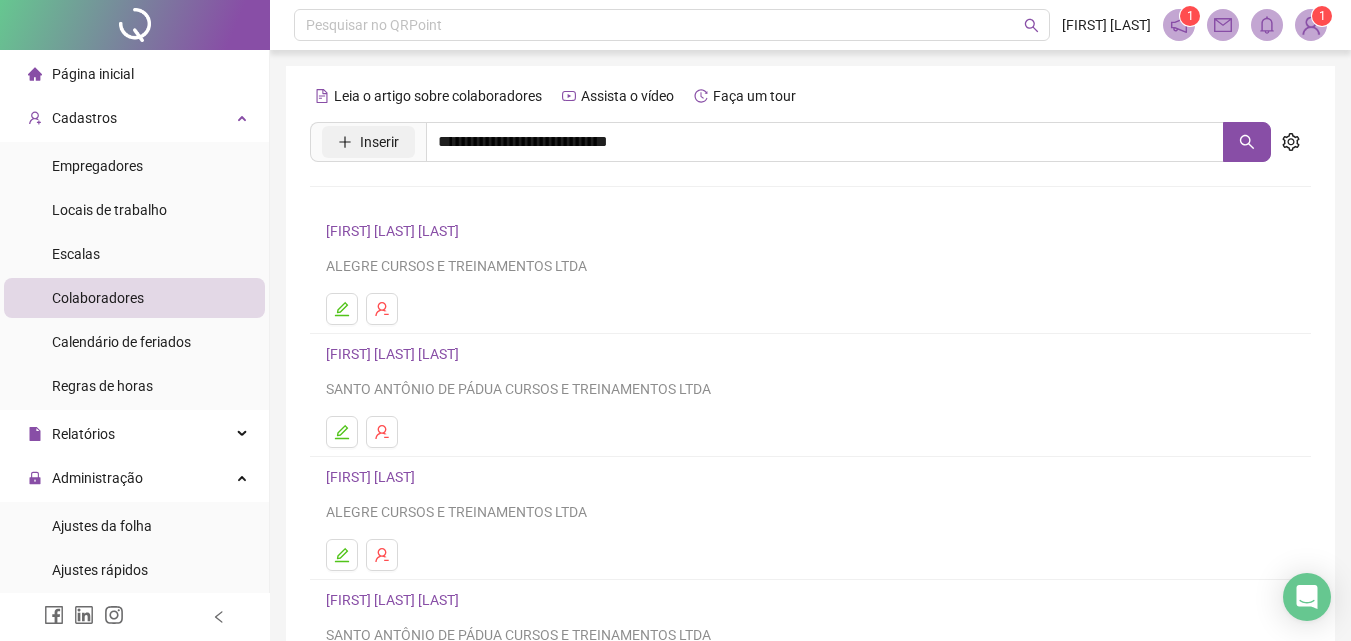 click on "Inserir" at bounding box center (368, 142) 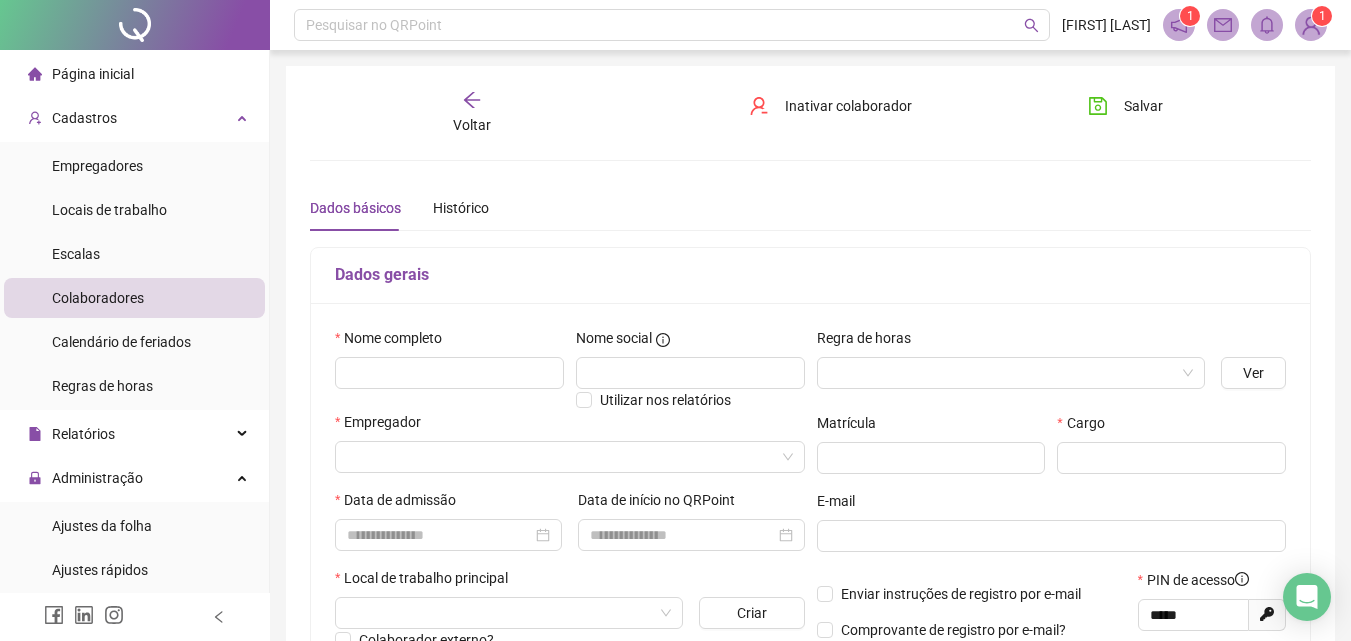 type on "*****" 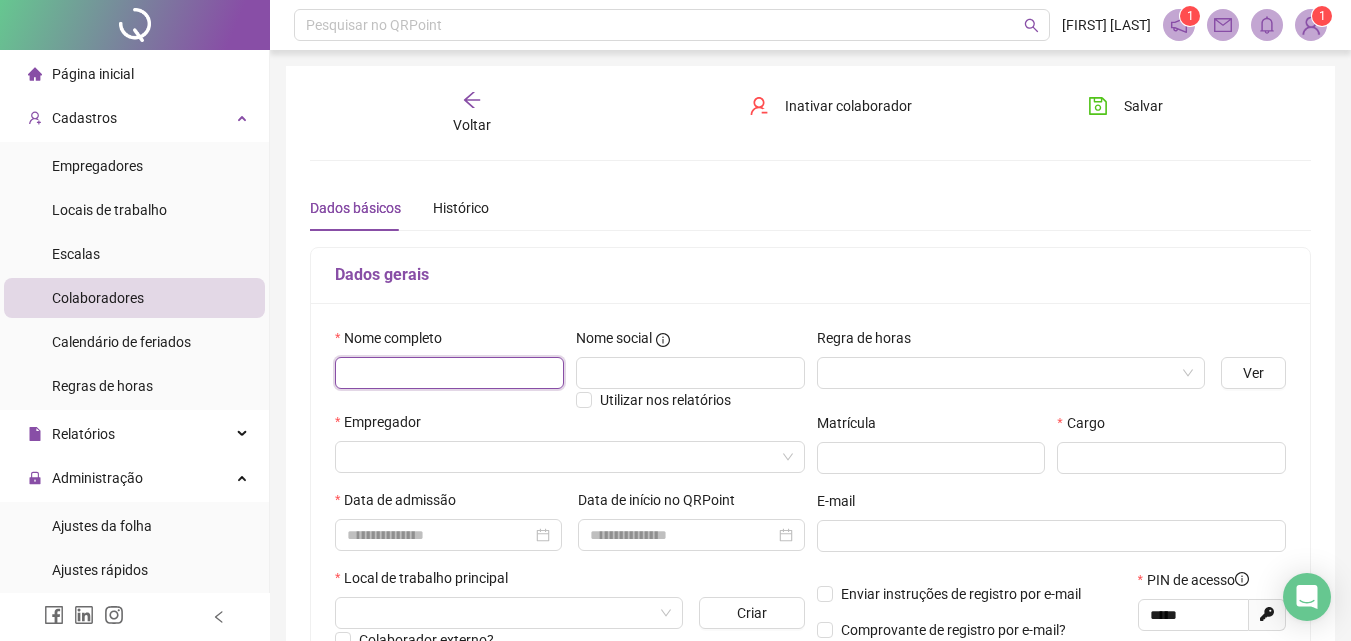 click at bounding box center (449, 373) 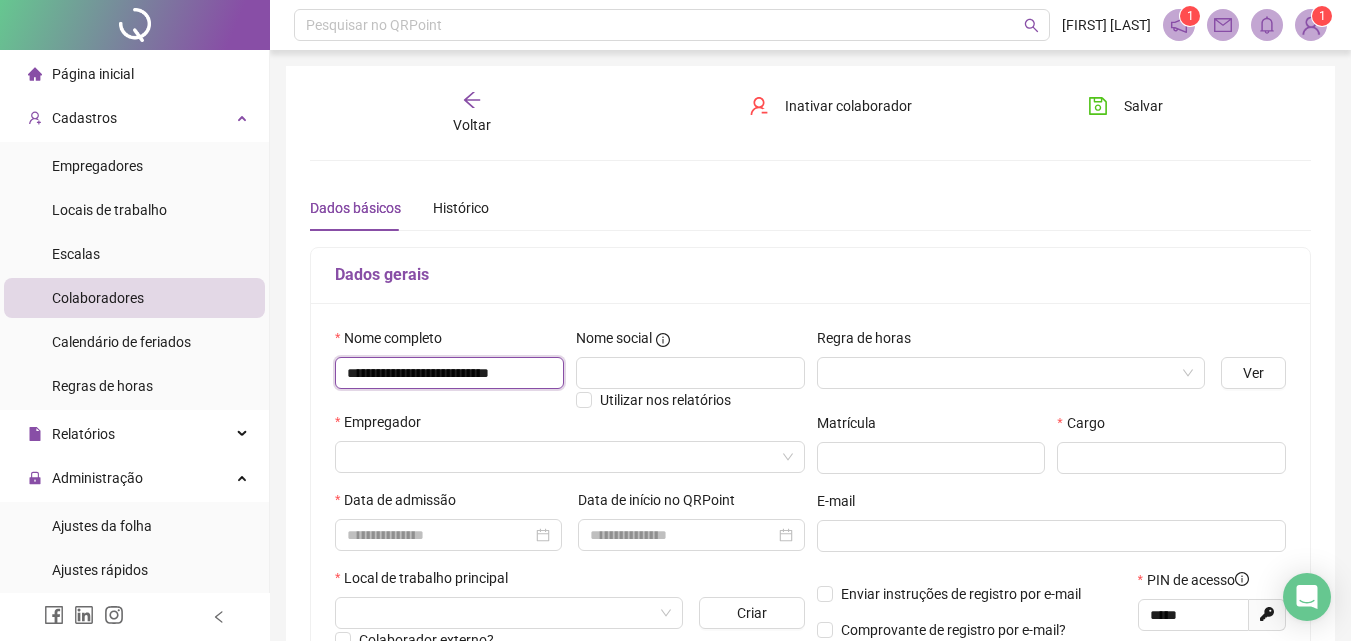 scroll, scrollTop: 0, scrollLeft: 15, axis: horizontal 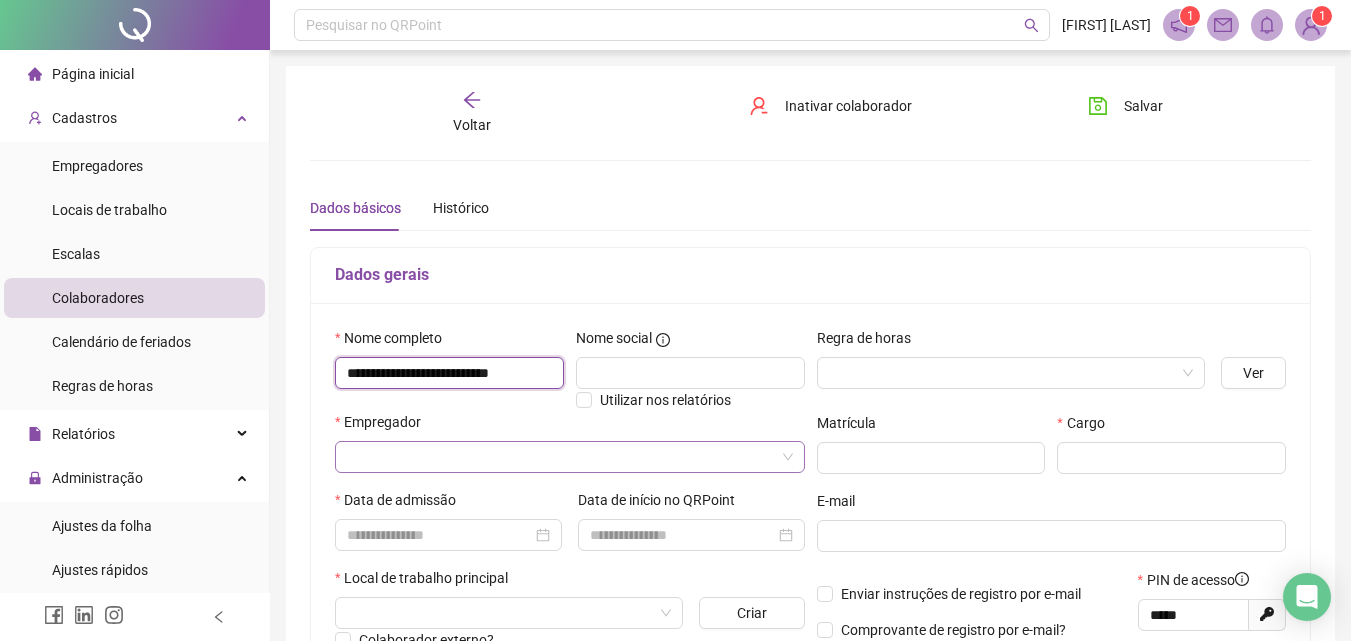 type on "**********" 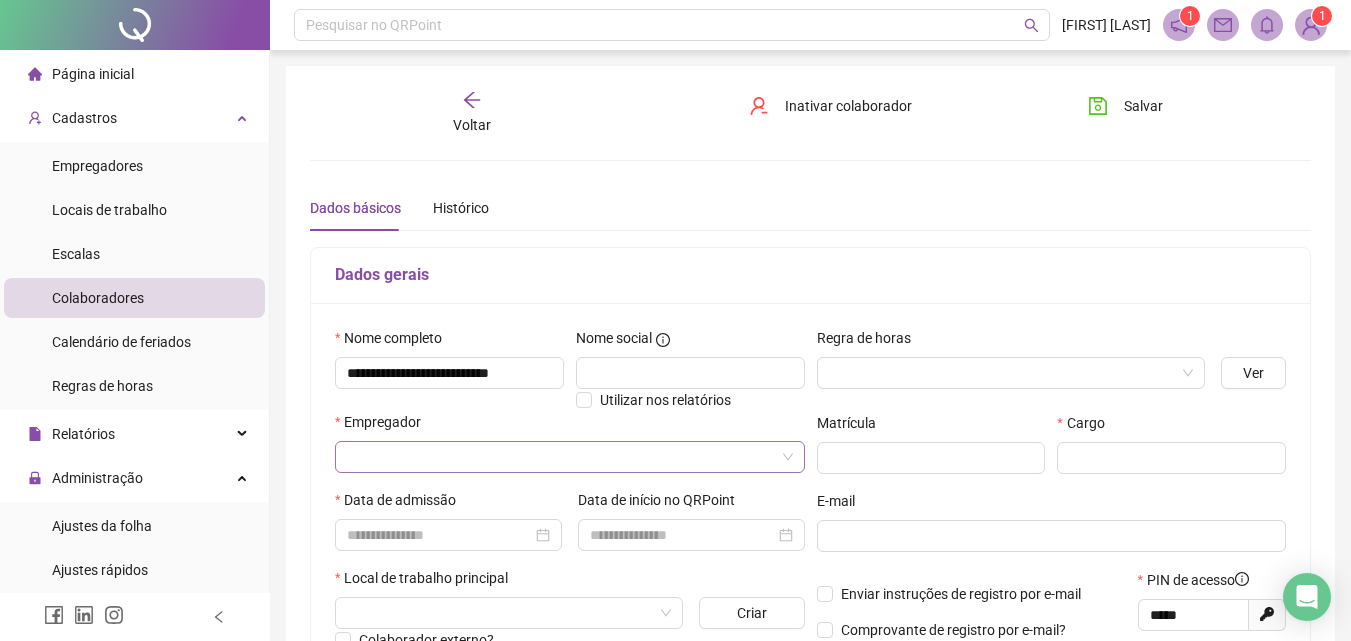 scroll, scrollTop: 0, scrollLeft: 0, axis: both 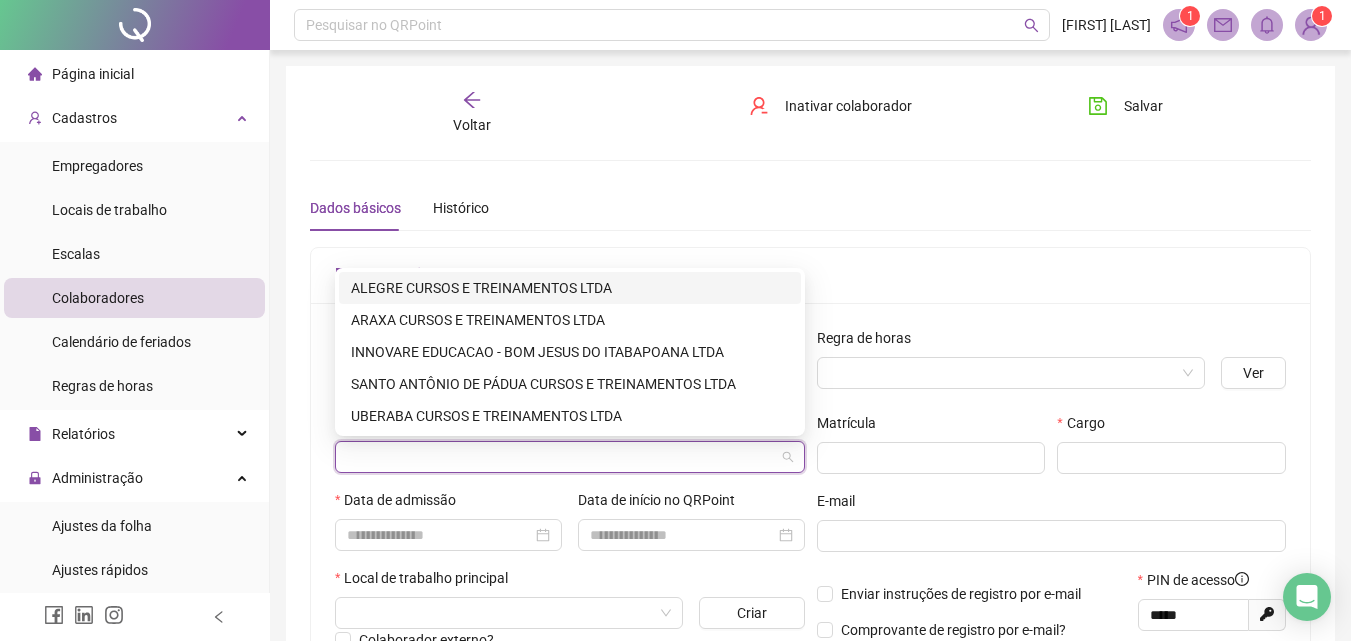 click at bounding box center [561, 457] 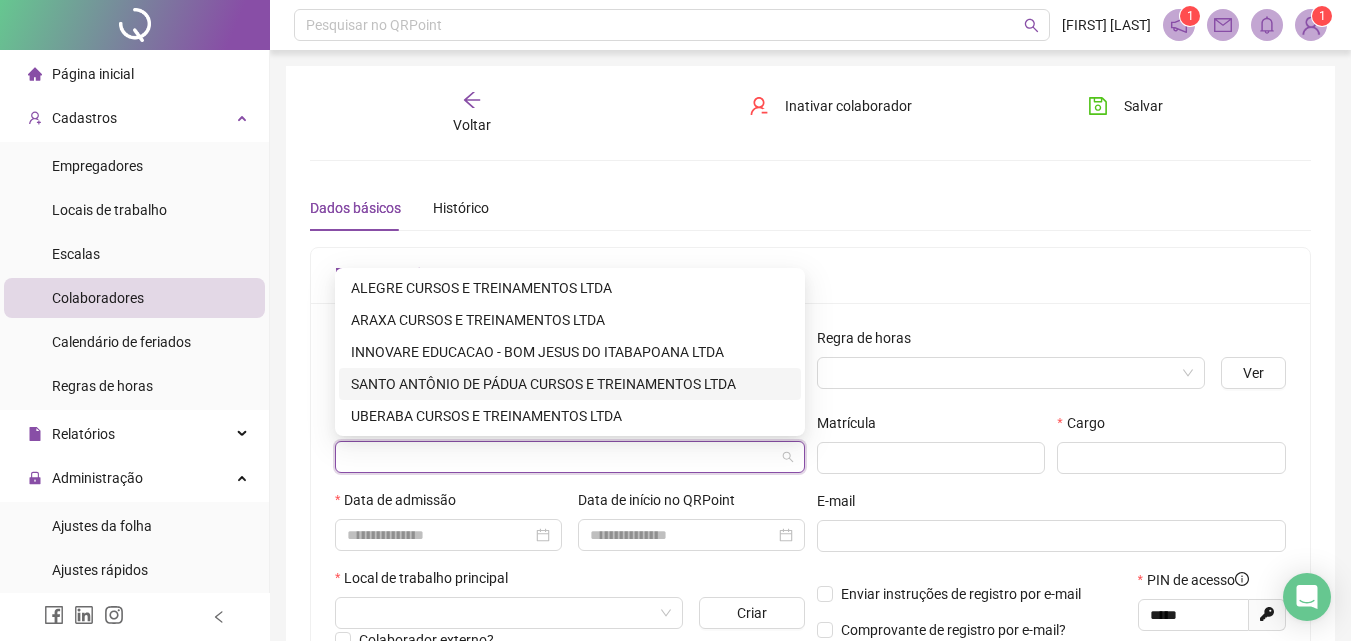 click on "SANTO ANTÔNIO DE PÁDUA CURSOS E TREINAMENTOS LTDA" at bounding box center [570, 384] 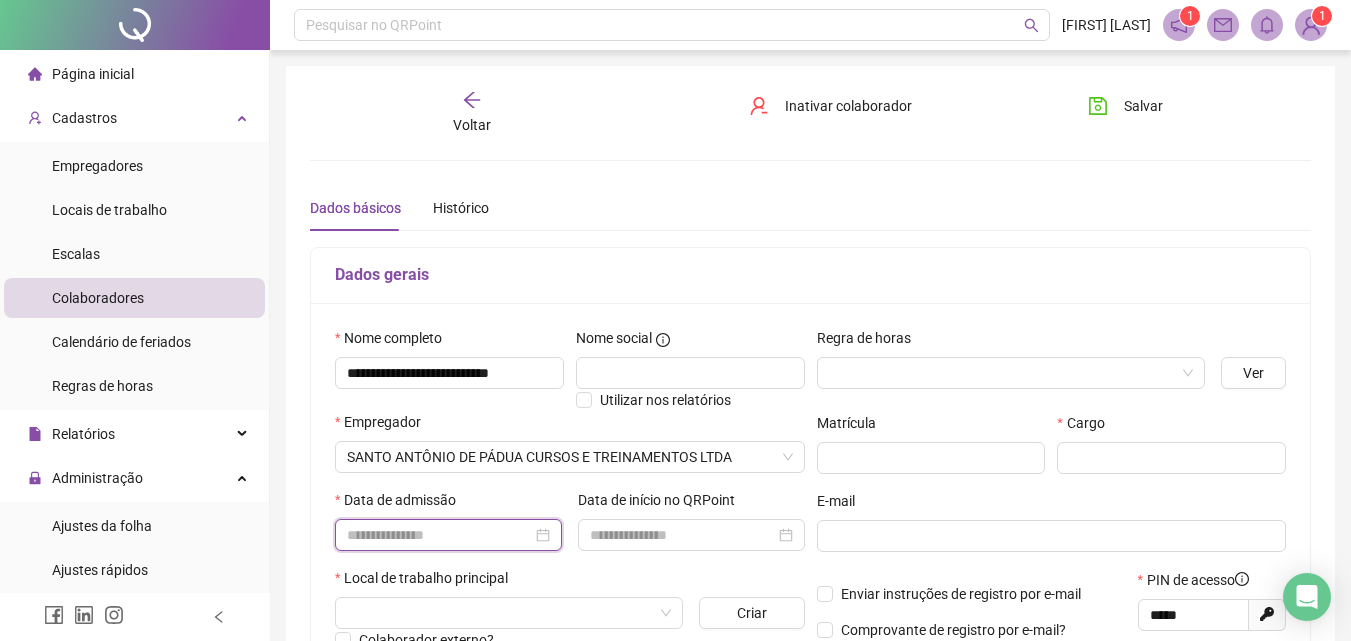 click at bounding box center [439, 535] 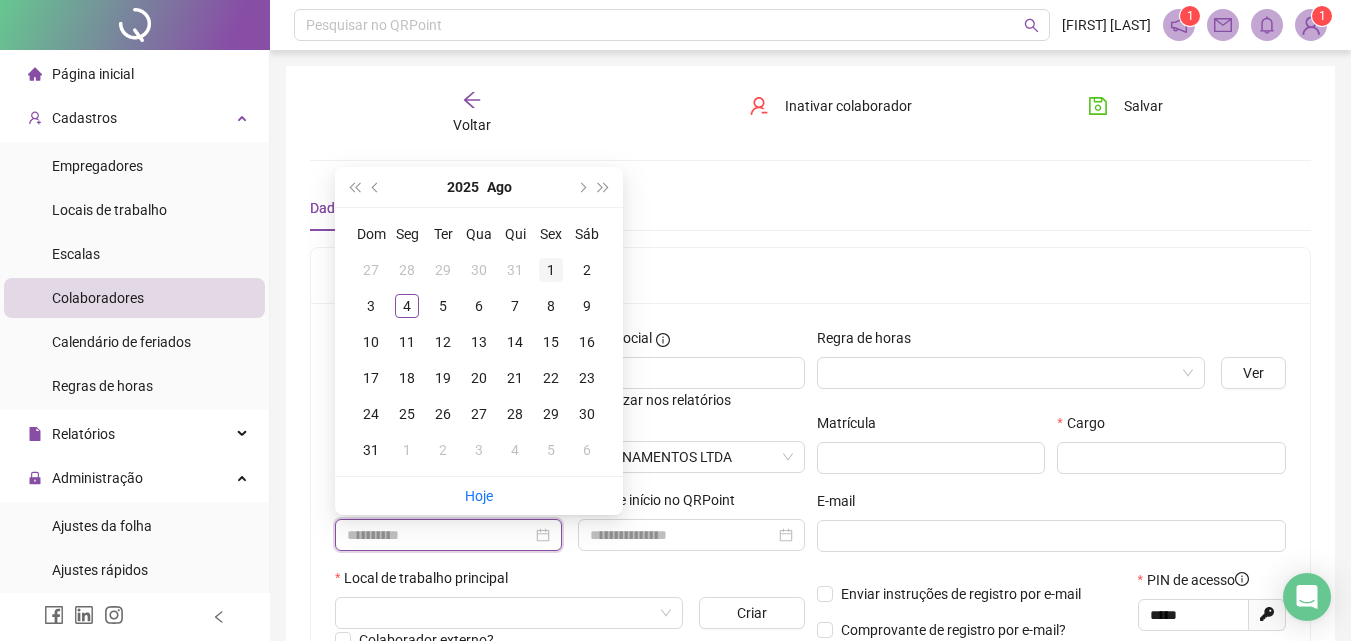 type on "**********" 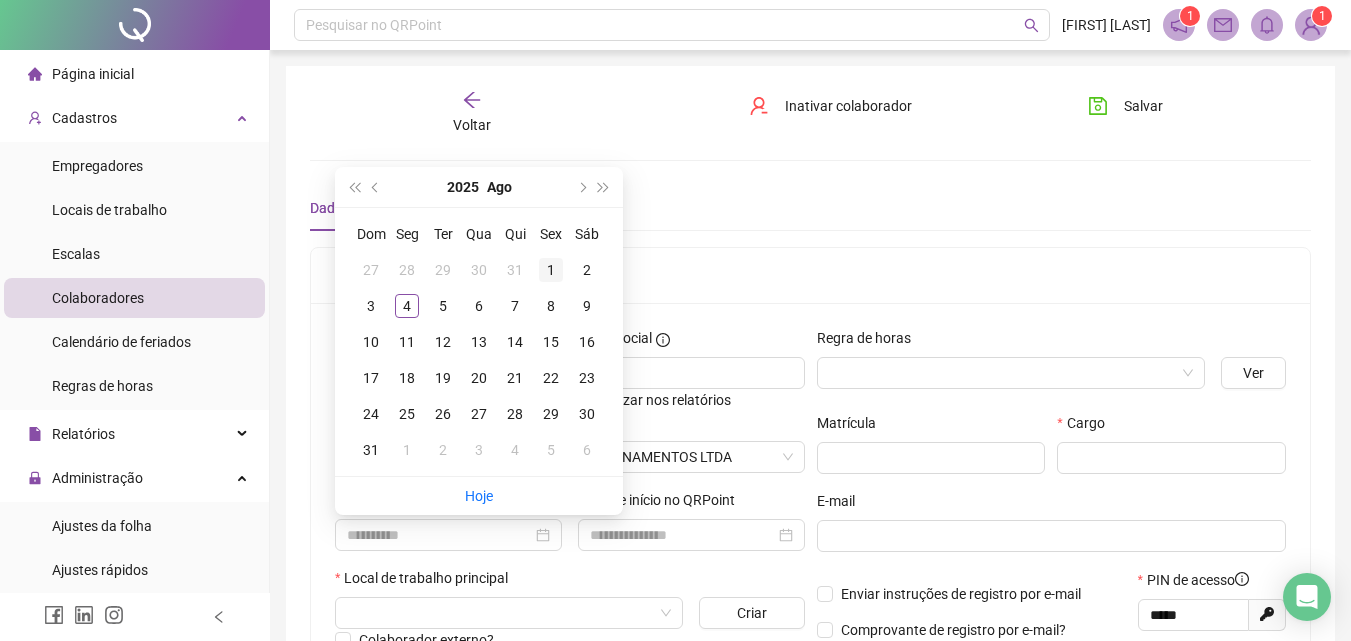 click on "1" at bounding box center (551, 270) 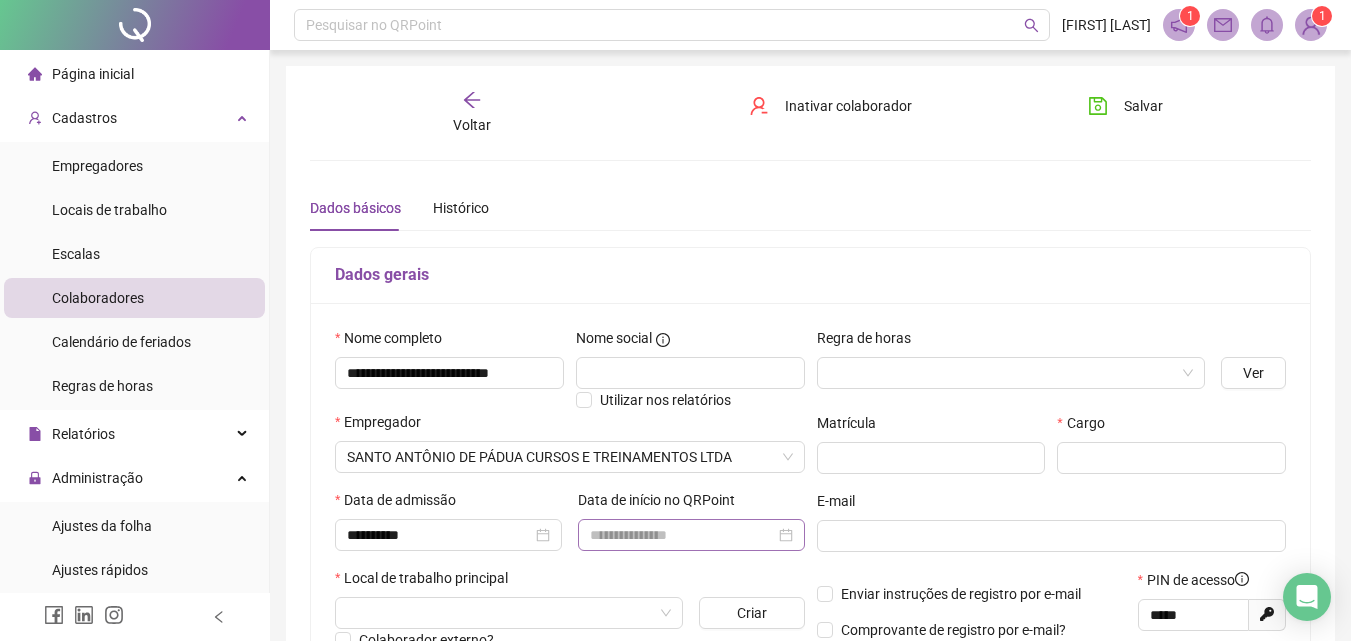 click at bounding box center [691, 535] 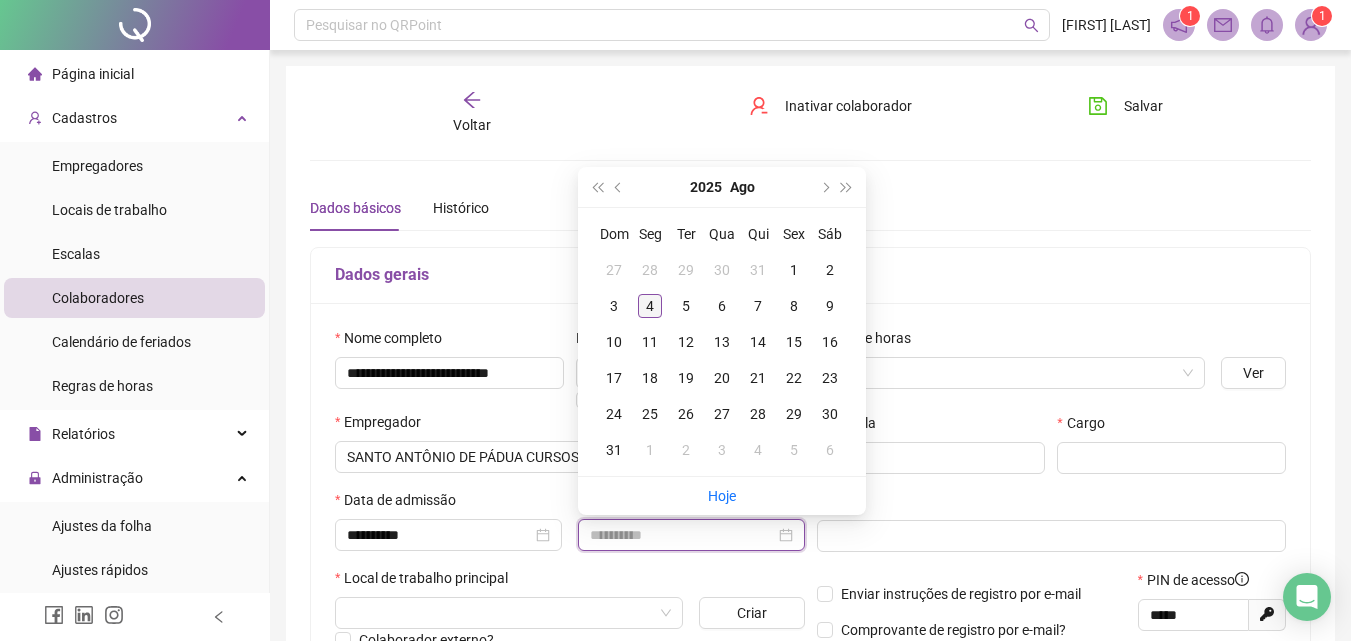 type on "**********" 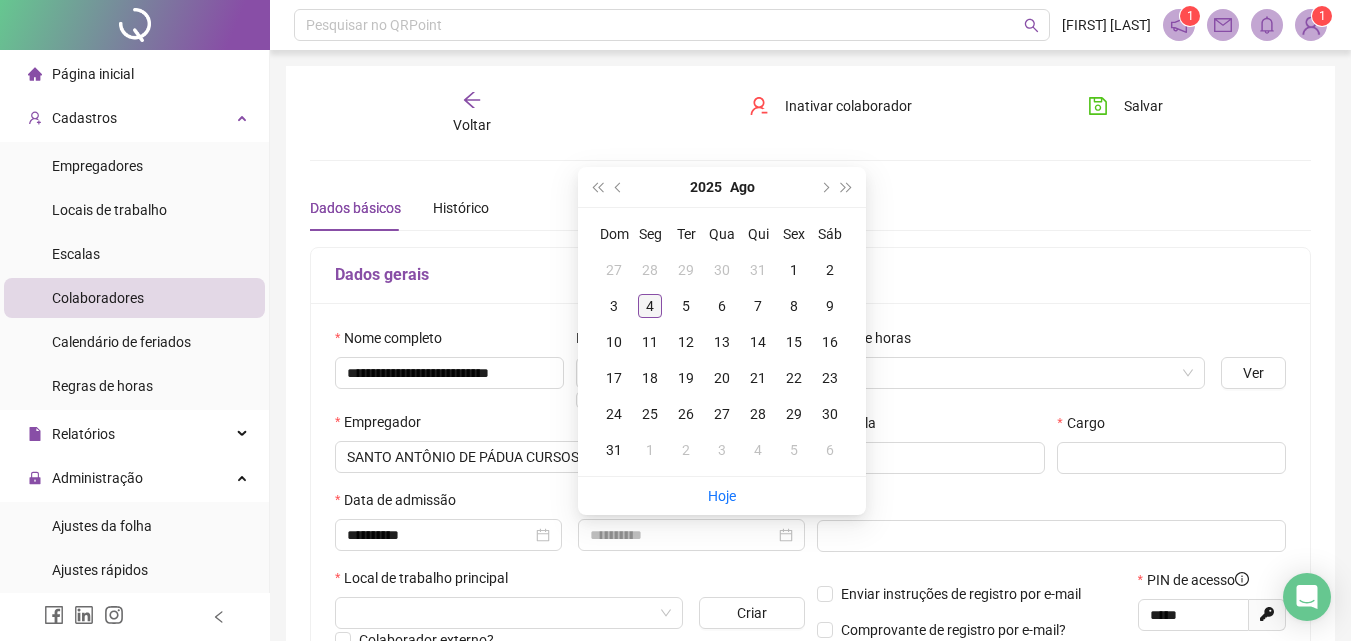 click on "4" at bounding box center (650, 306) 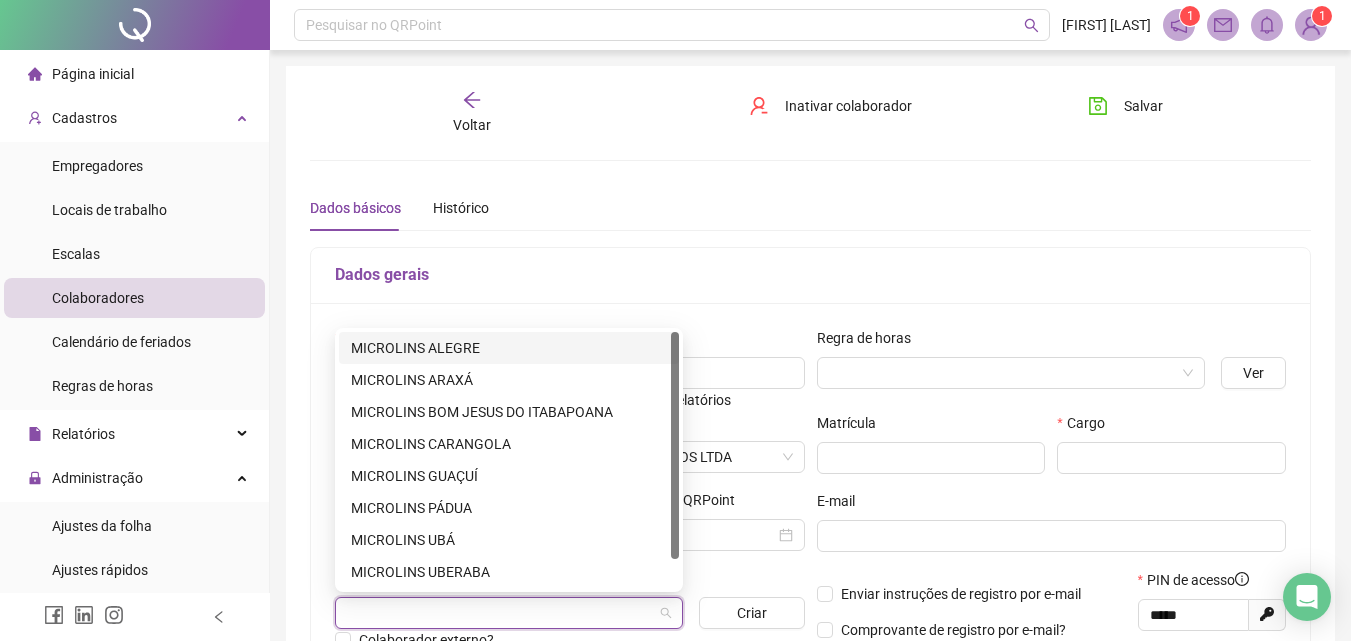 click at bounding box center [500, 613] 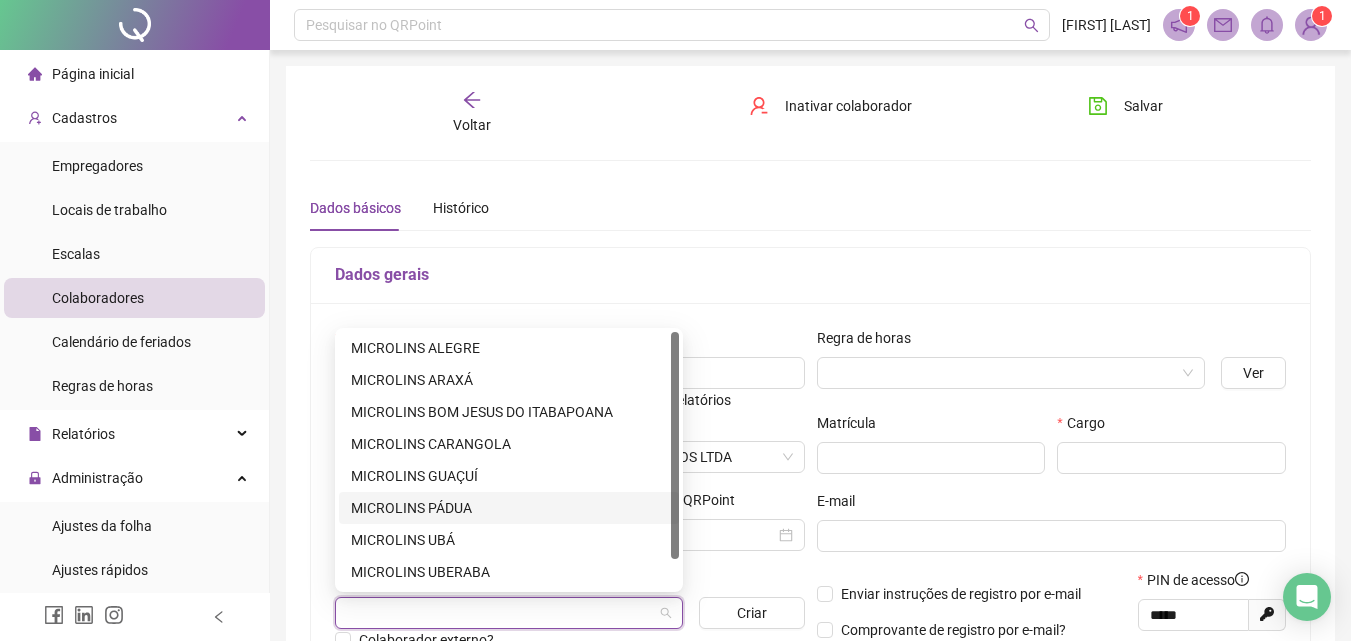click on "MICROLINS PÁDUA" at bounding box center (509, 508) 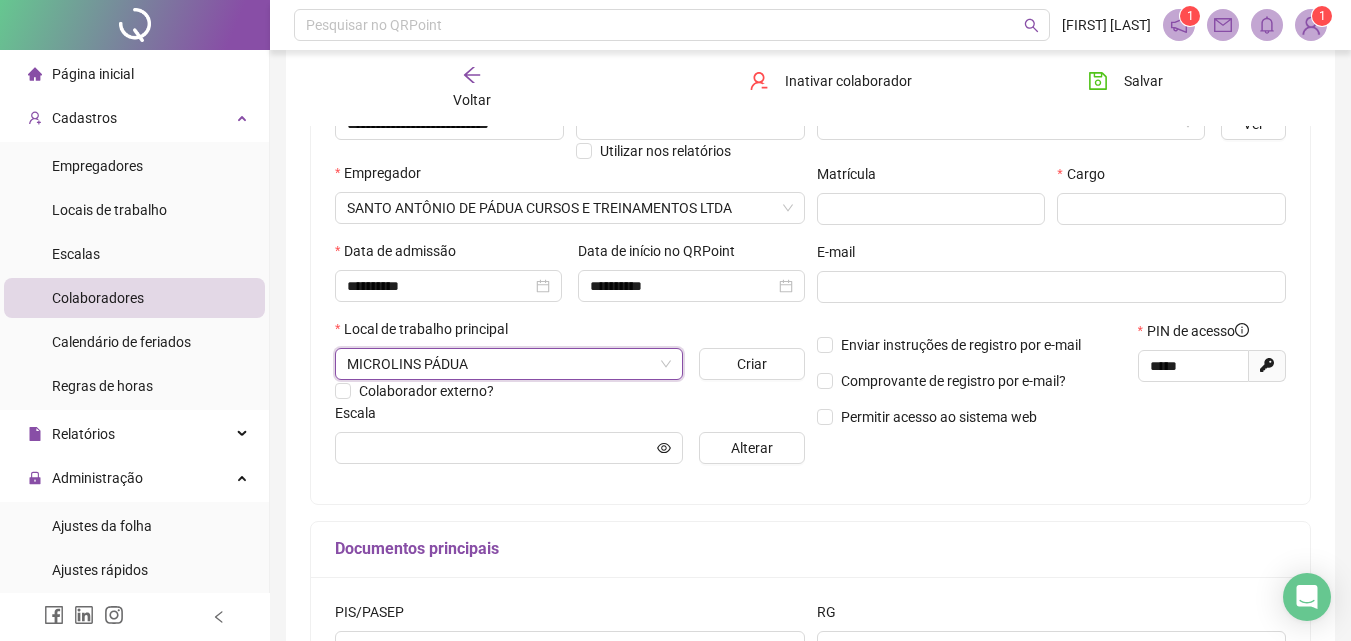 scroll, scrollTop: 258, scrollLeft: 0, axis: vertical 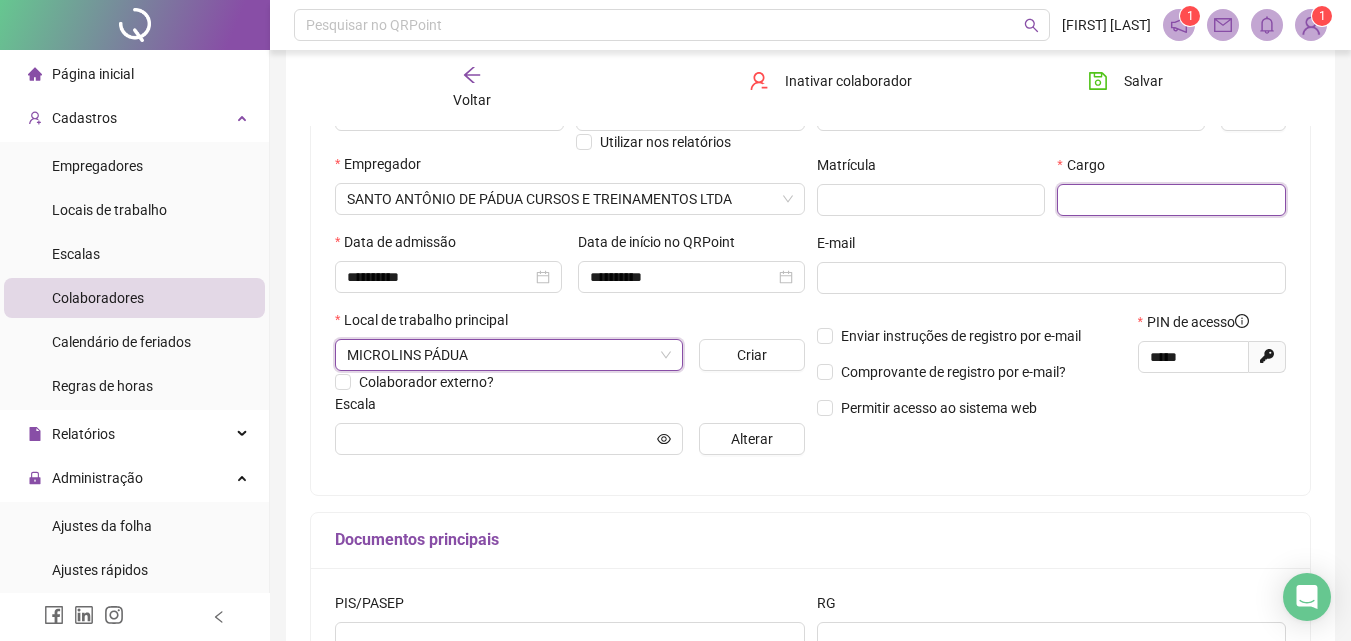 click at bounding box center (1171, 200) 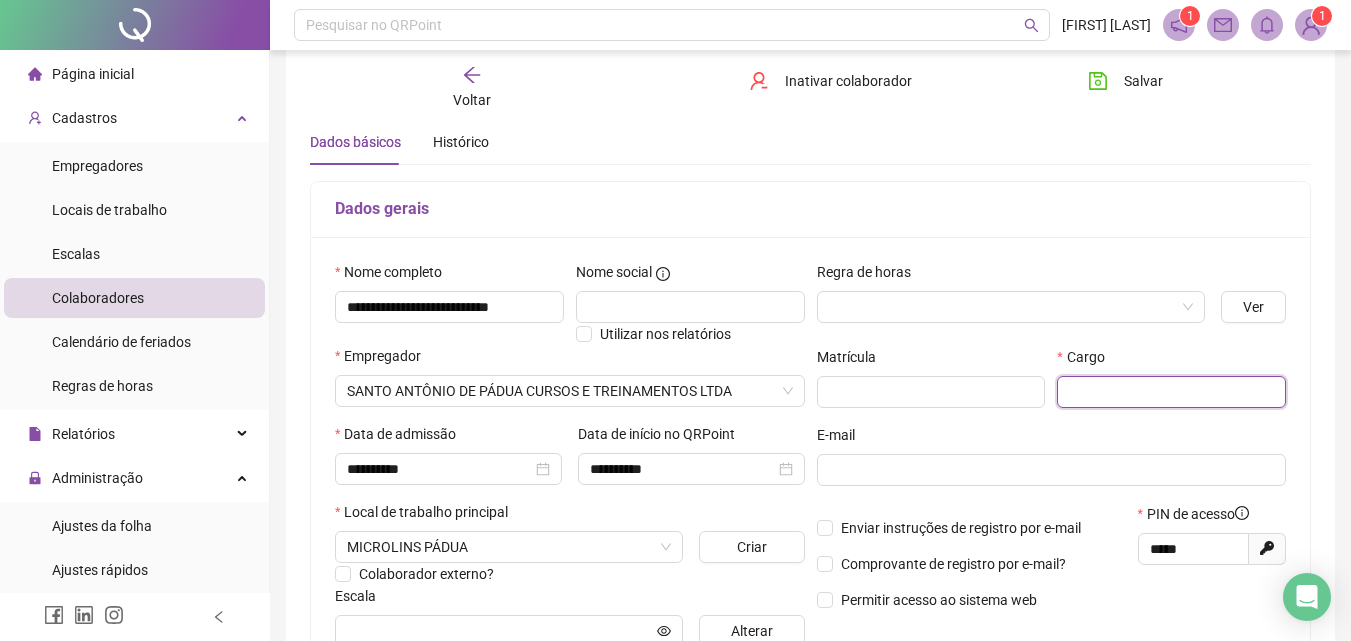 scroll, scrollTop: 64, scrollLeft: 0, axis: vertical 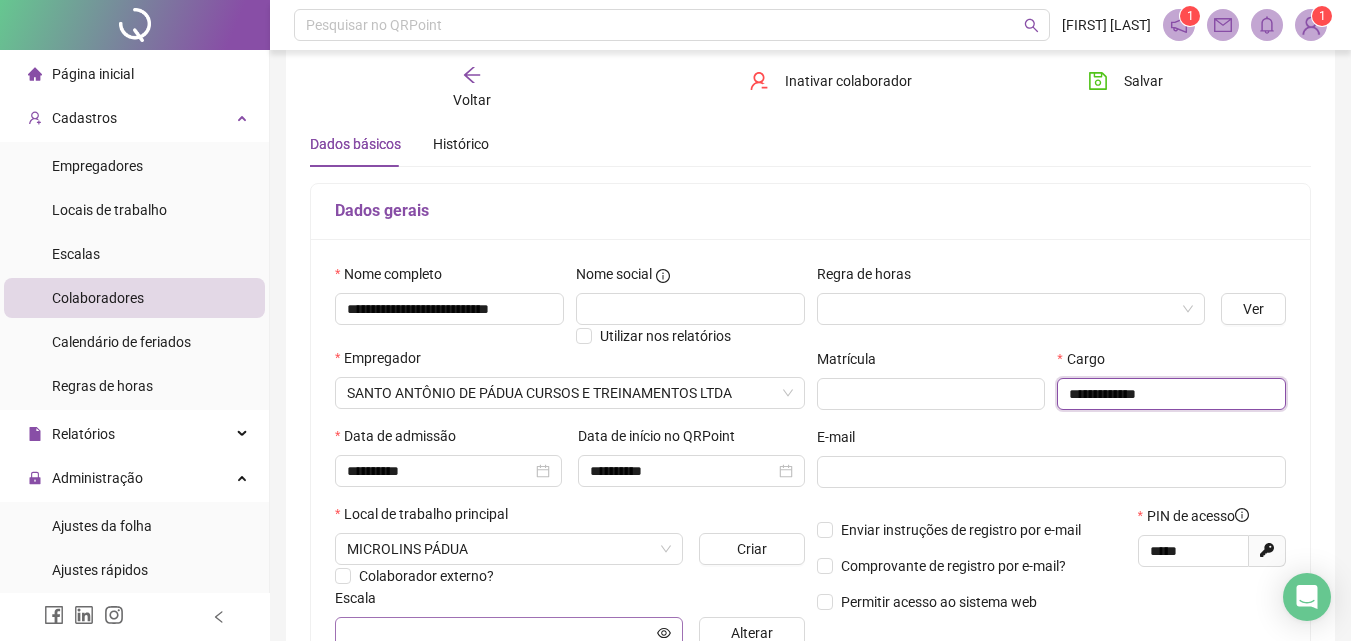 type on "**********" 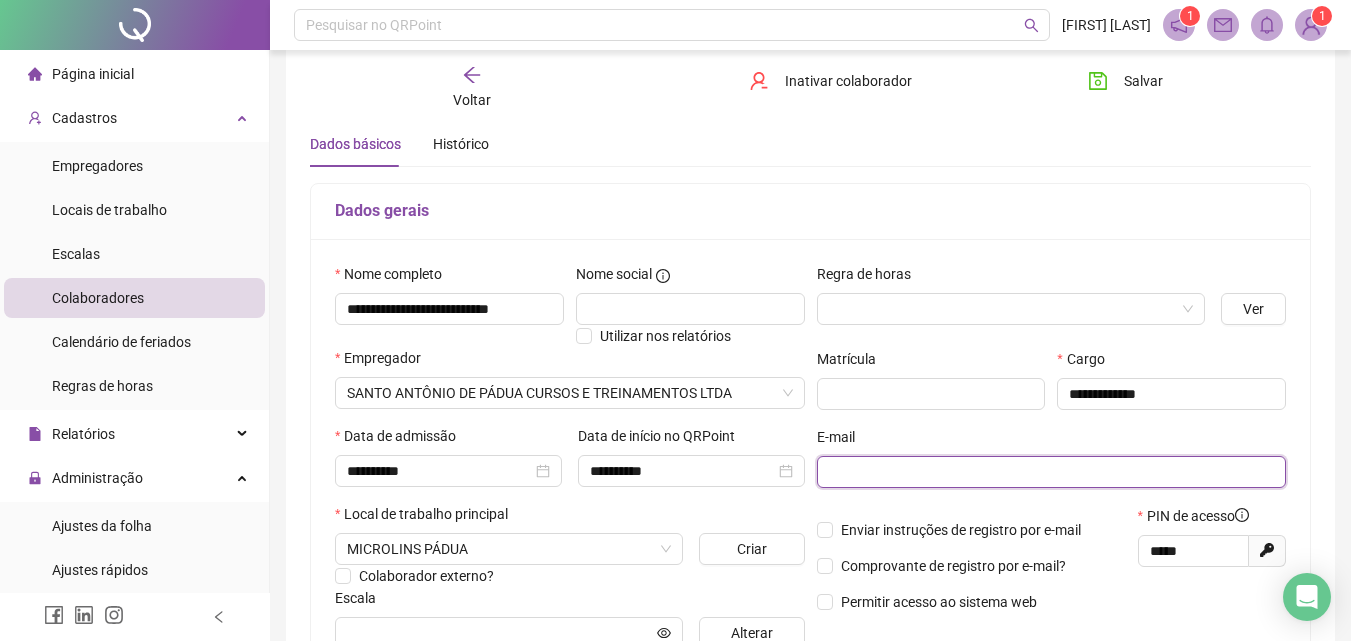 click at bounding box center (1050, 472) 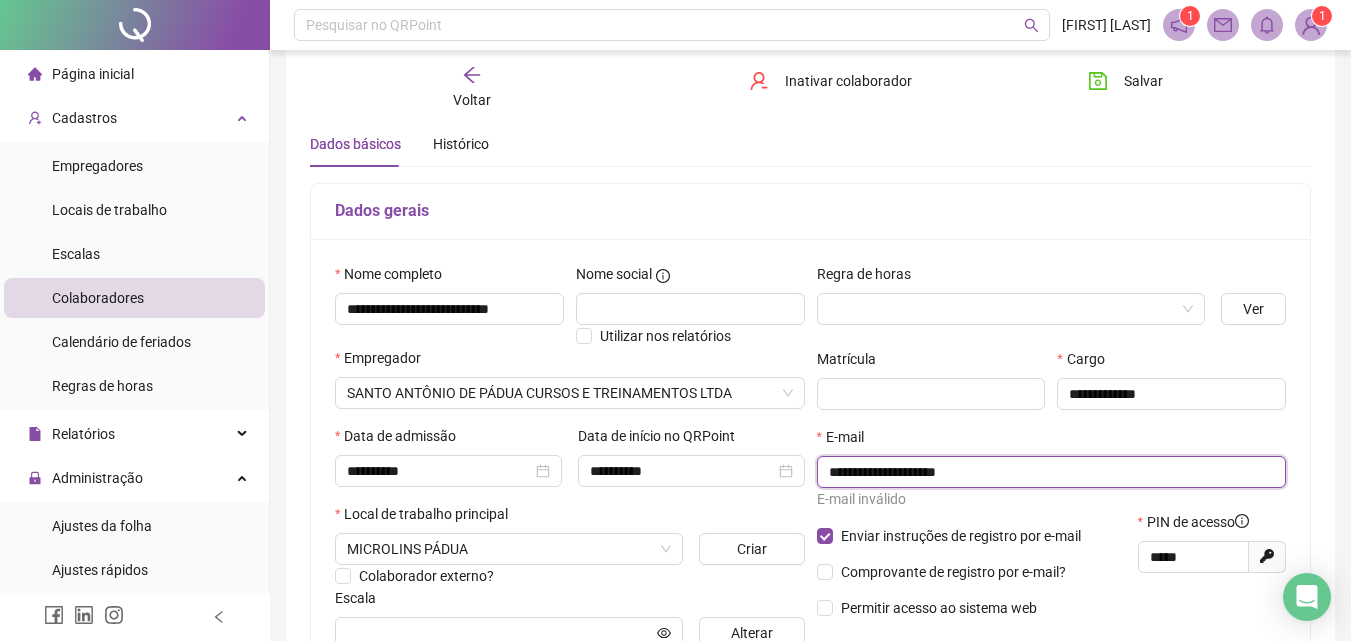 click on "**********" at bounding box center (1050, 472) 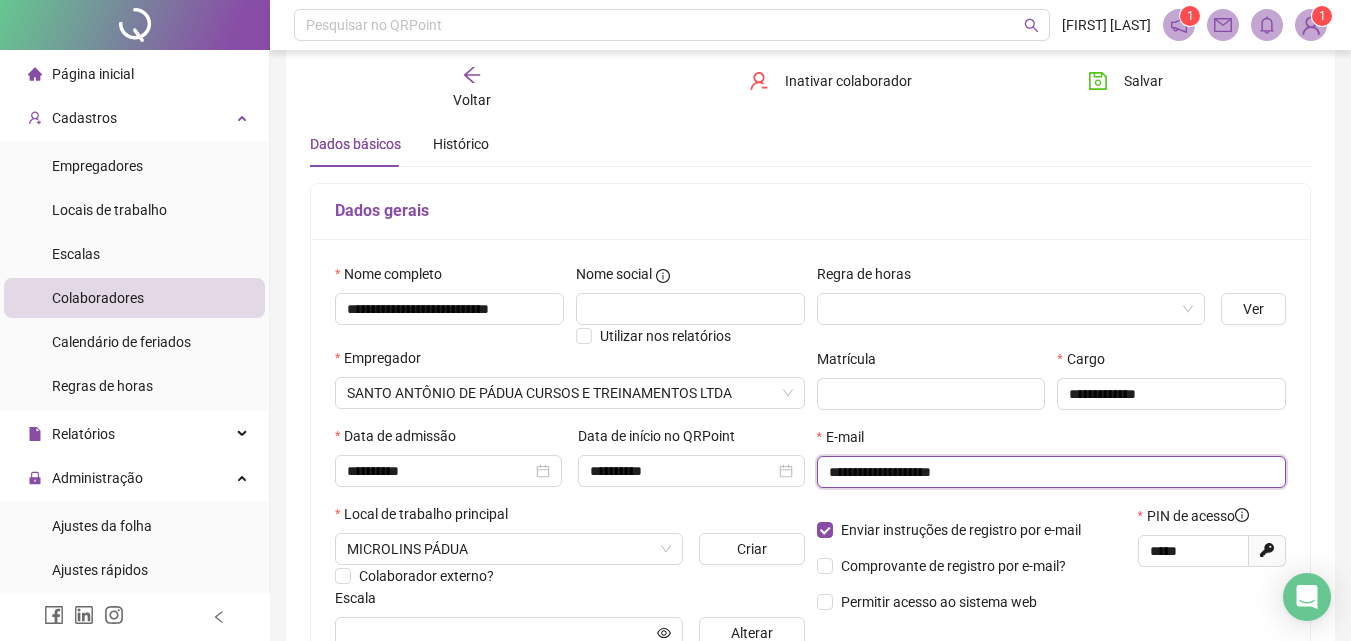 type on "**********" 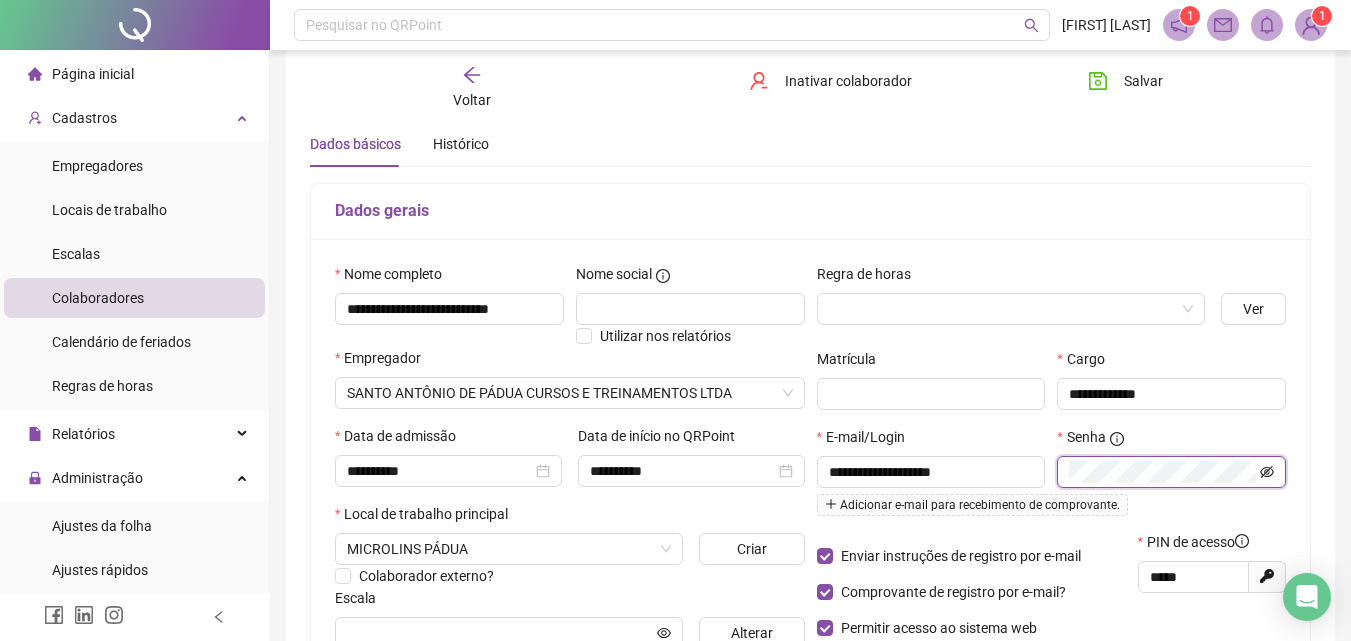 click 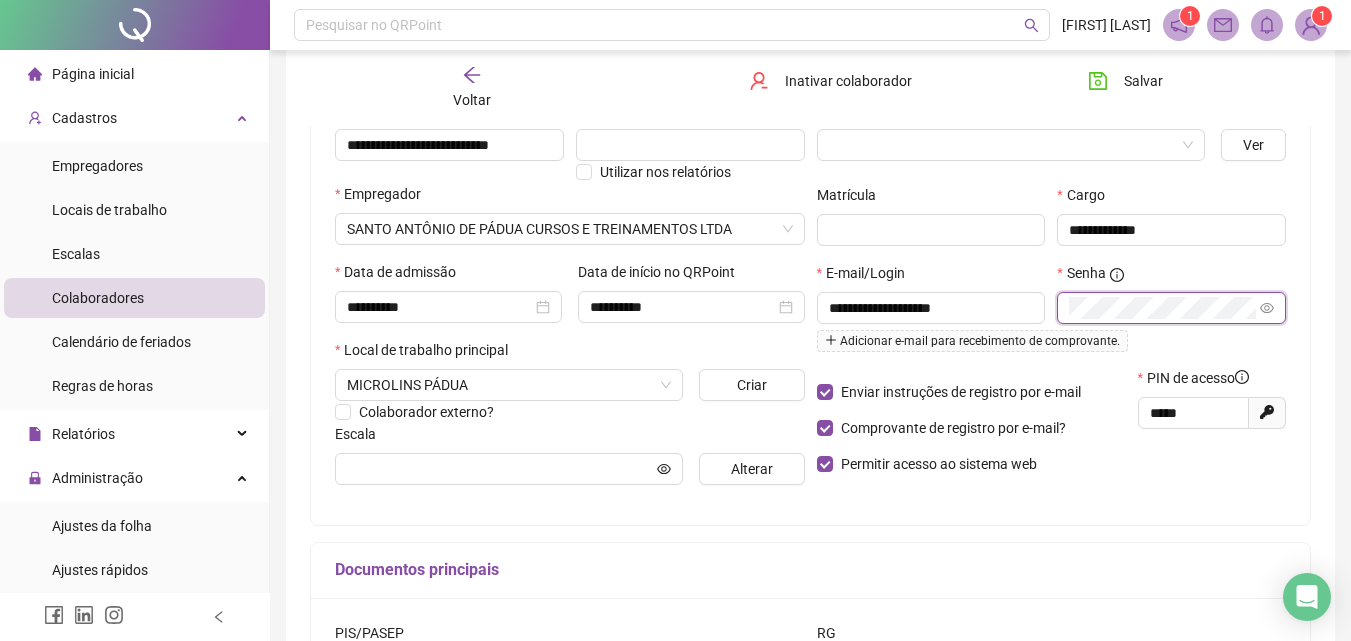 scroll, scrollTop: 234, scrollLeft: 0, axis: vertical 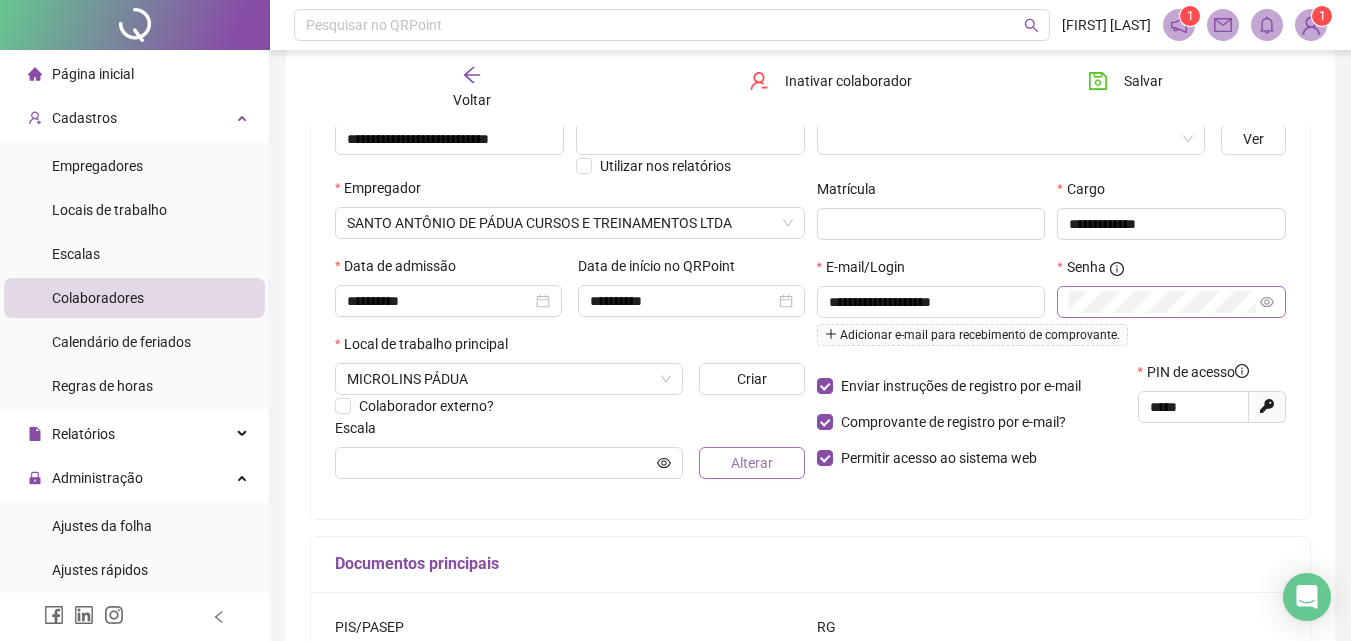 click on "Alterar" at bounding box center [752, 463] 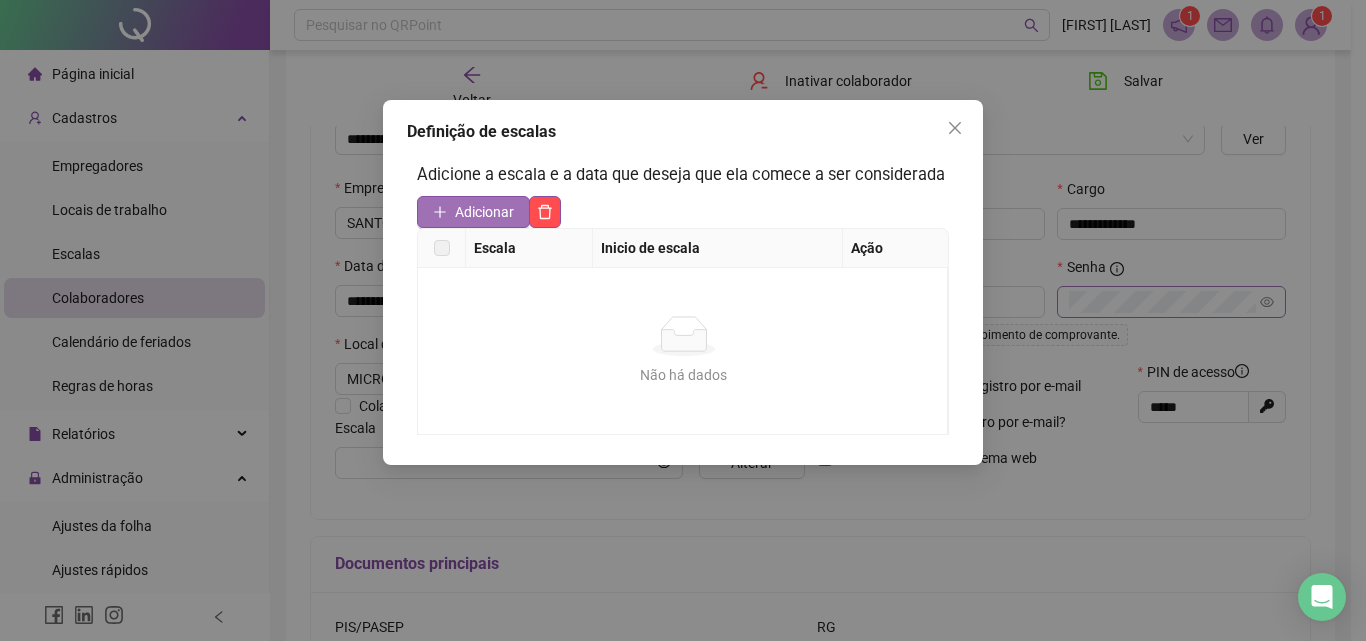 click on "Adicionar" at bounding box center [484, 212] 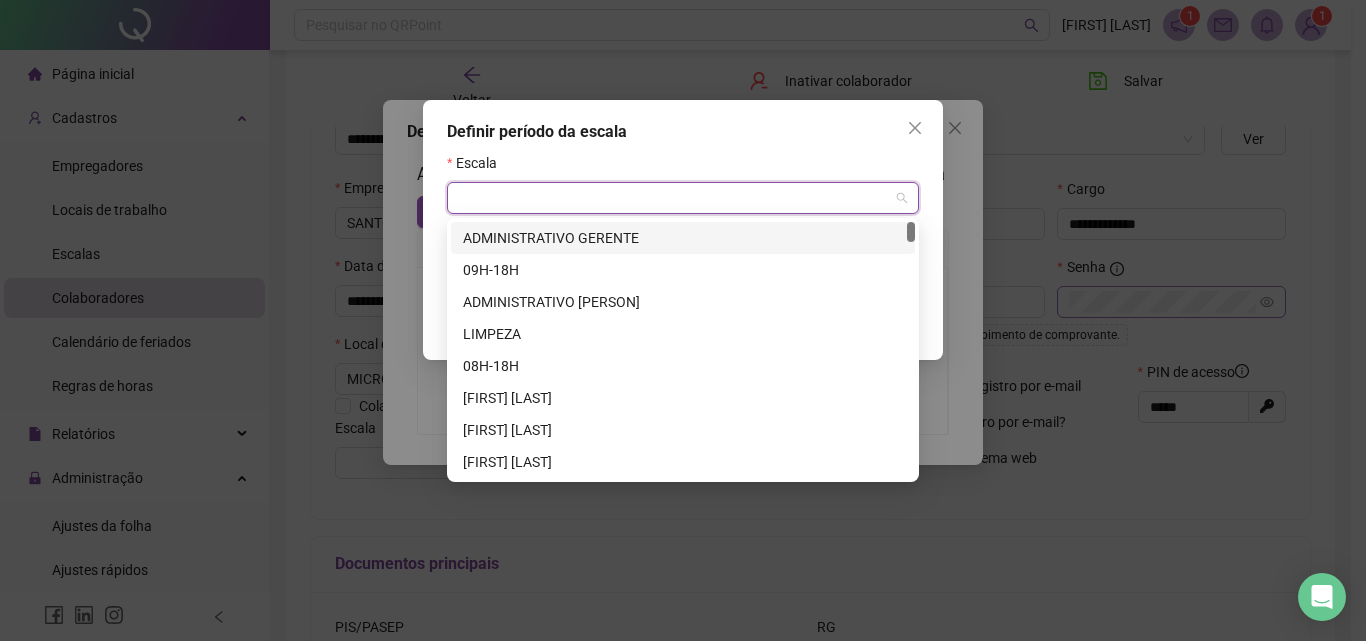 click at bounding box center [674, 198] 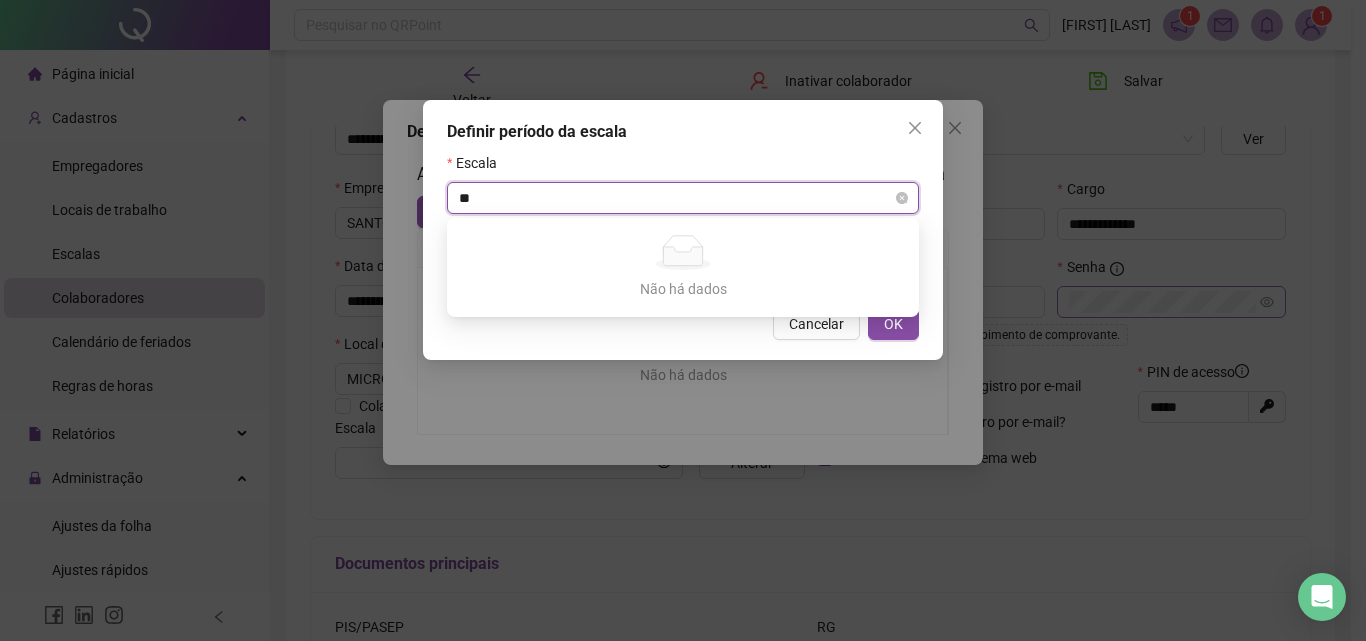 type on "*" 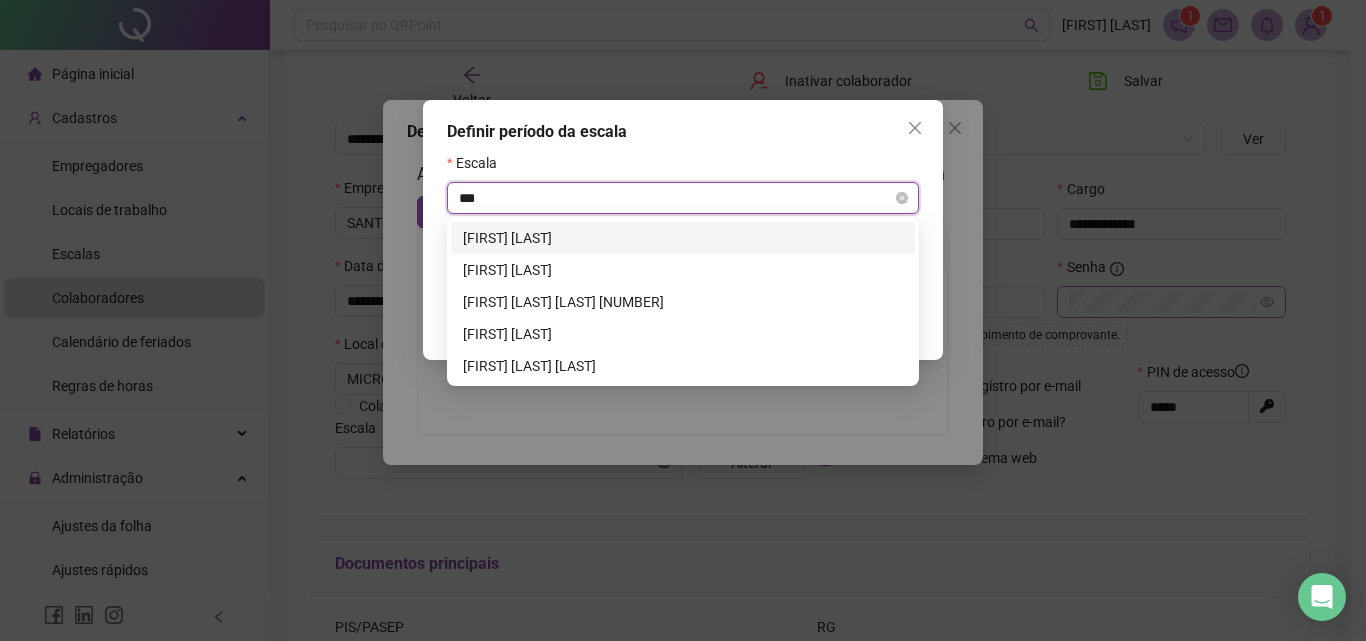 type on "****" 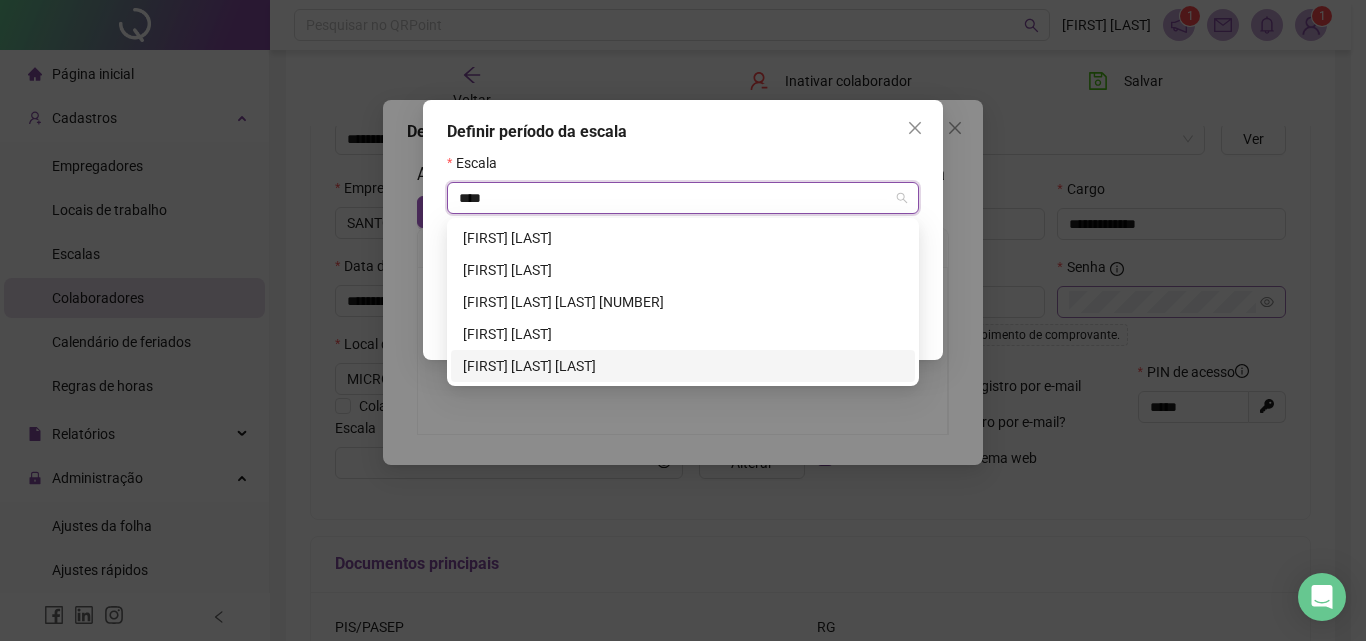 click on "[FIRST] [LAST] [LAST]" at bounding box center (683, 366) 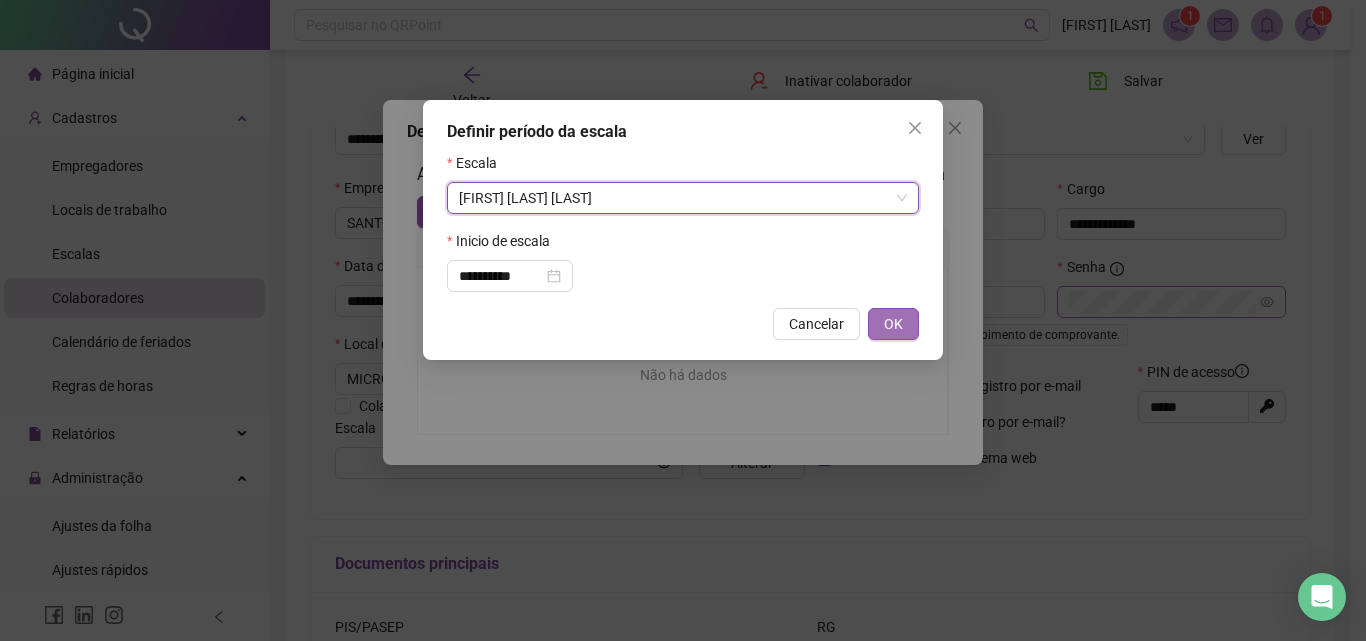 click on "OK" at bounding box center (893, 324) 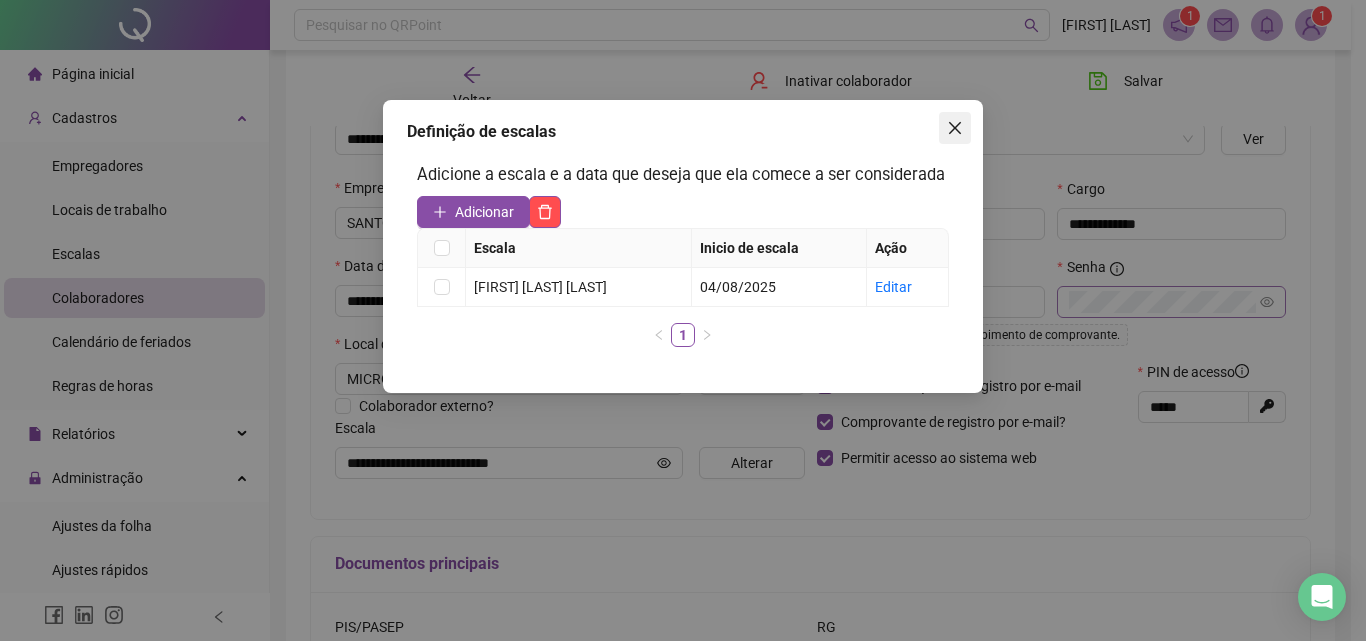 click 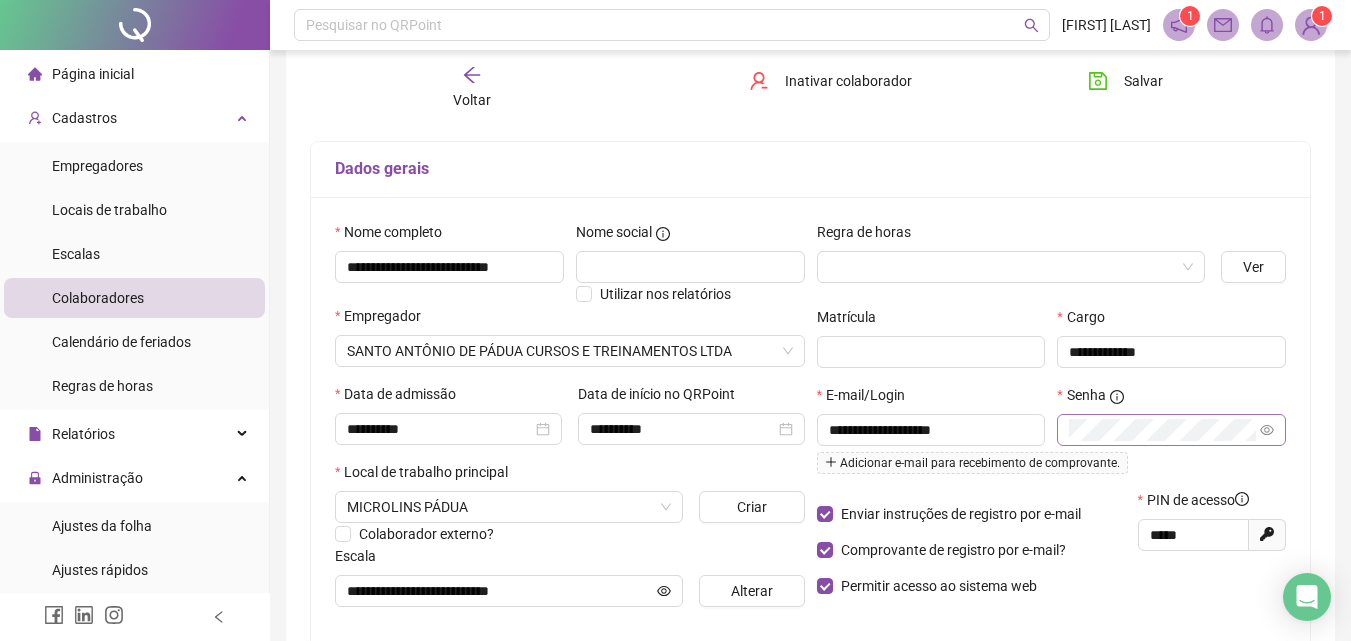scroll, scrollTop: 102, scrollLeft: 0, axis: vertical 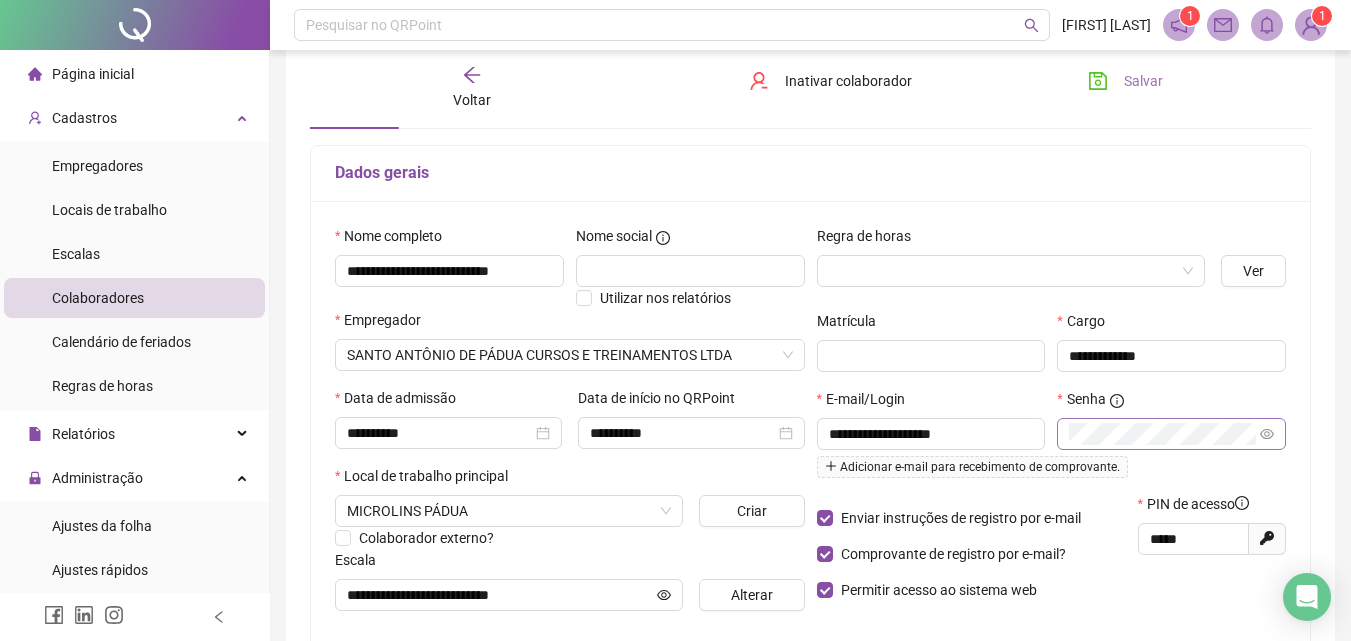 click on "Salvar" at bounding box center [1125, 81] 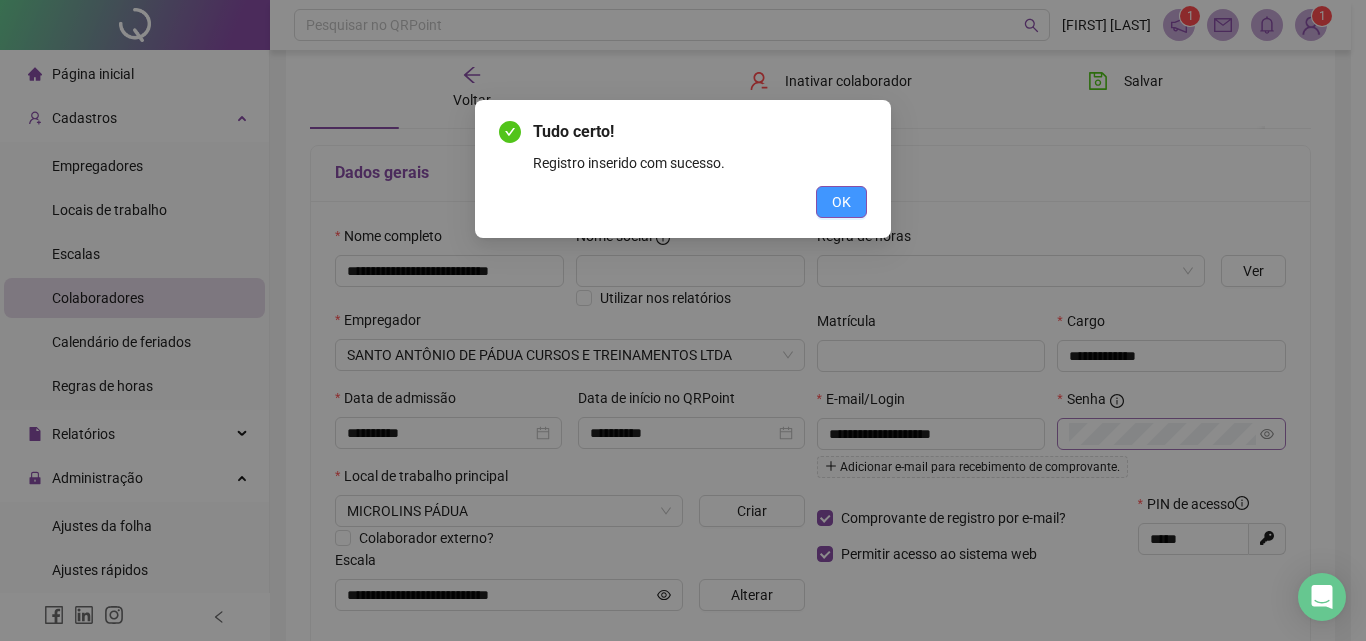 click on "OK" at bounding box center (841, 202) 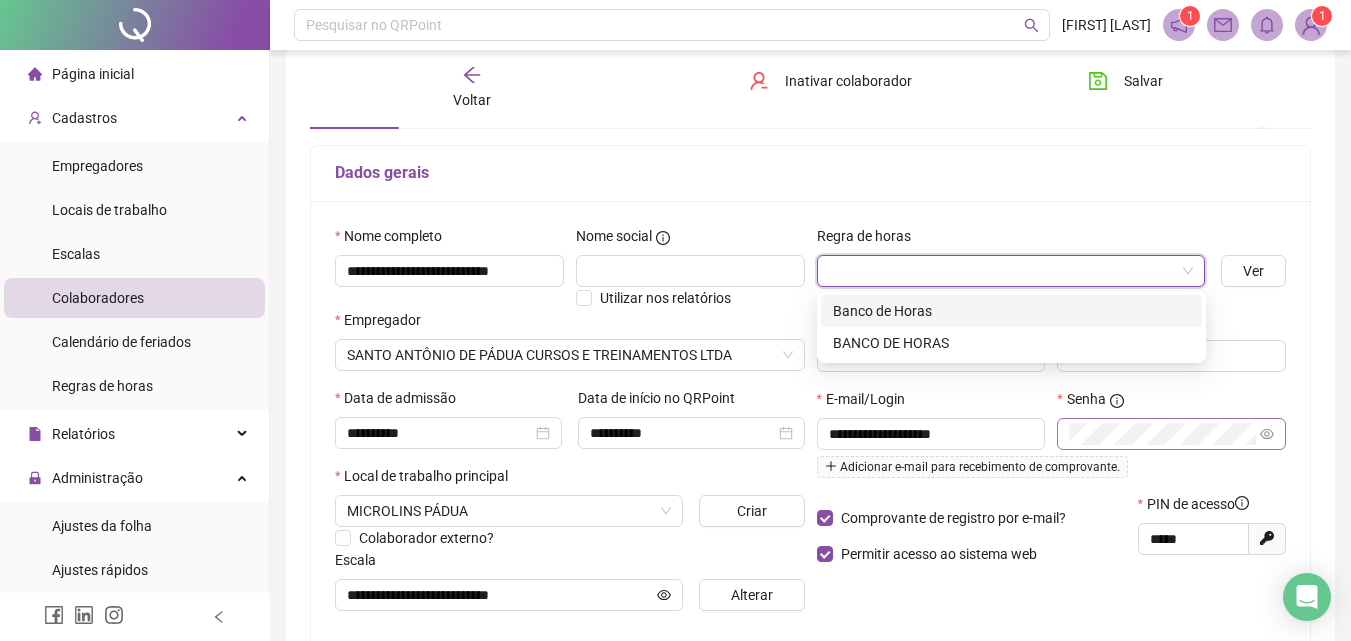 click at bounding box center [1002, 271] 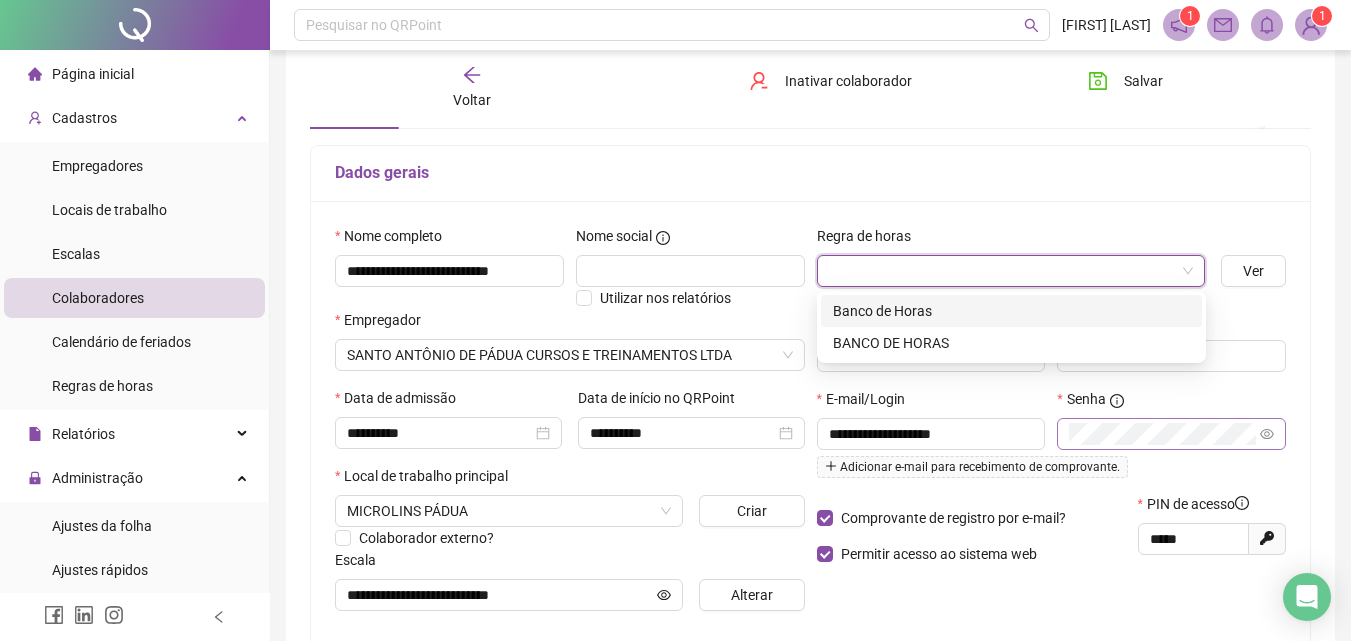 click on "Banco de Horas" at bounding box center [1011, 311] 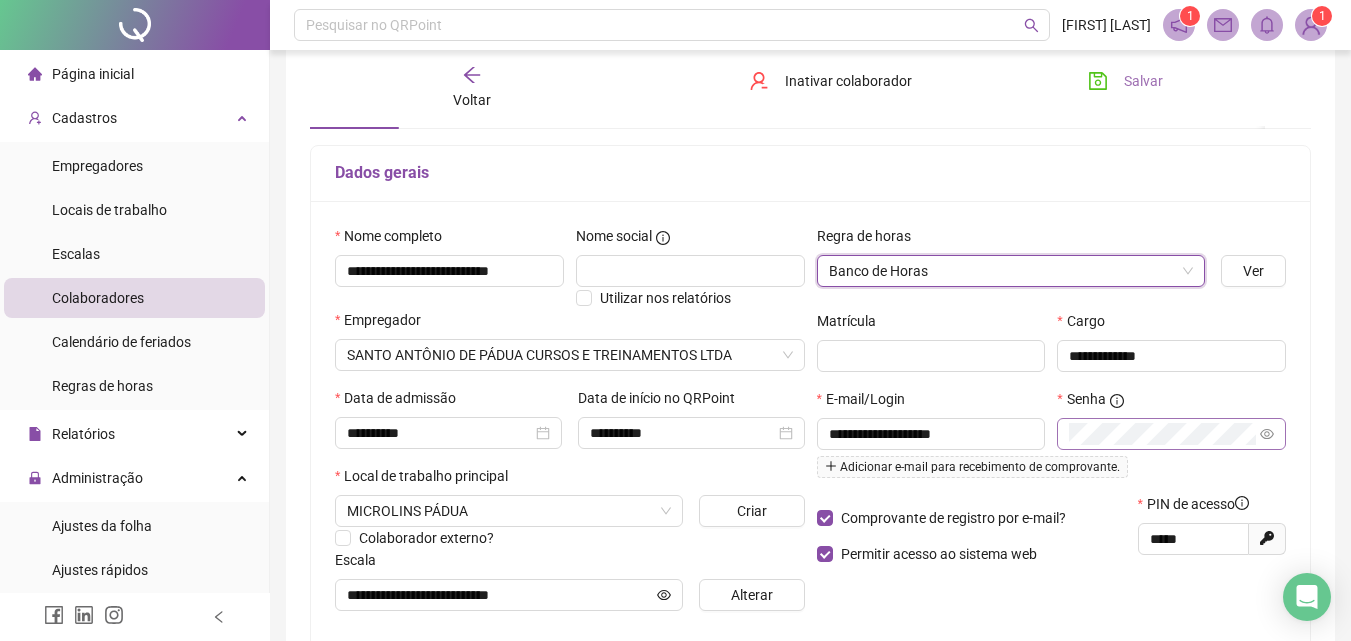 click on "Salvar" at bounding box center [1125, 81] 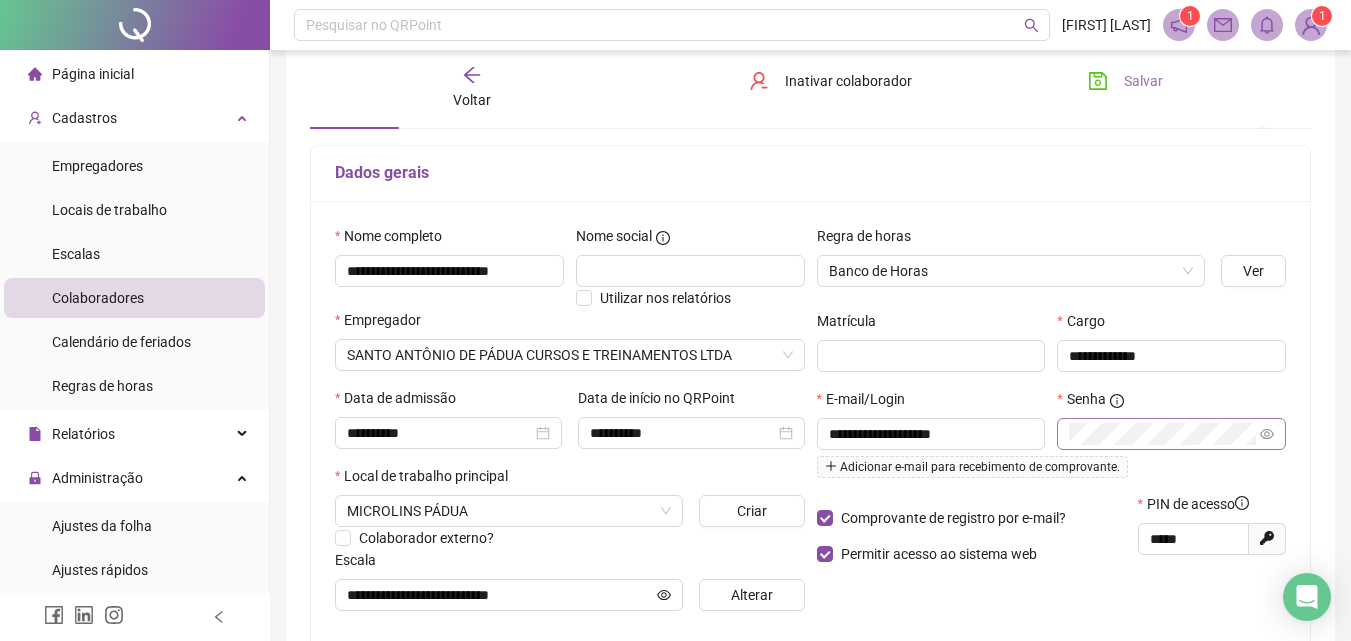 click on "Salvar" at bounding box center (1125, 81) 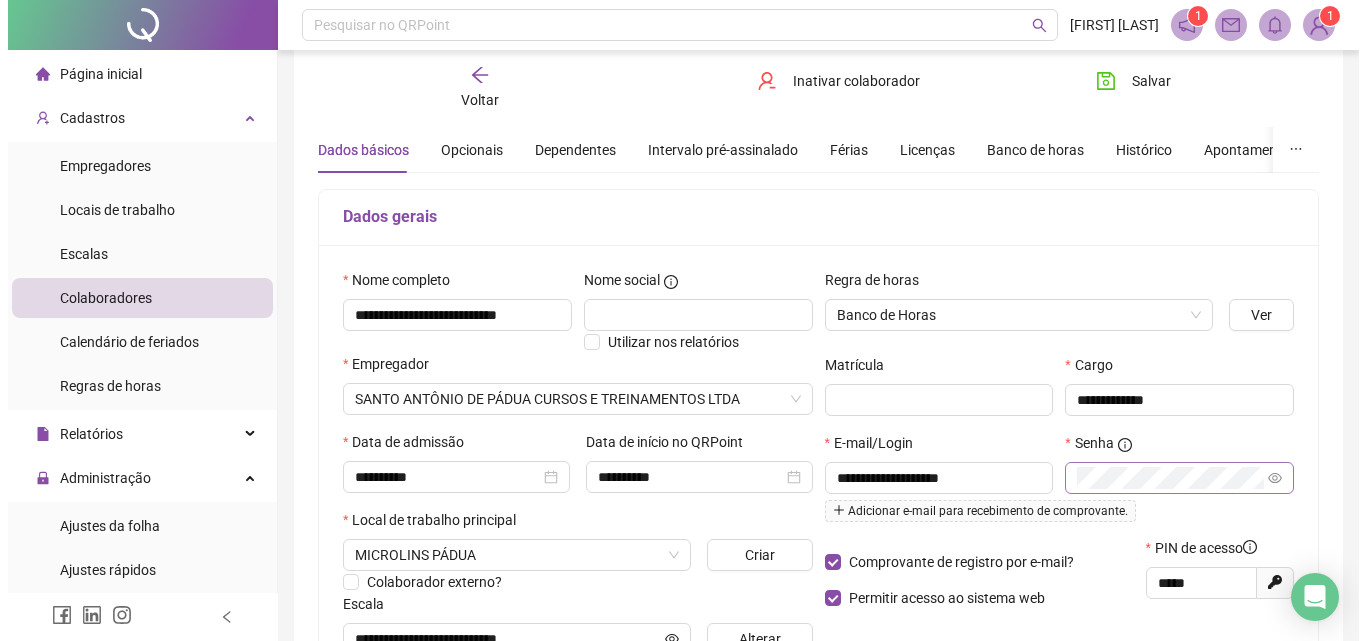 scroll, scrollTop: 57, scrollLeft: 0, axis: vertical 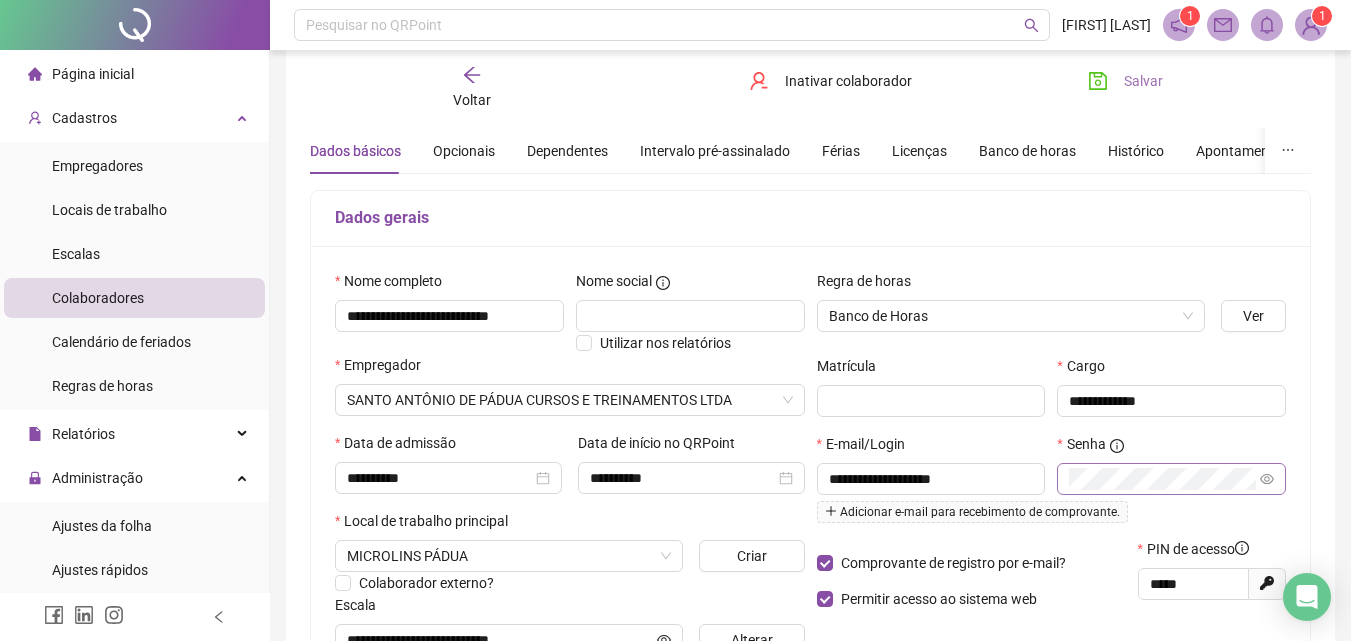 click on "Salvar" at bounding box center (1125, 81) 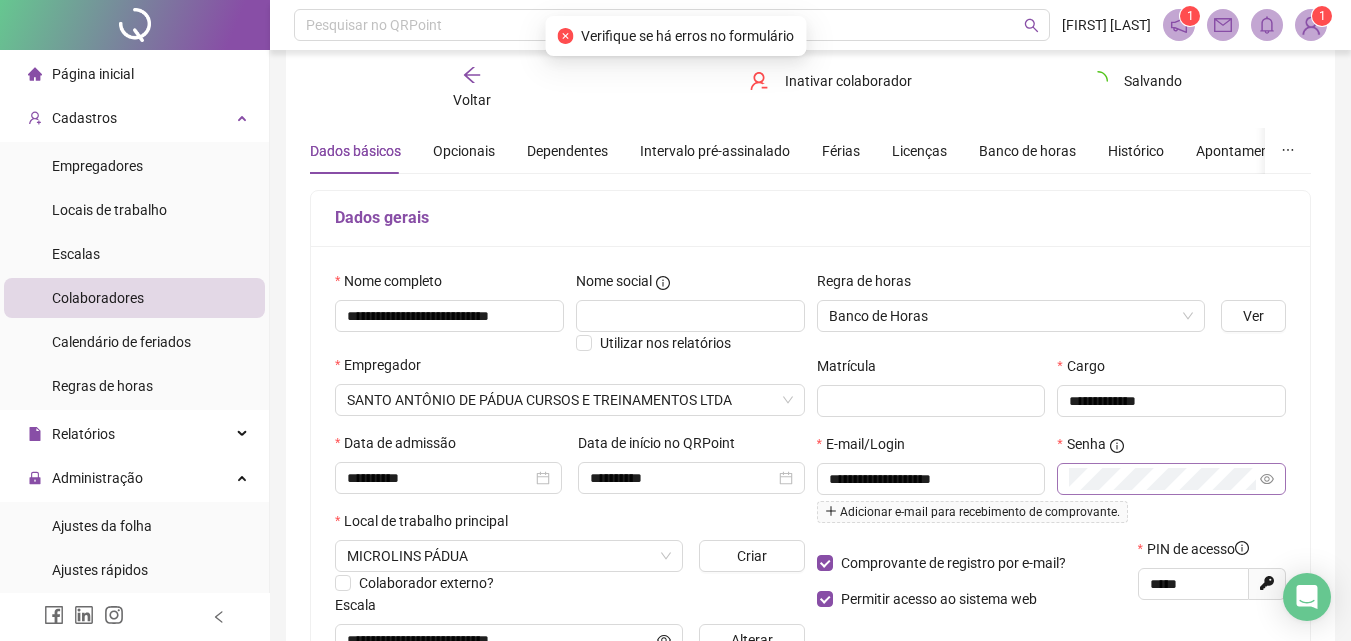 click on "Voltar" at bounding box center [472, 88] 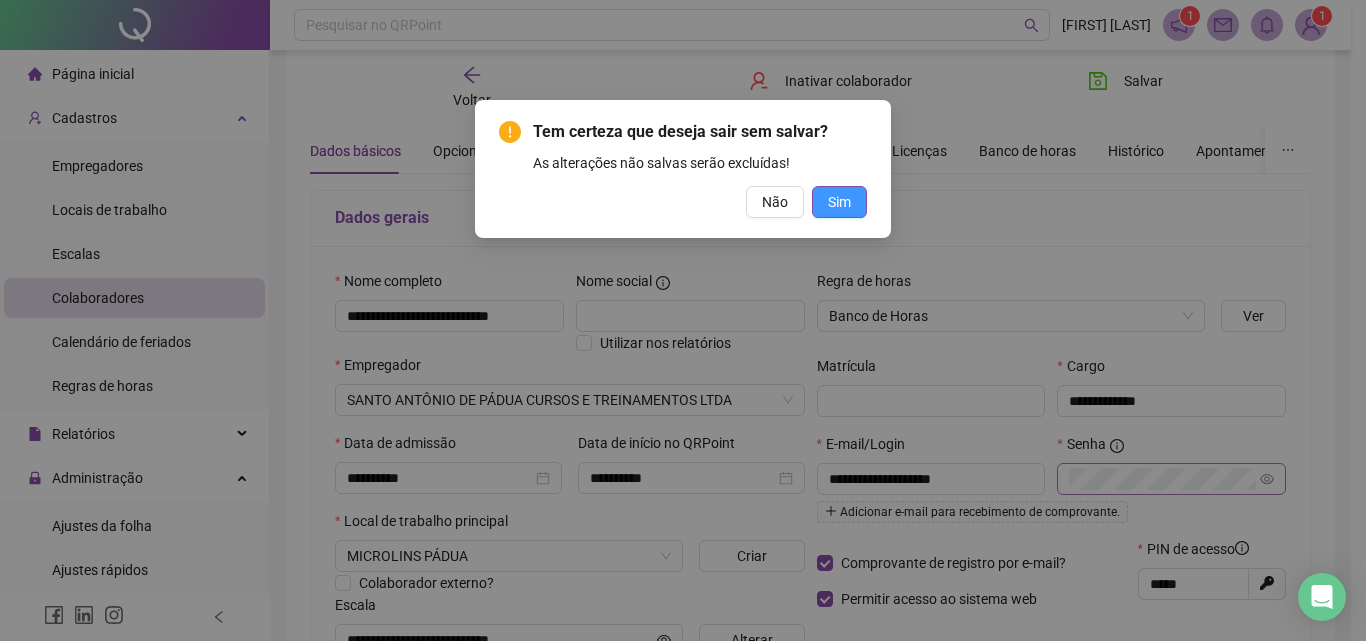 click on "Sim" at bounding box center [839, 202] 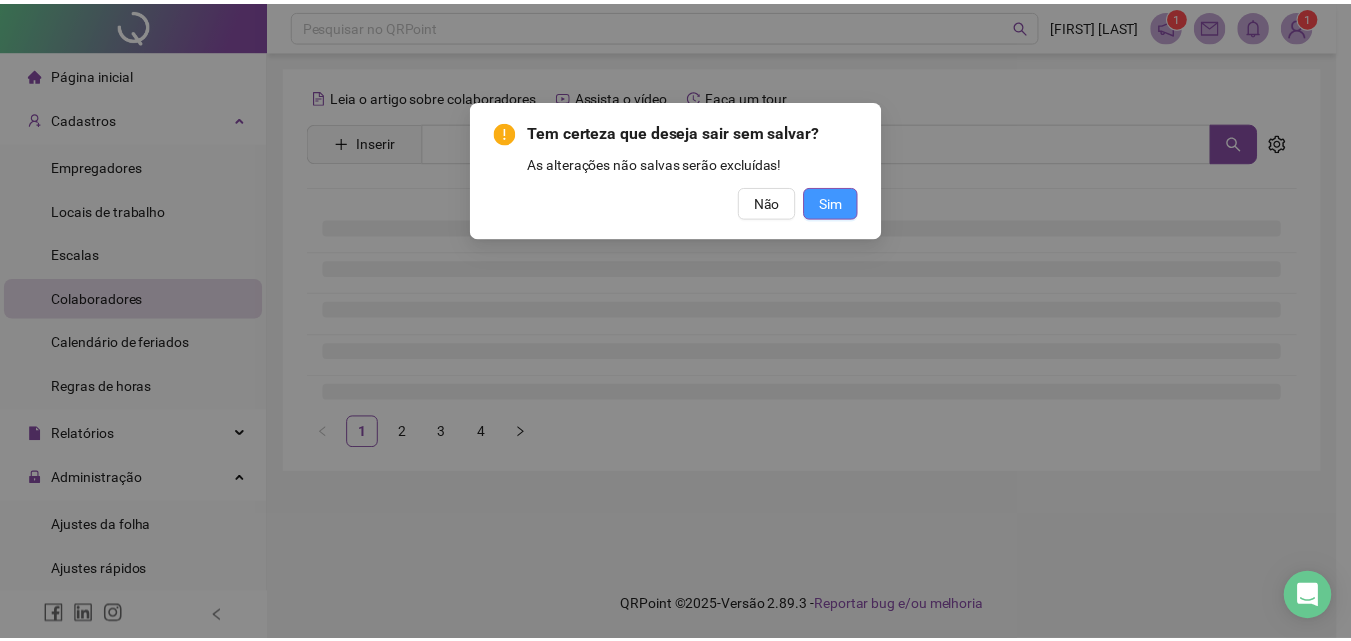 scroll, scrollTop: 0, scrollLeft: 0, axis: both 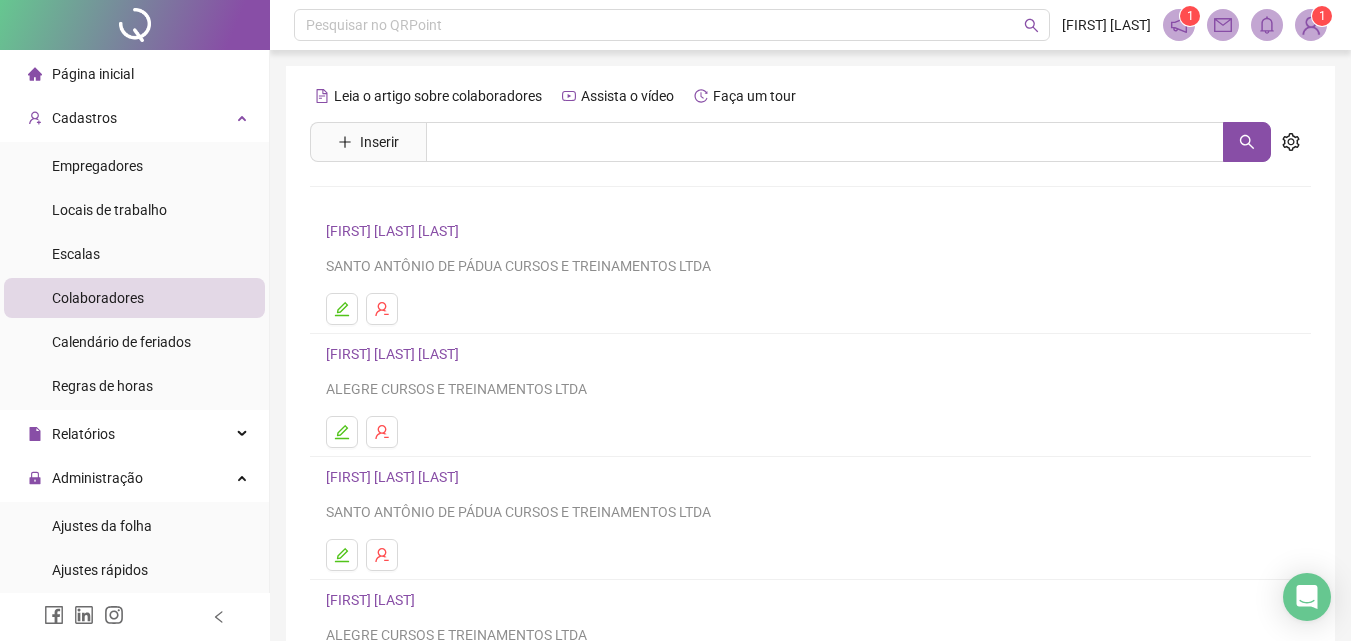 click on "[FIRST] [LAST] [LAST]" at bounding box center (395, 231) 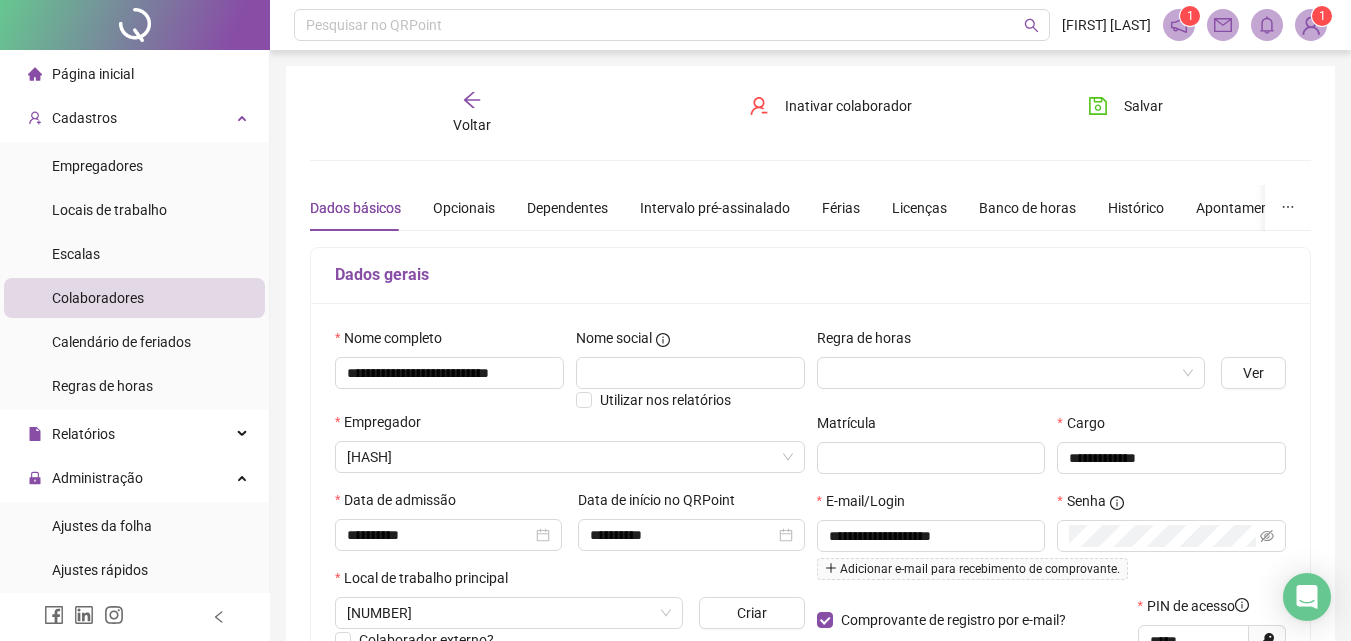 type on "**********" 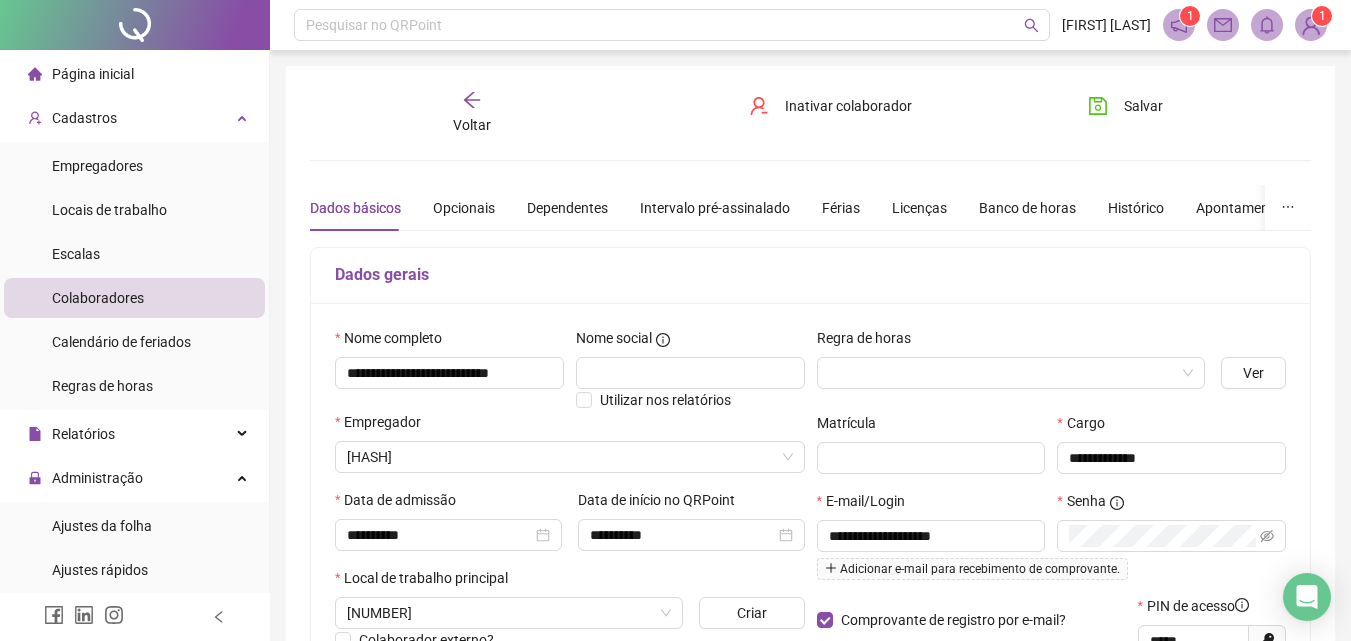 click on "Regra de horas" at bounding box center [1011, 366] 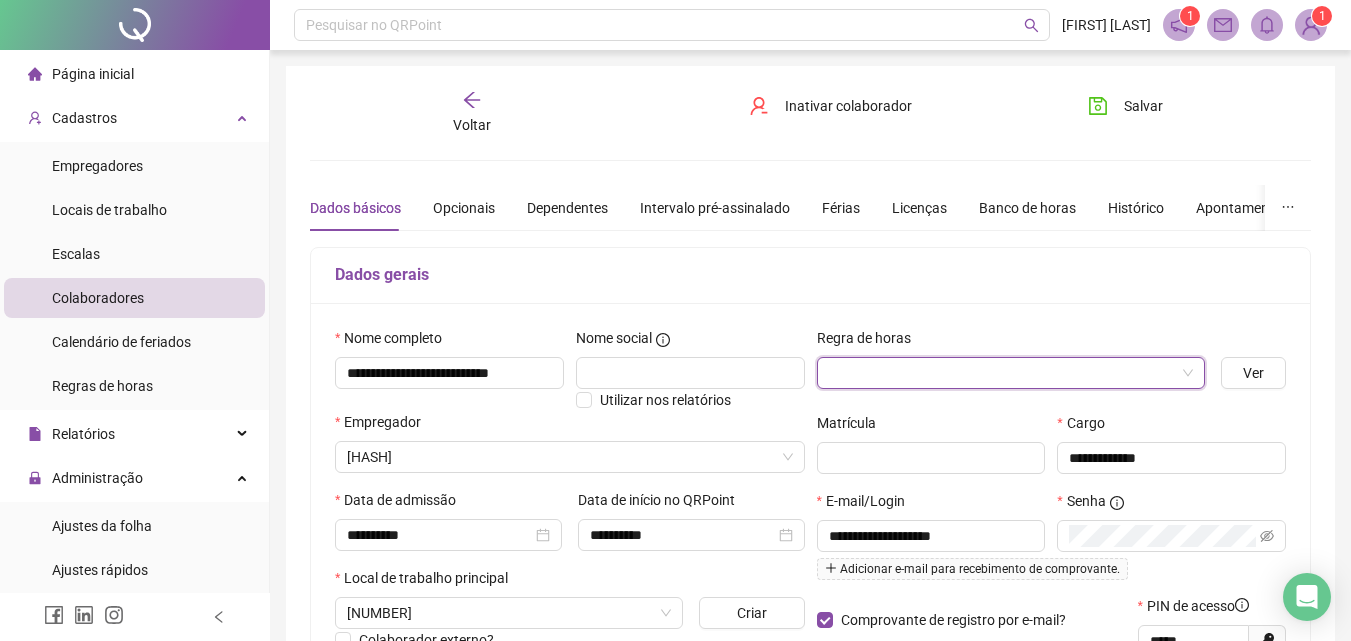 click at bounding box center [1002, 373] 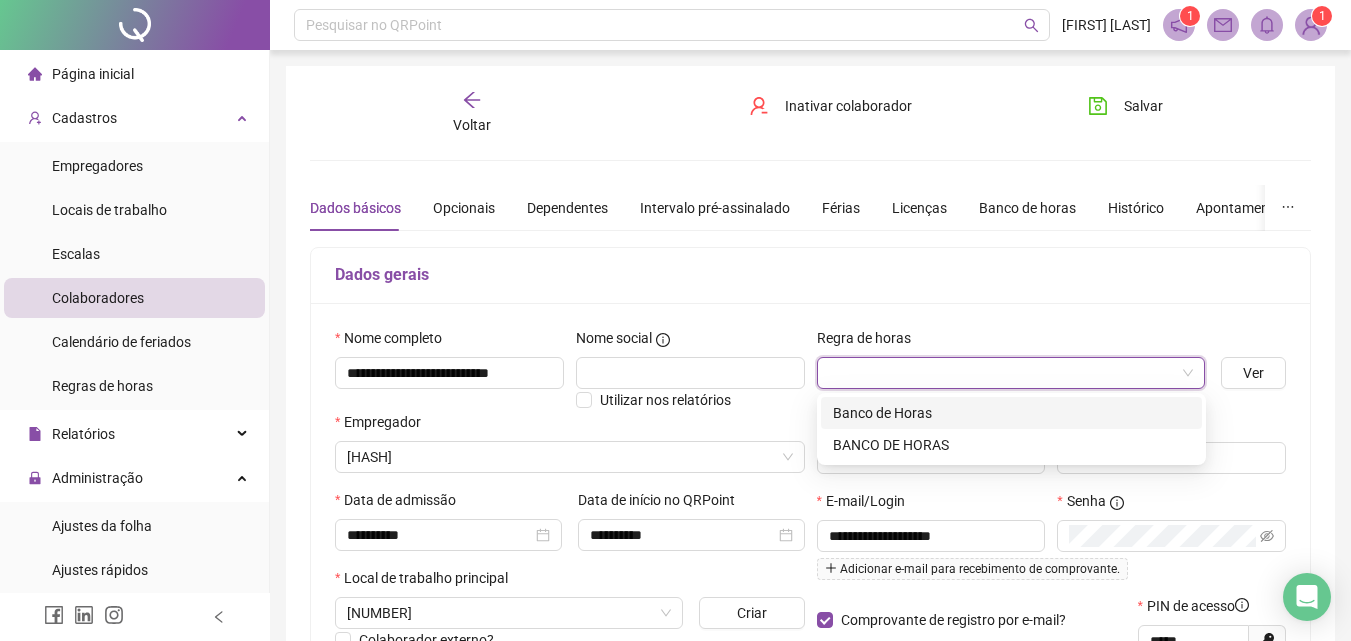 click on "Banco de Horas" at bounding box center [1011, 413] 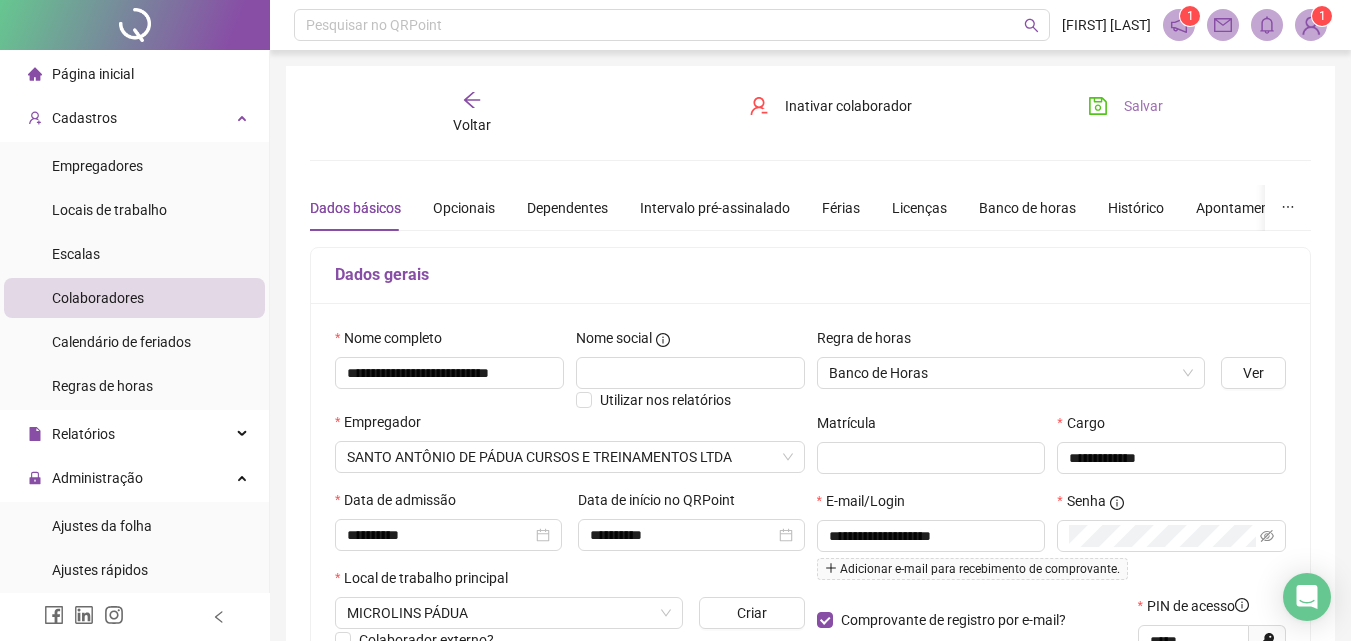 click on "Salvar" at bounding box center [1125, 106] 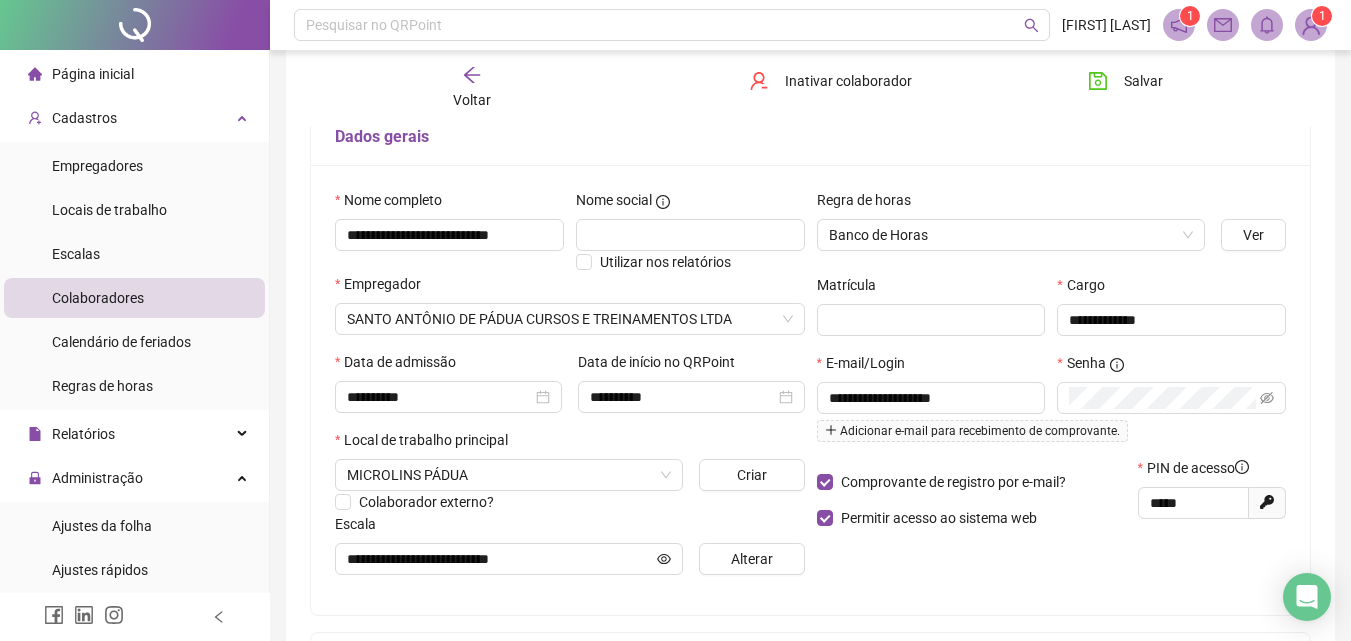scroll, scrollTop: 140, scrollLeft: 0, axis: vertical 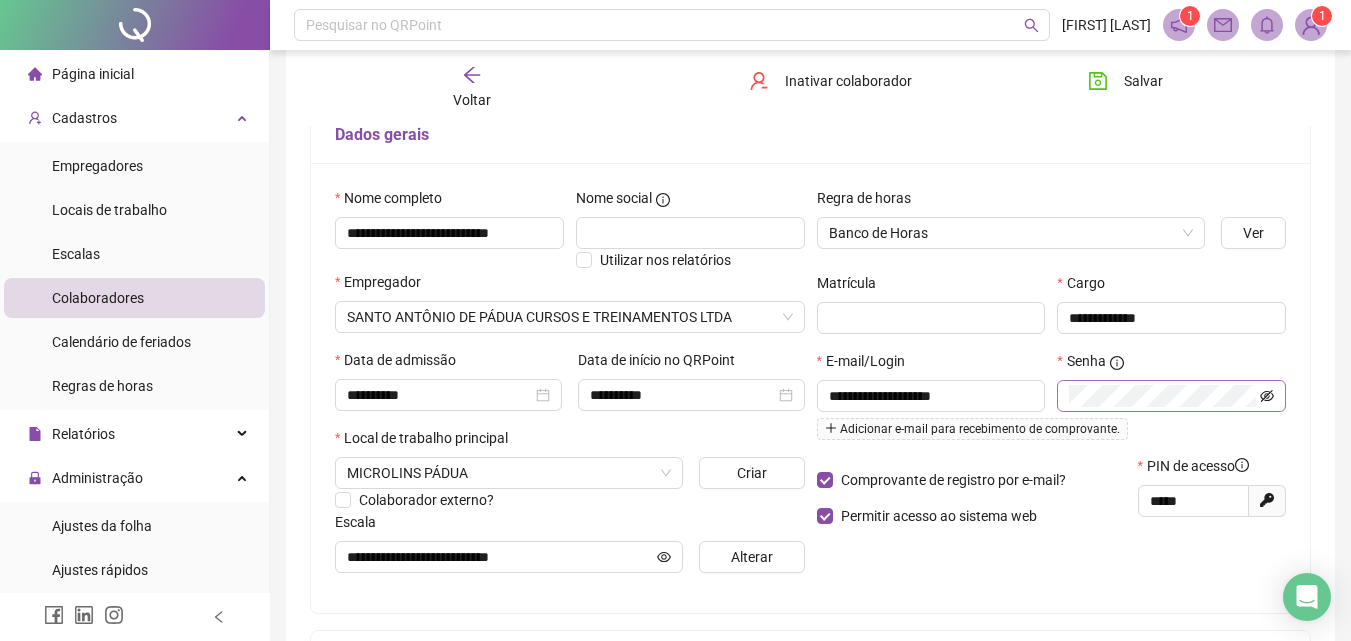 click 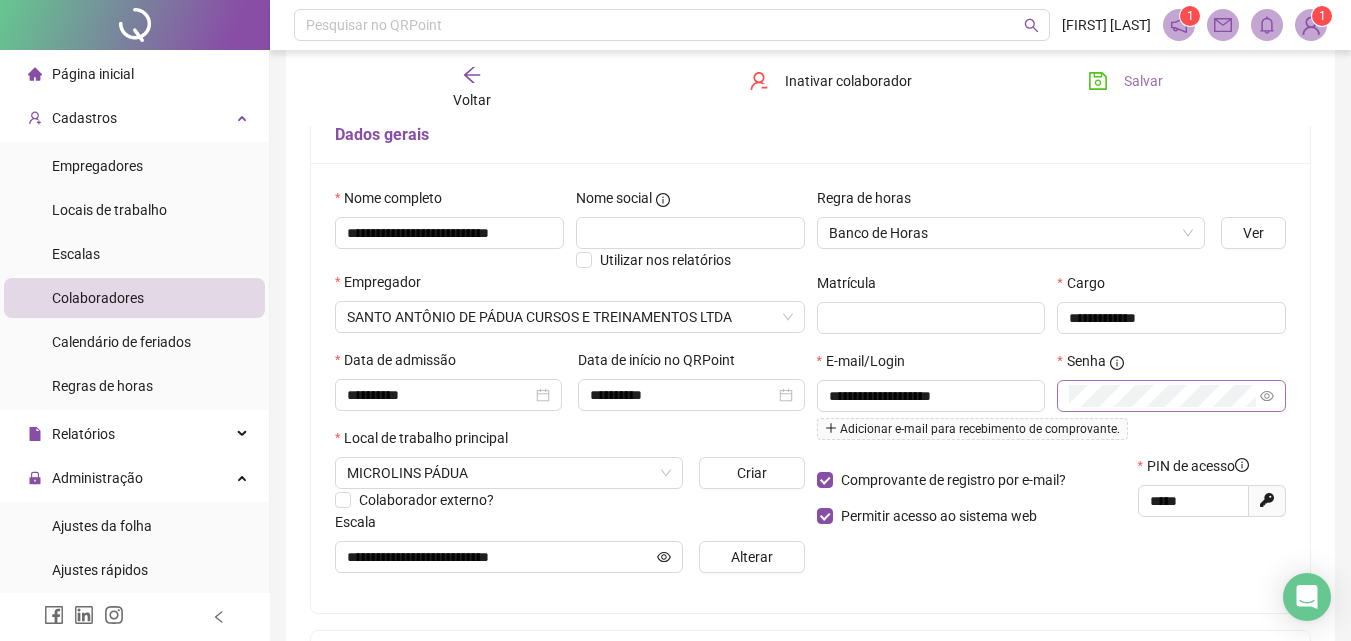 click on "Salvar" at bounding box center (1143, 81) 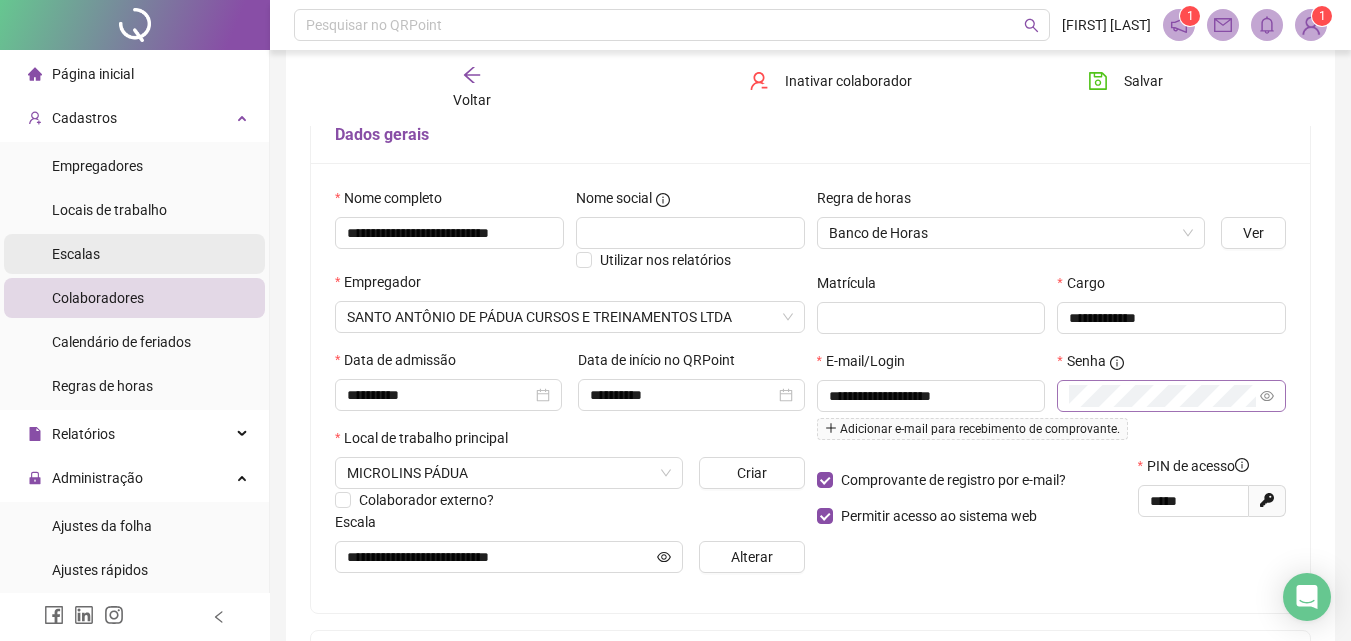 click on "Escalas" at bounding box center (134, 254) 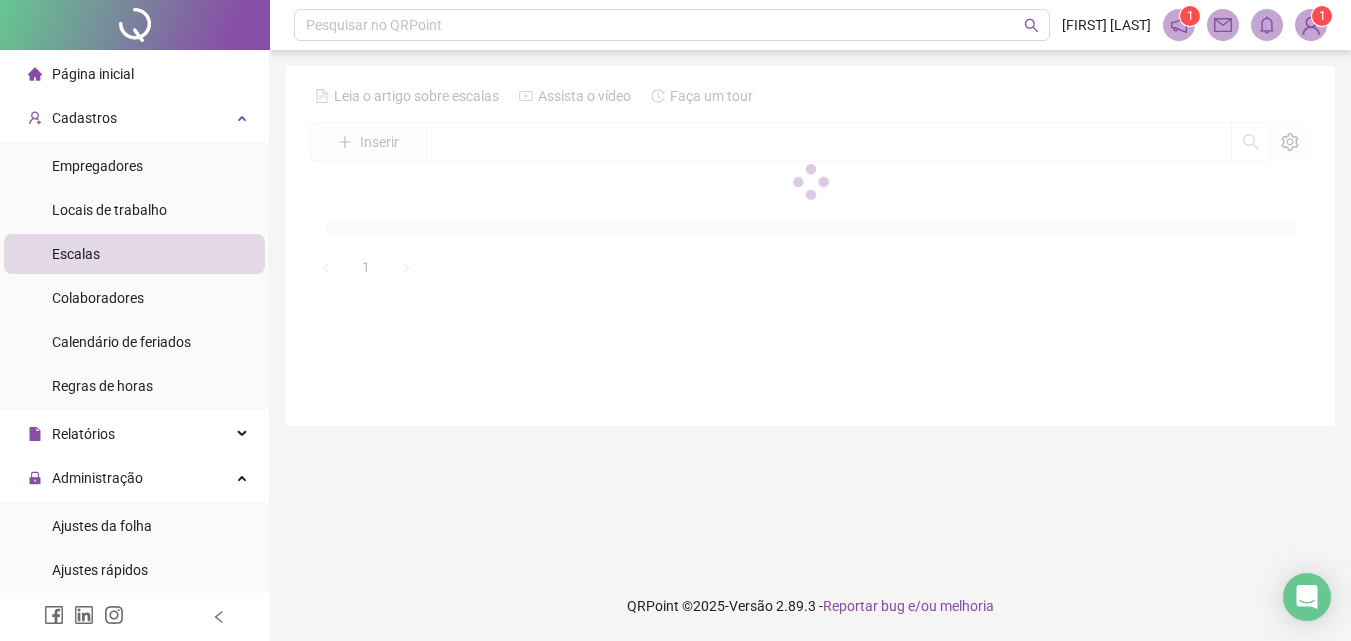 scroll, scrollTop: 0, scrollLeft: 0, axis: both 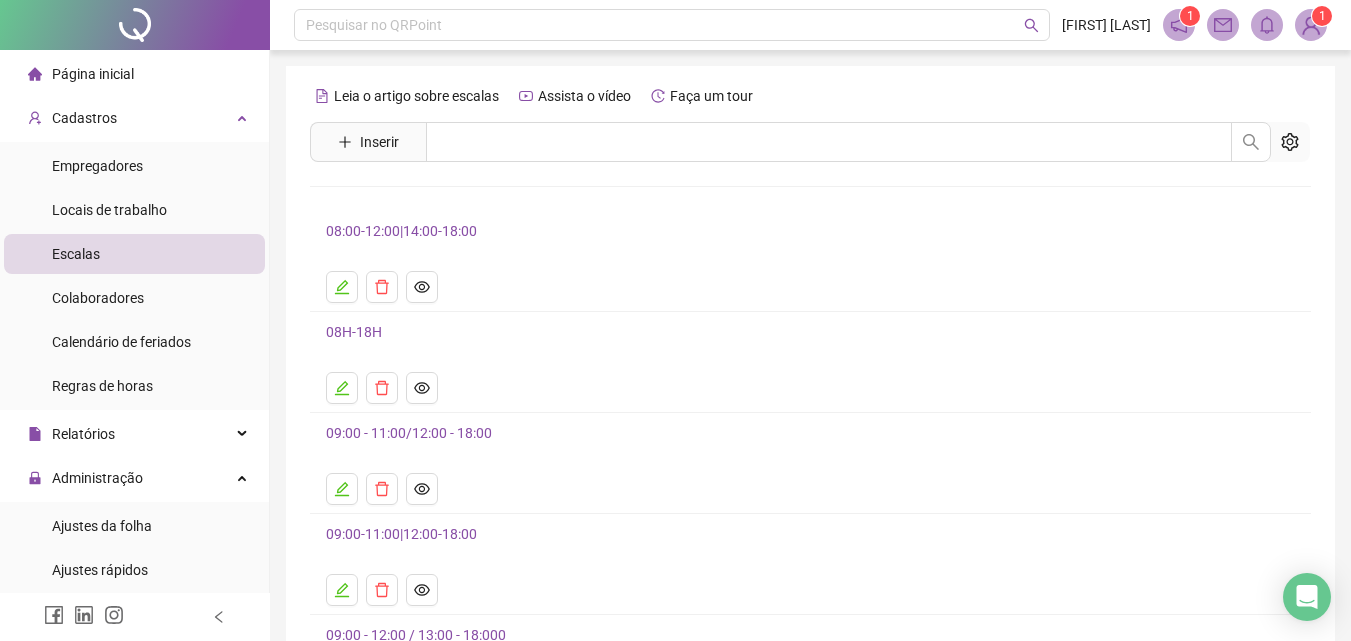 click on "Inserir" at bounding box center (368, 142) 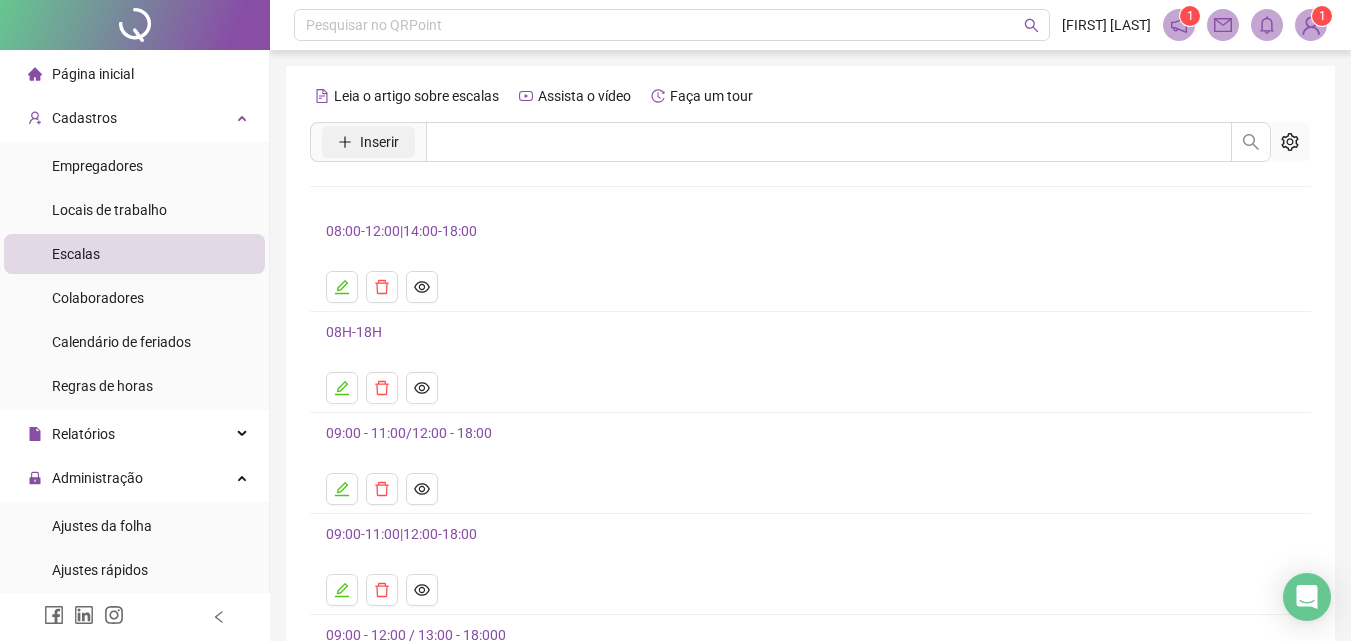 click on "Inserir" at bounding box center (368, 142) 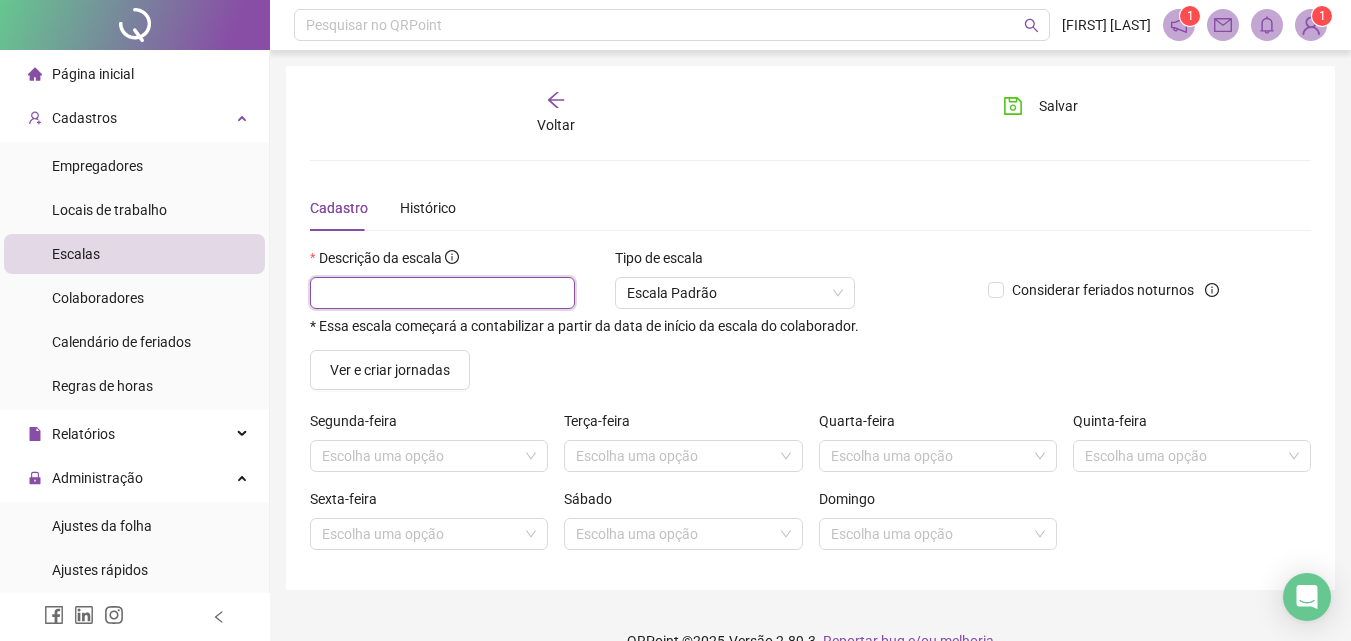 click at bounding box center [442, 293] 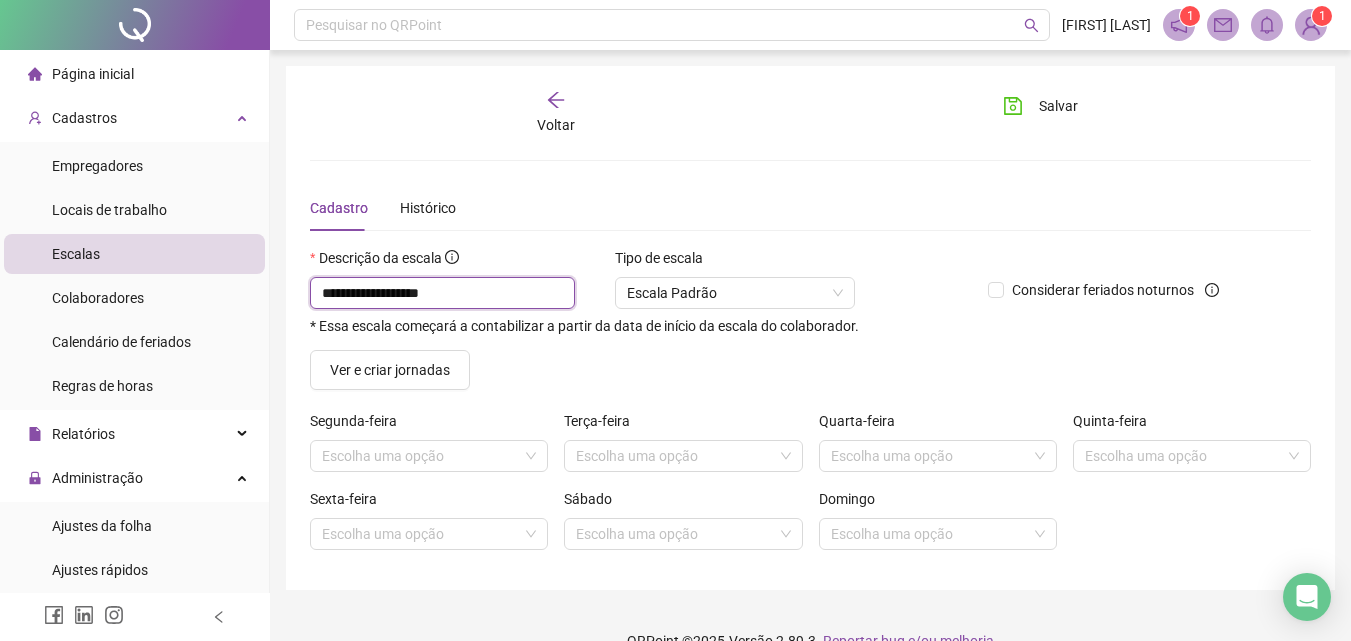 type on "**********" 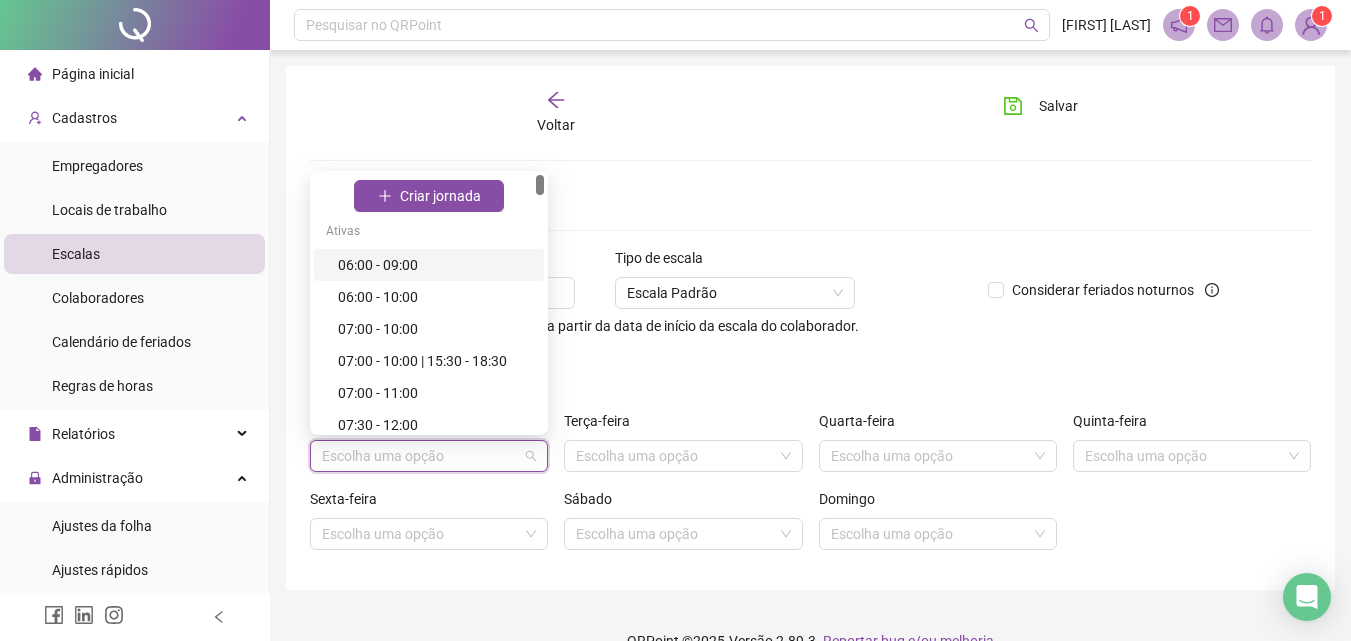 click at bounding box center (420, 456) 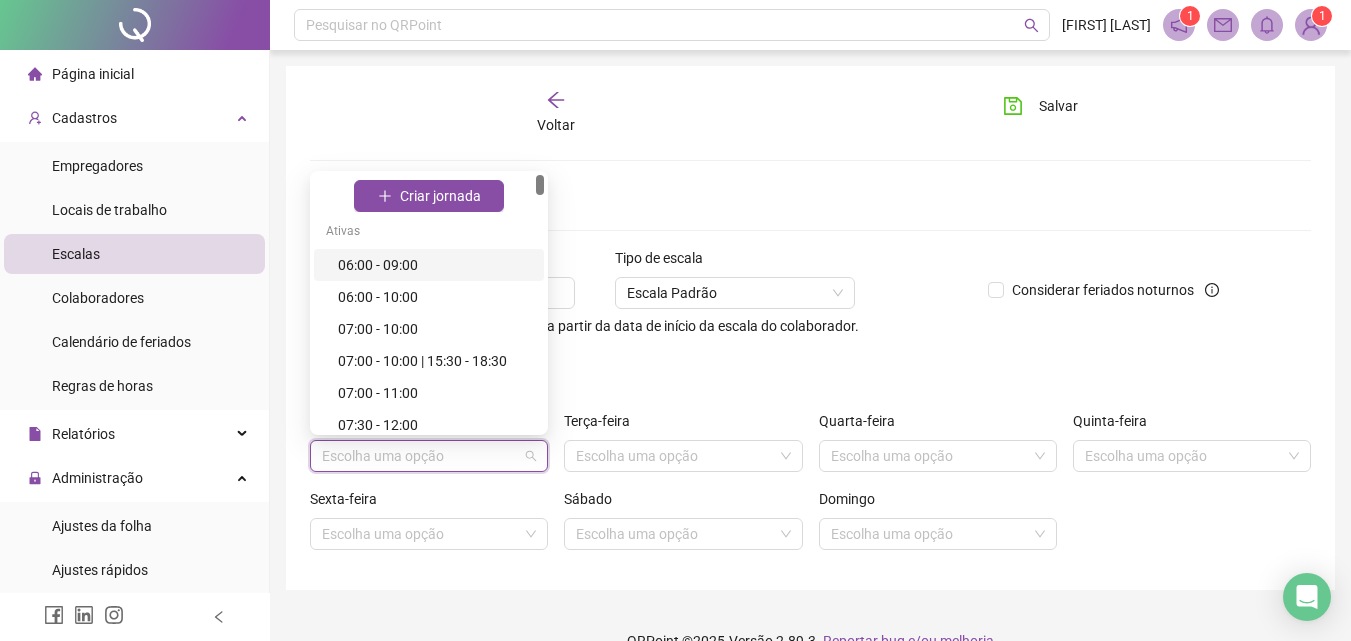 type on "*" 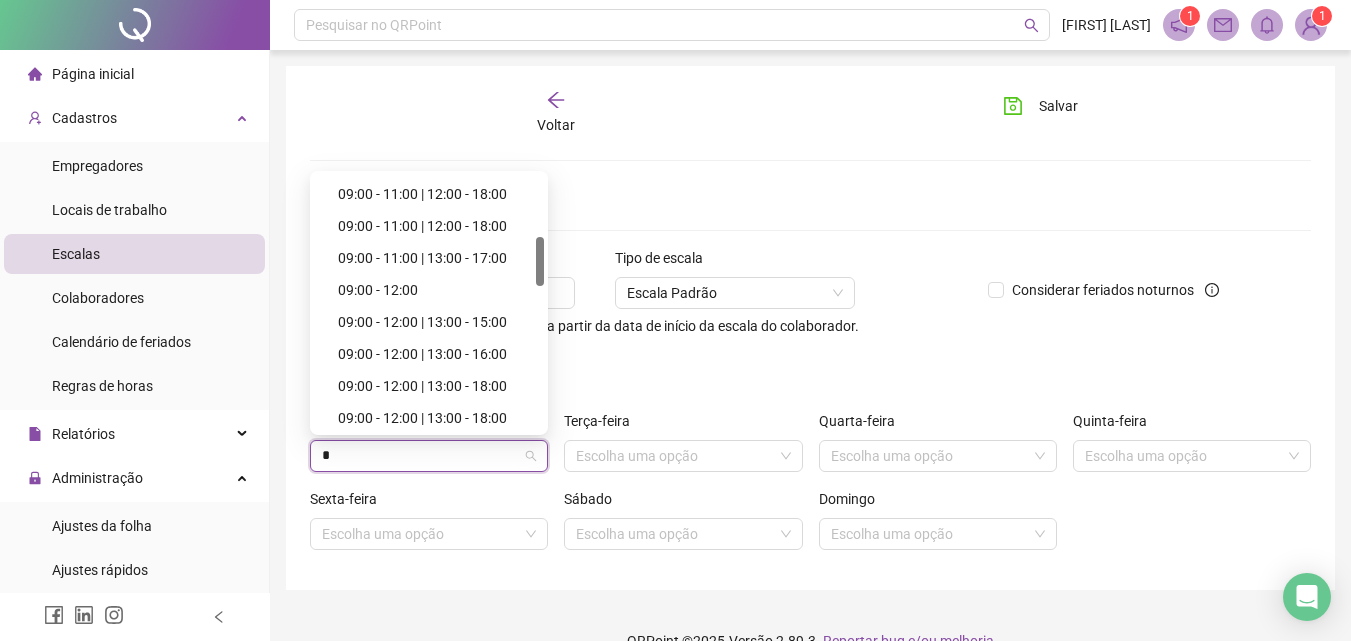 scroll, scrollTop: 327, scrollLeft: 0, axis: vertical 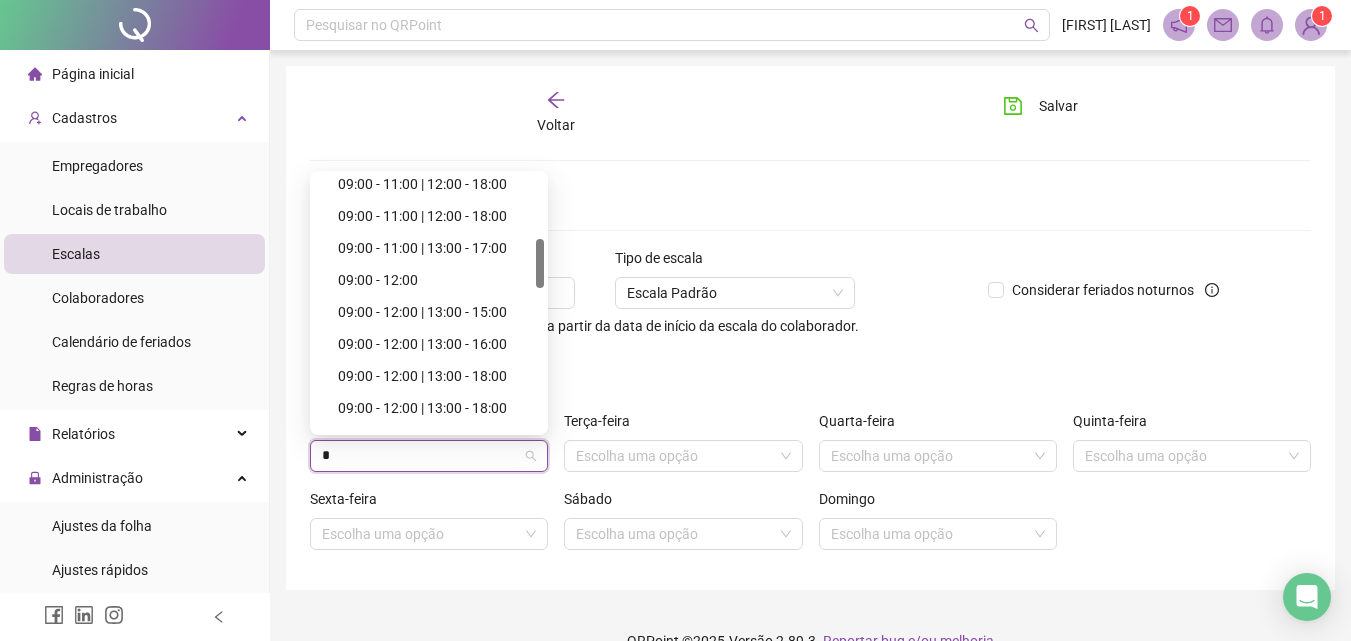 drag, startPoint x: 539, startPoint y: 216, endPoint x: 533, endPoint y: 280, distance: 64.28063 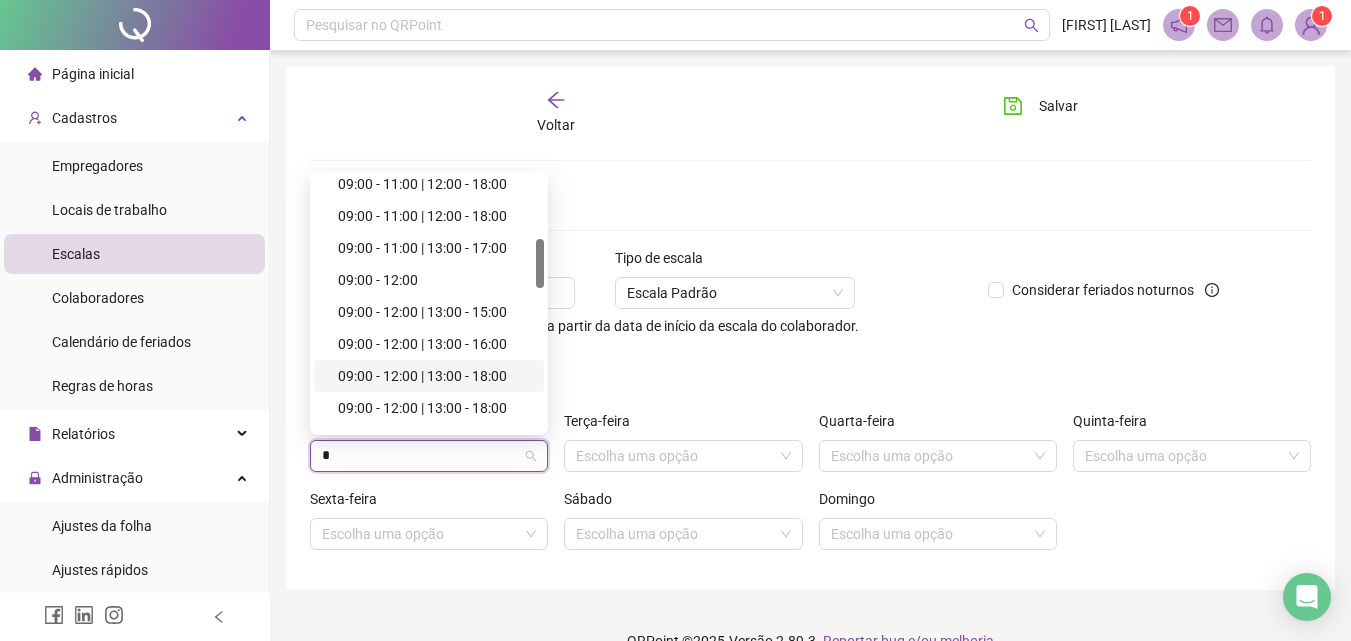 click on "09:00 - 12:00 | 13:00 - 18:00" at bounding box center [435, 376] 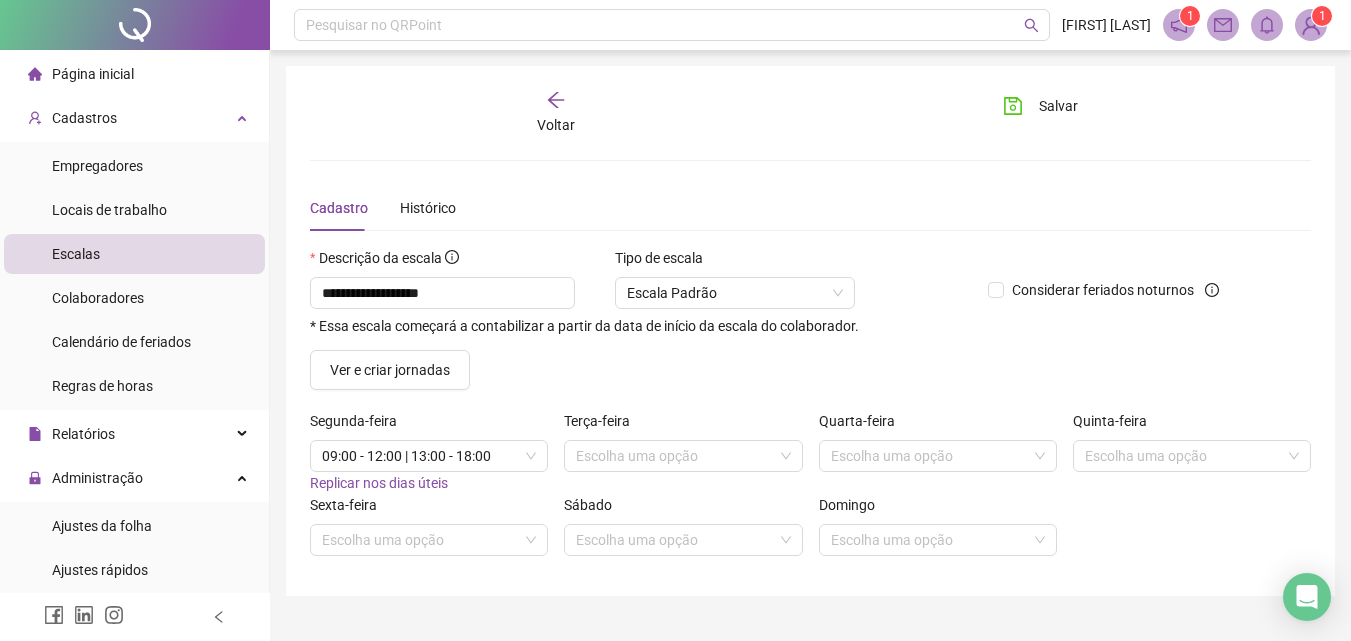 click on "Replicar nos dias úteis" at bounding box center (379, 483) 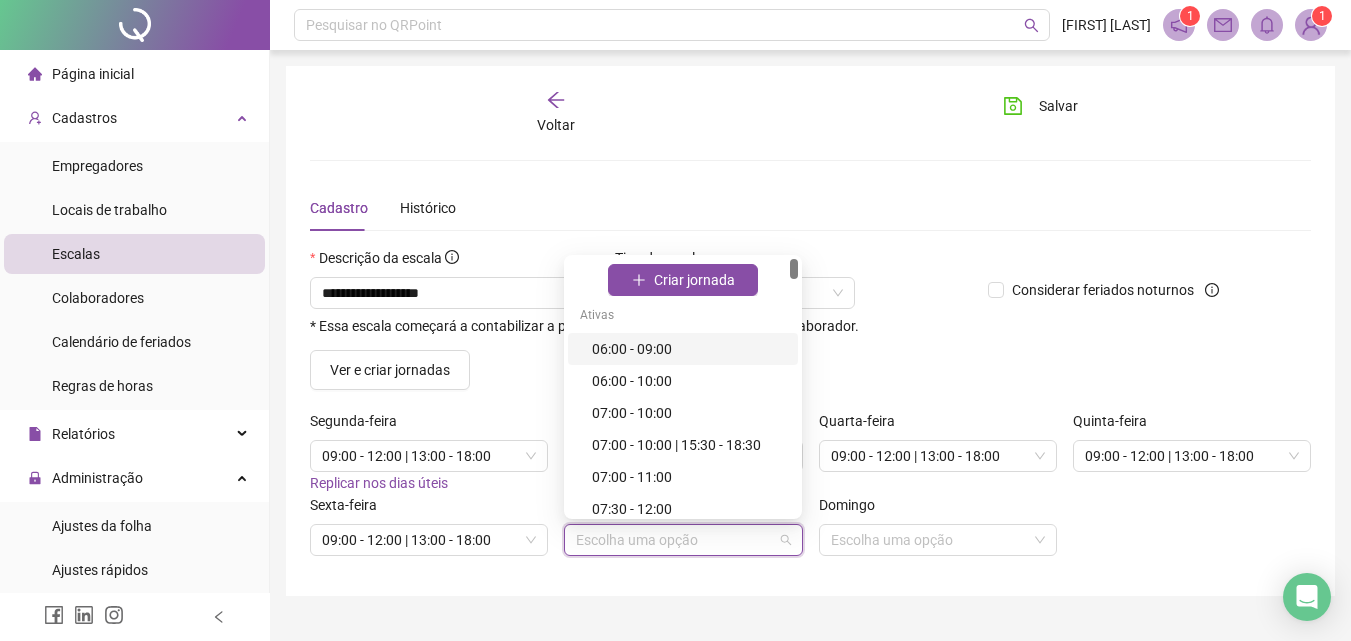 click at bounding box center [674, 540] 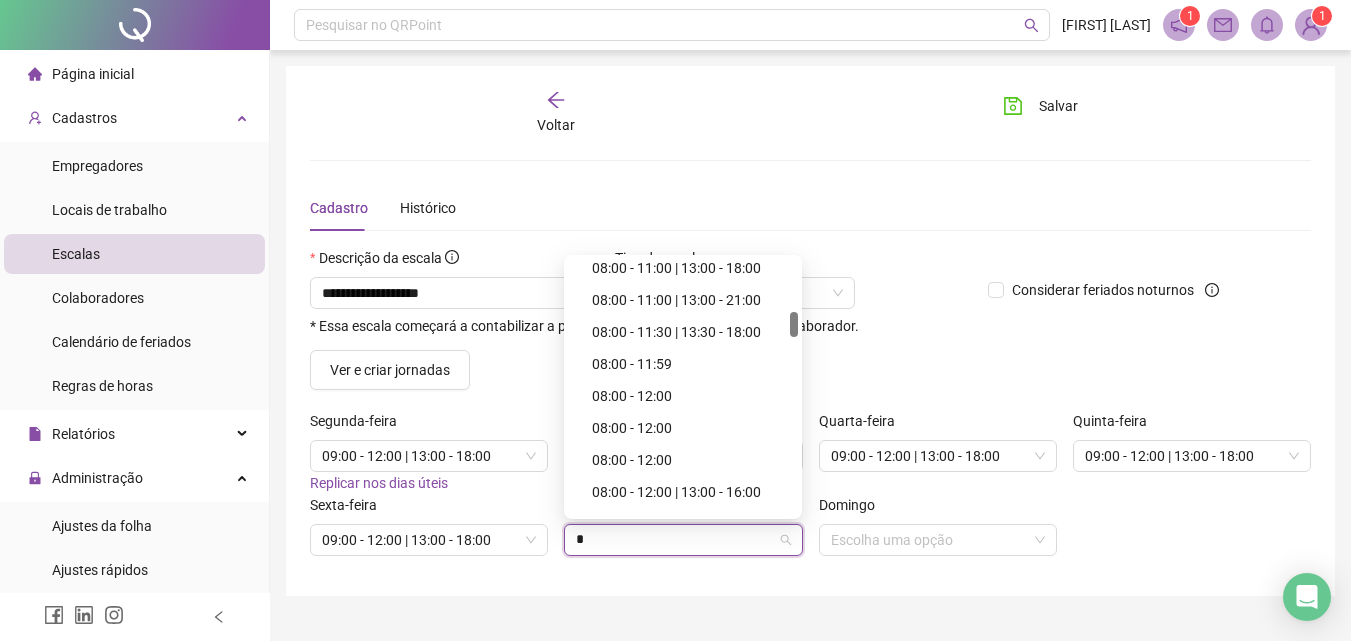 drag, startPoint x: 792, startPoint y: 279, endPoint x: 788, endPoint y: 332, distance: 53.15073 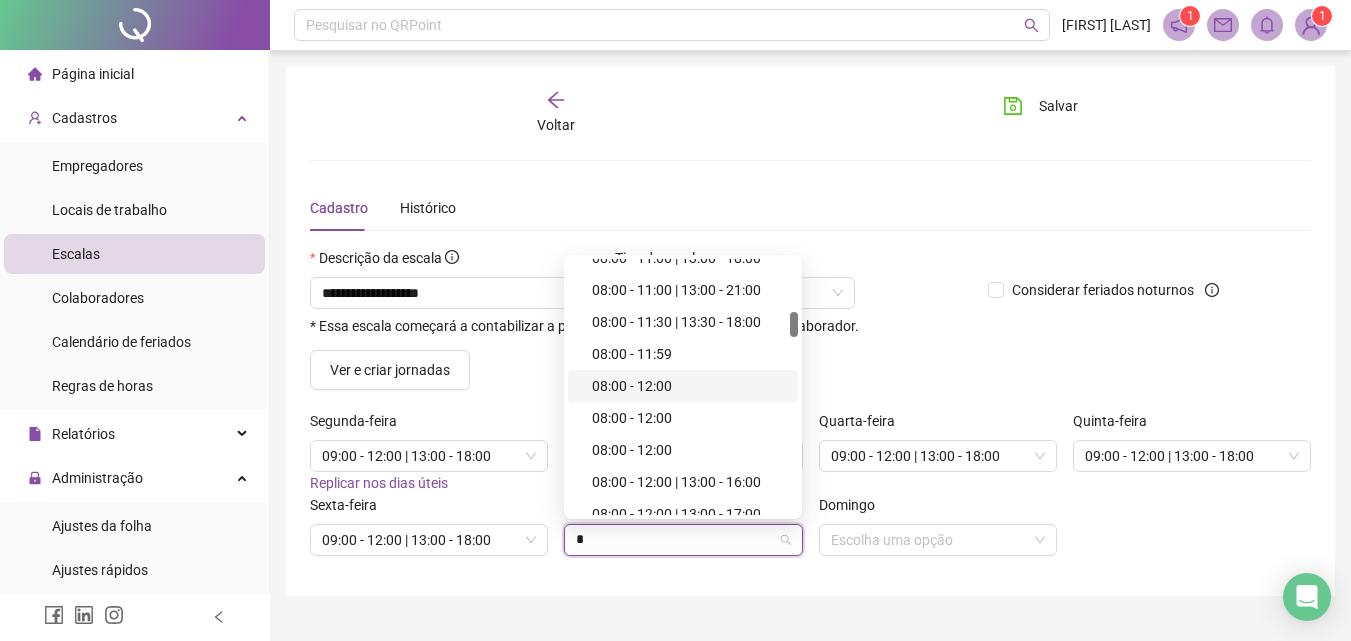 click on "08:00 - 12:00" at bounding box center [689, 386] 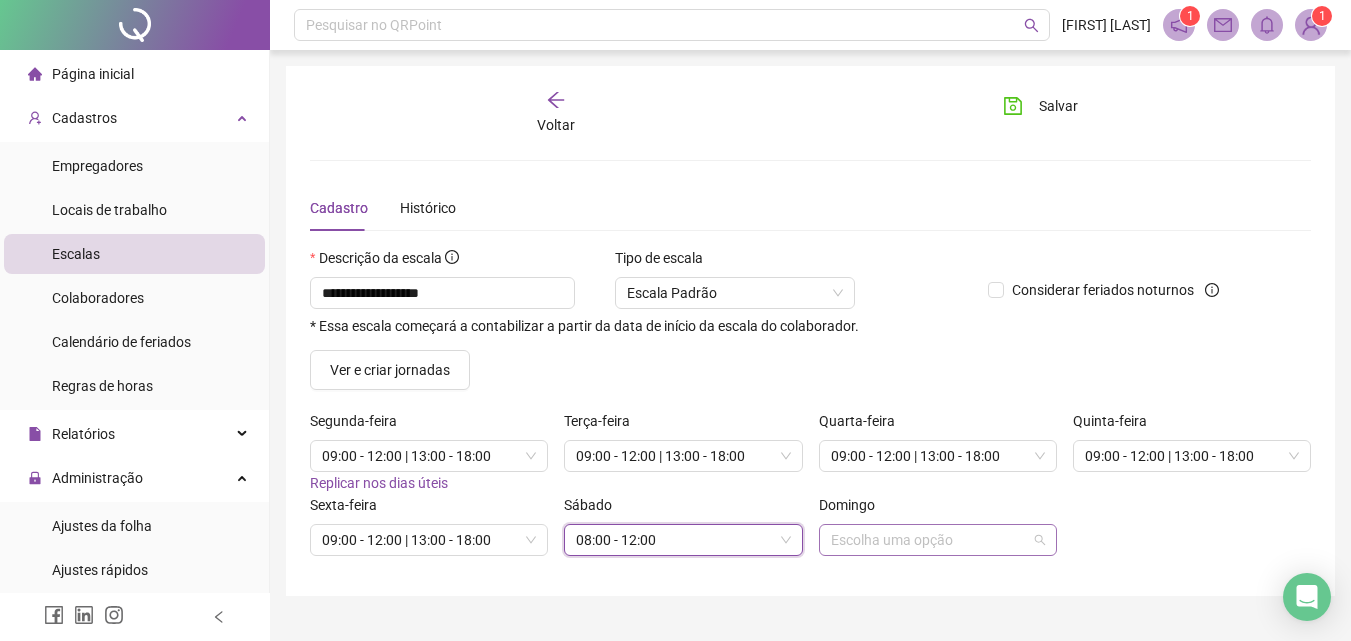 click at bounding box center [929, 540] 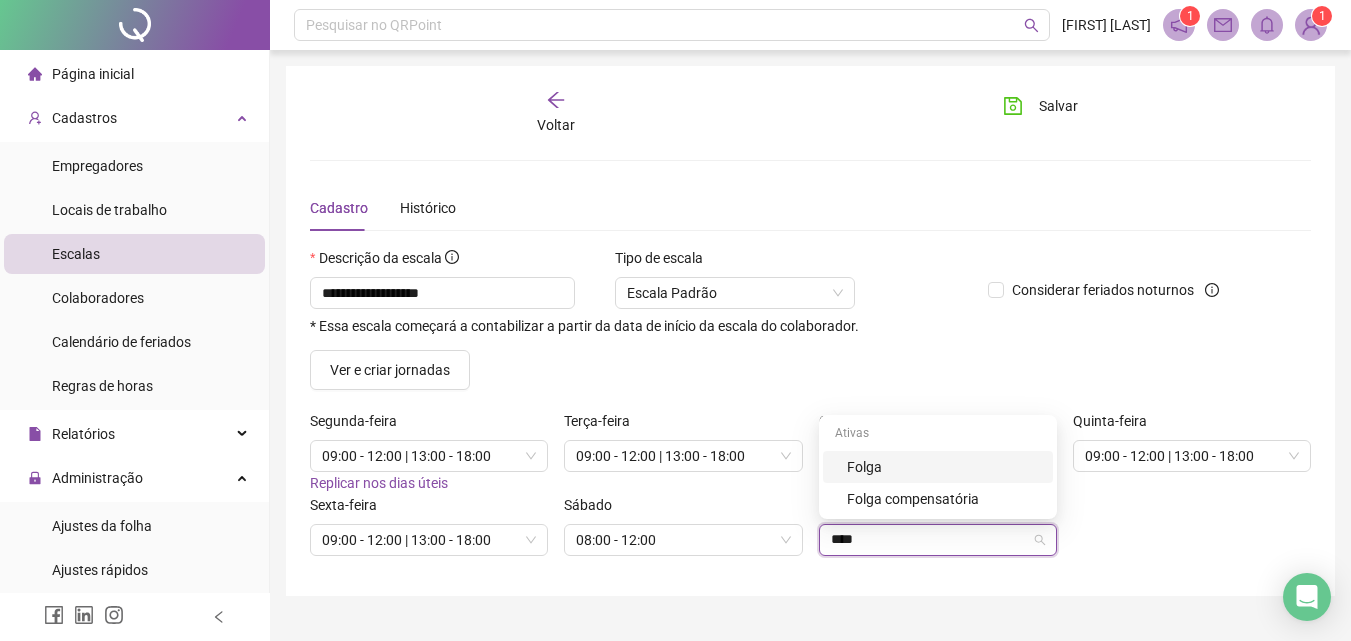 type on "*****" 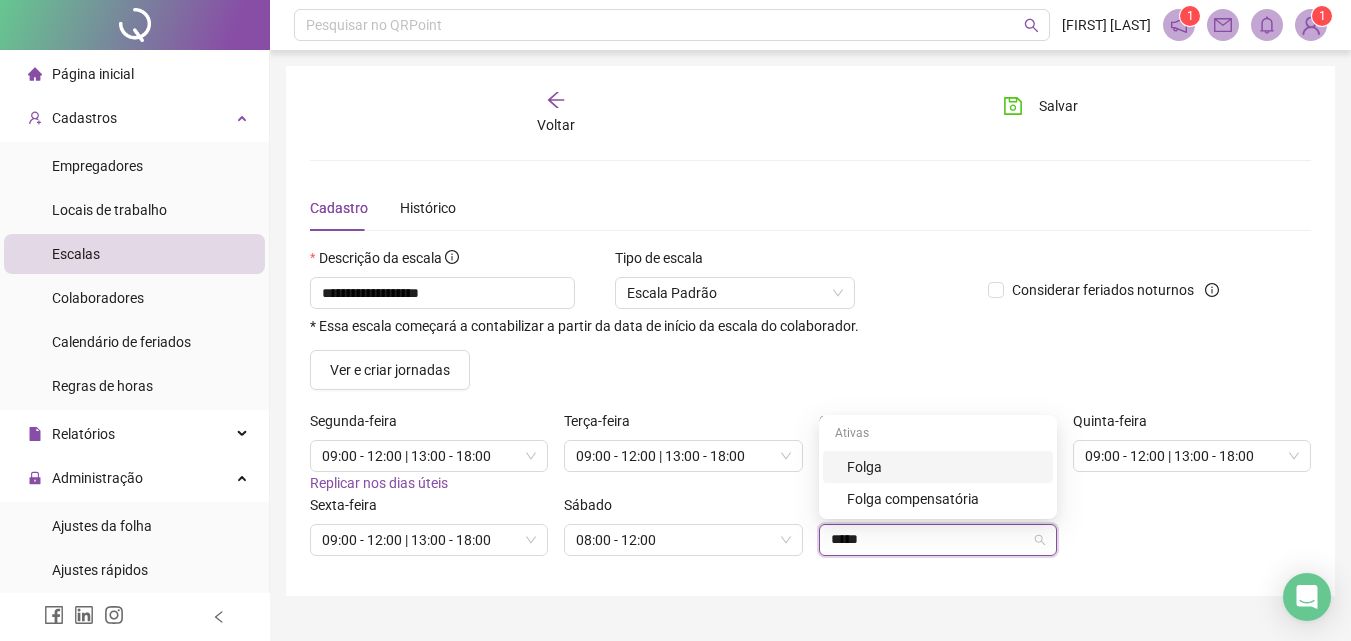 click on "Folga" at bounding box center (944, 467) 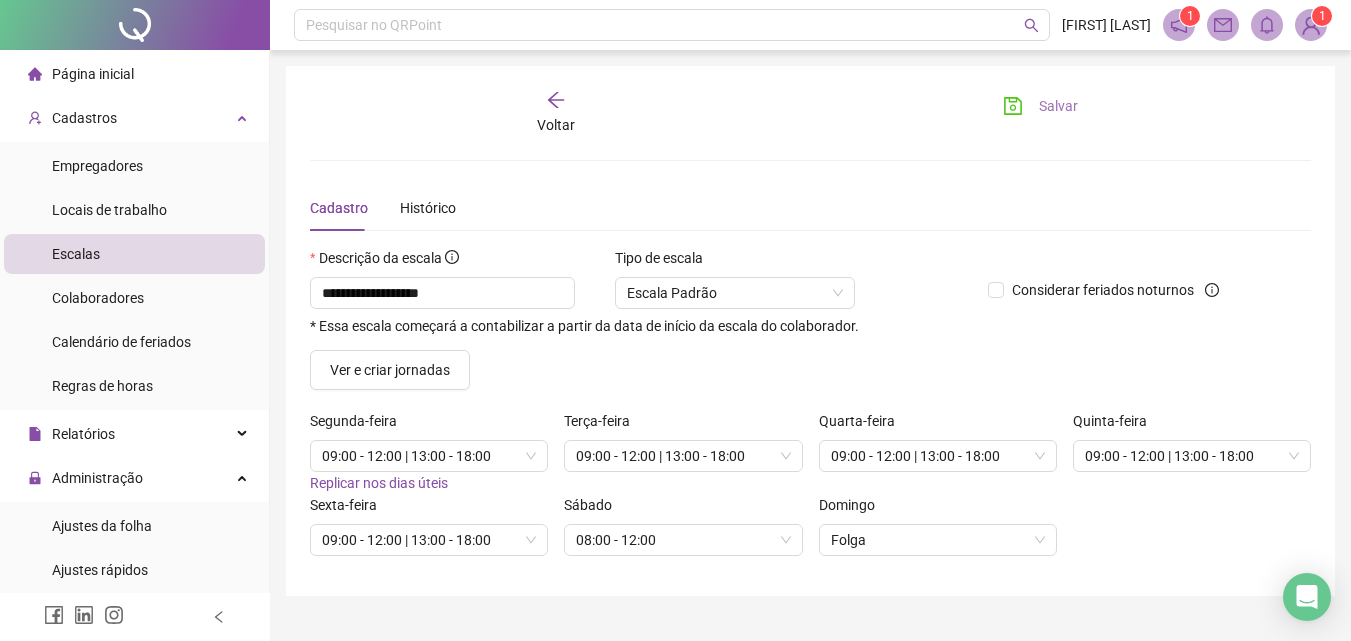 click 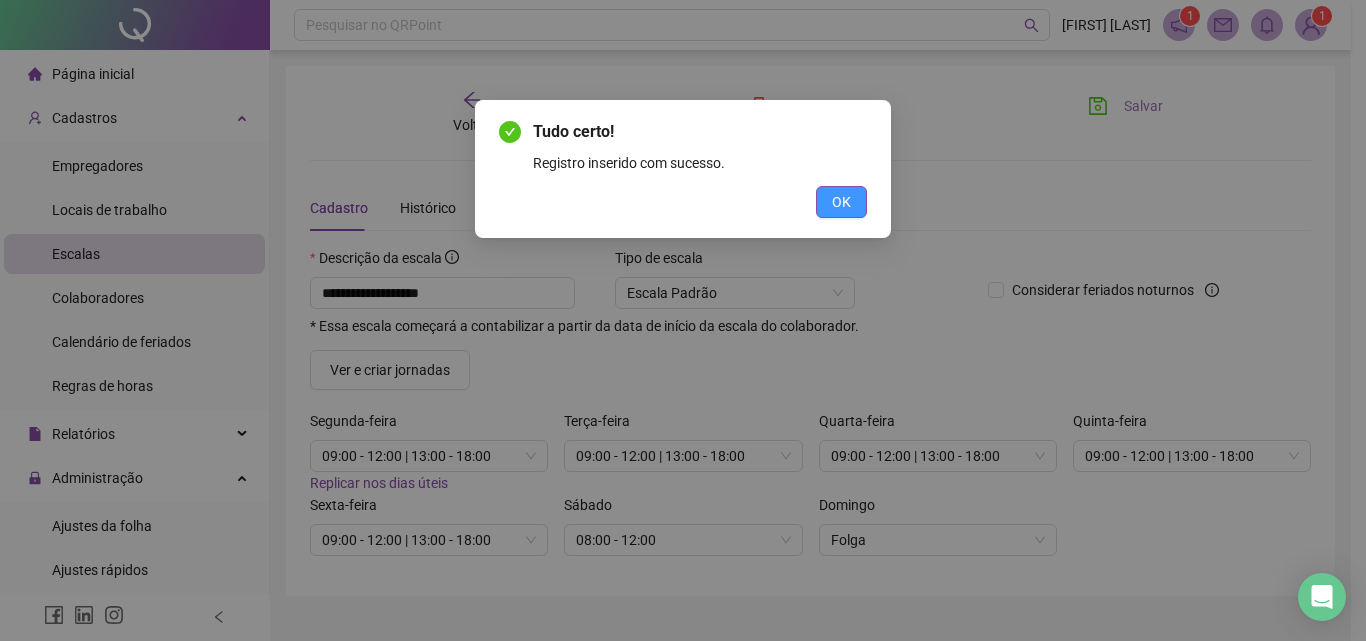 click on "OK" at bounding box center [841, 202] 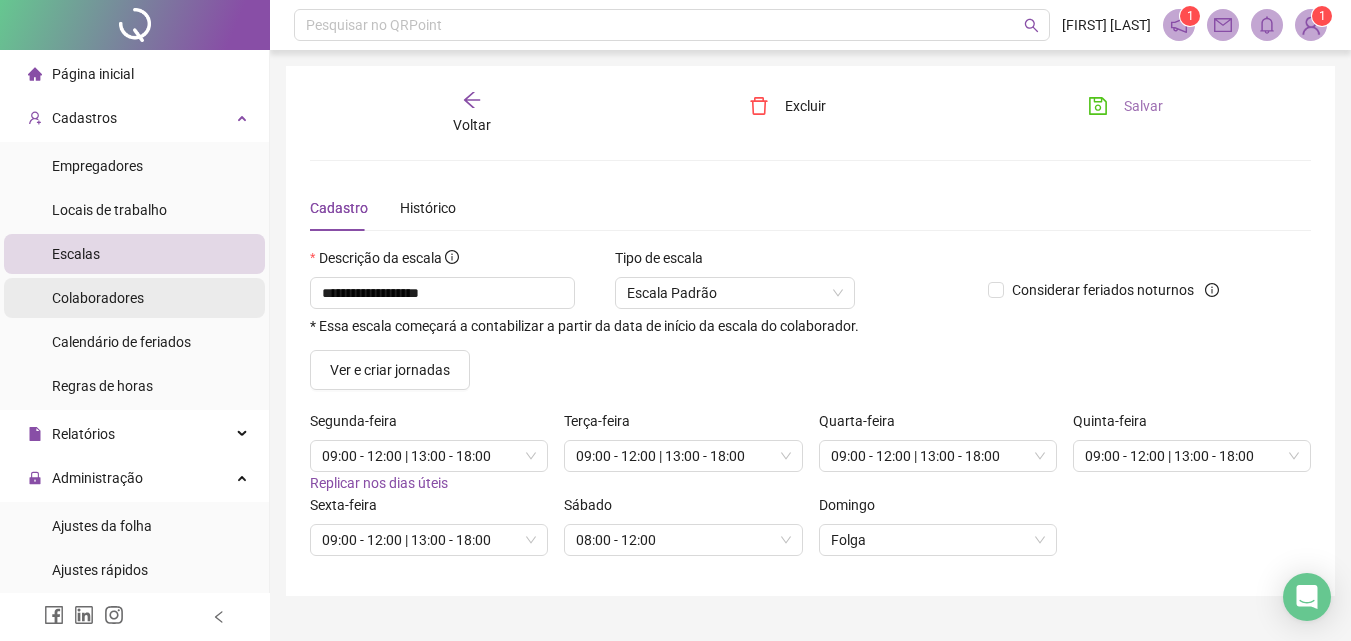 click on "Colaboradores" at bounding box center (134, 298) 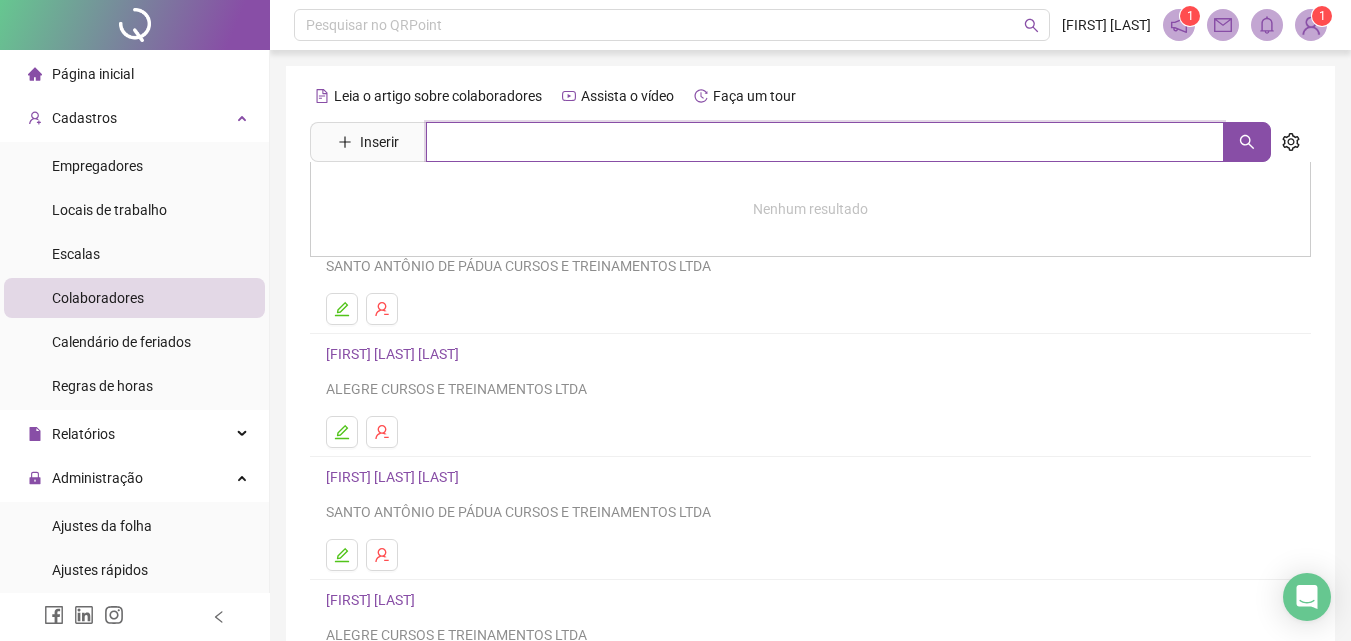 click at bounding box center [825, 142] 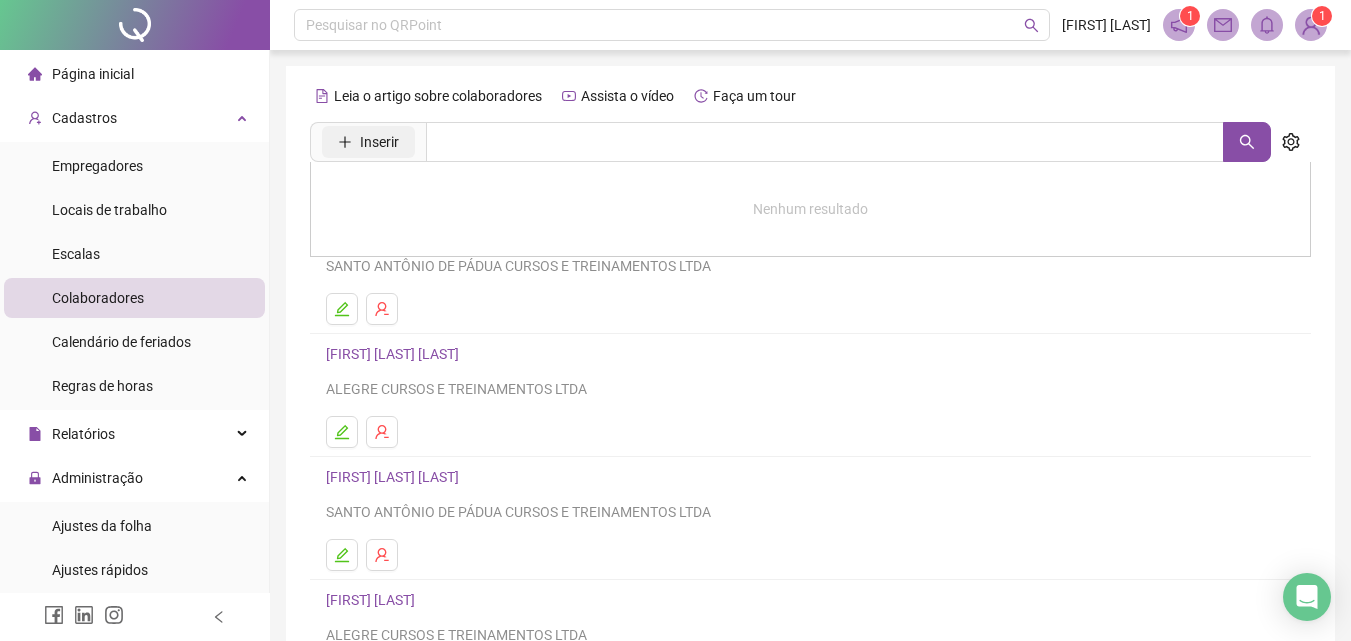click 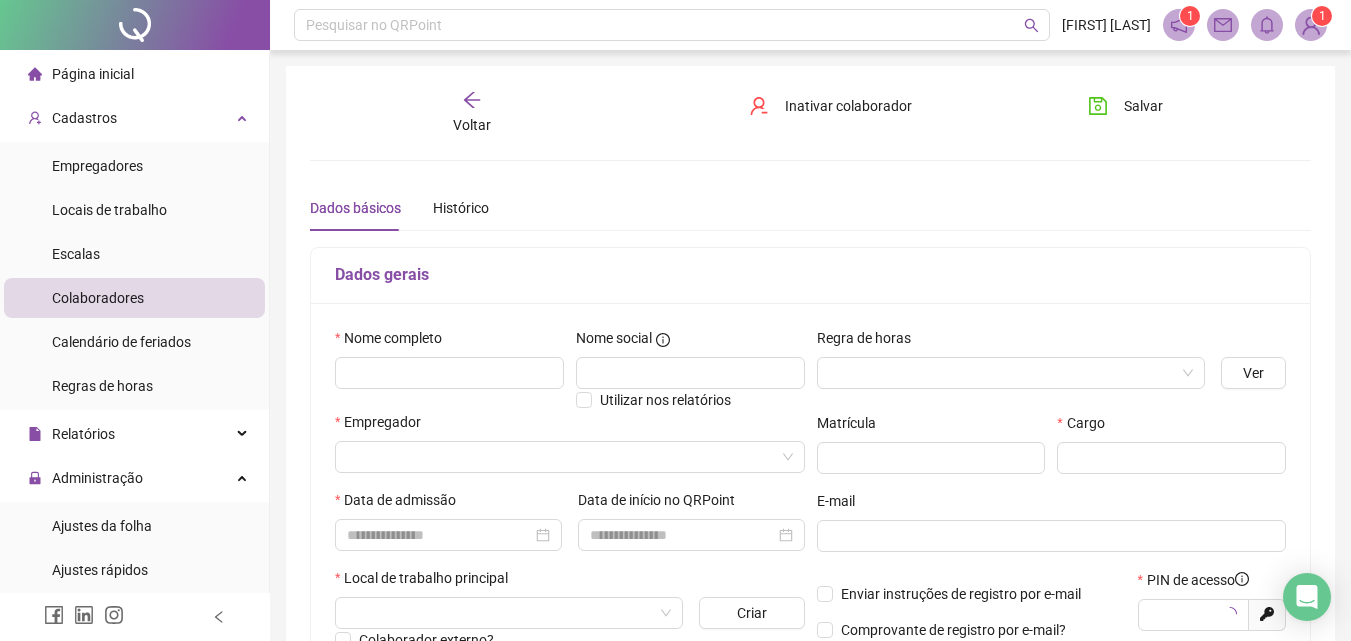 type on "*****" 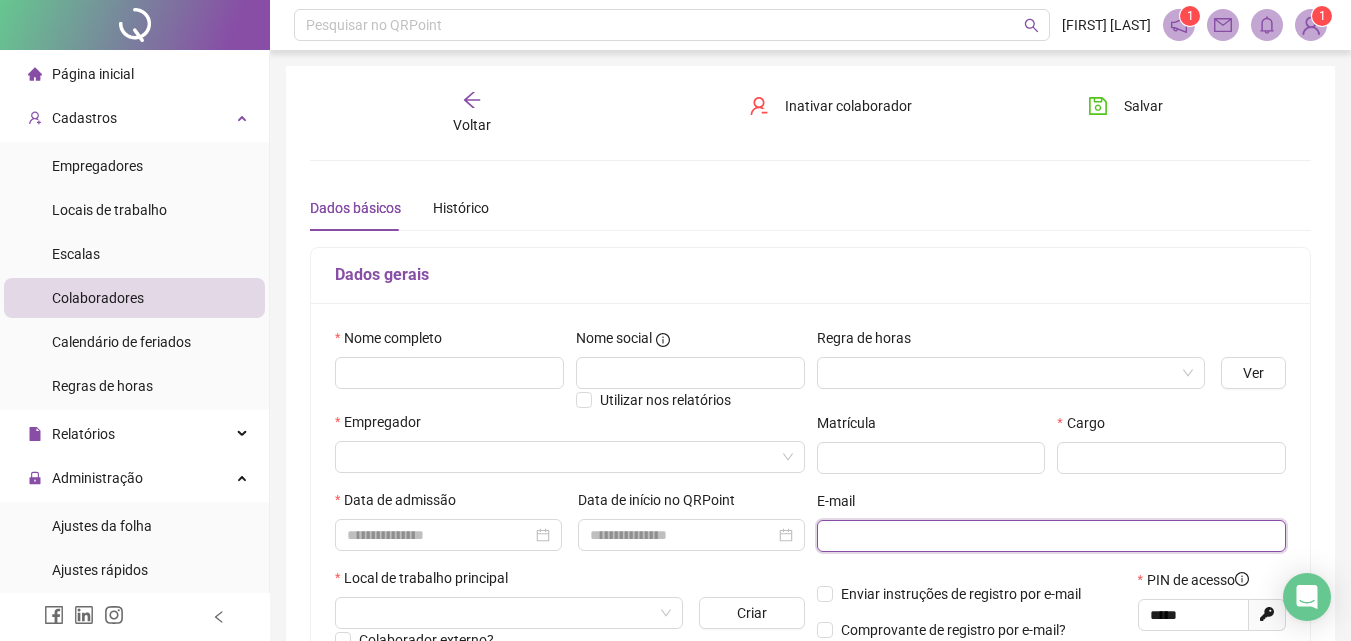 click at bounding box center (1050, 536) 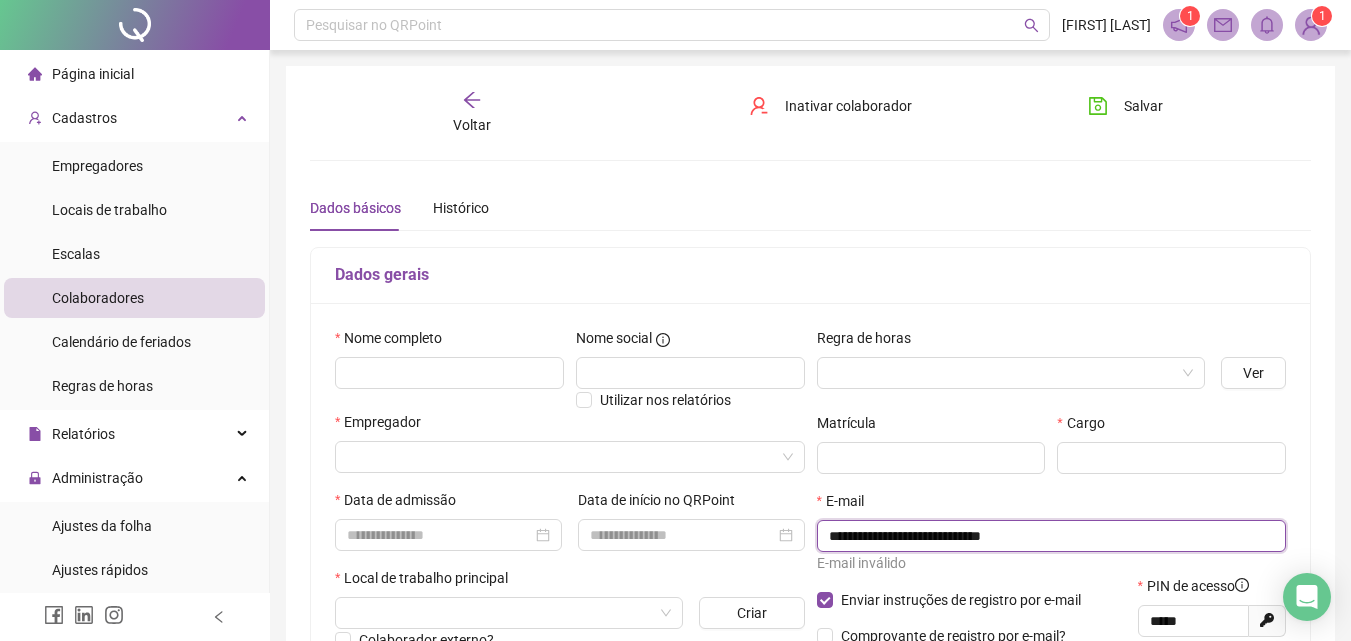 click on "**********" at bounding box center [1050, 536] 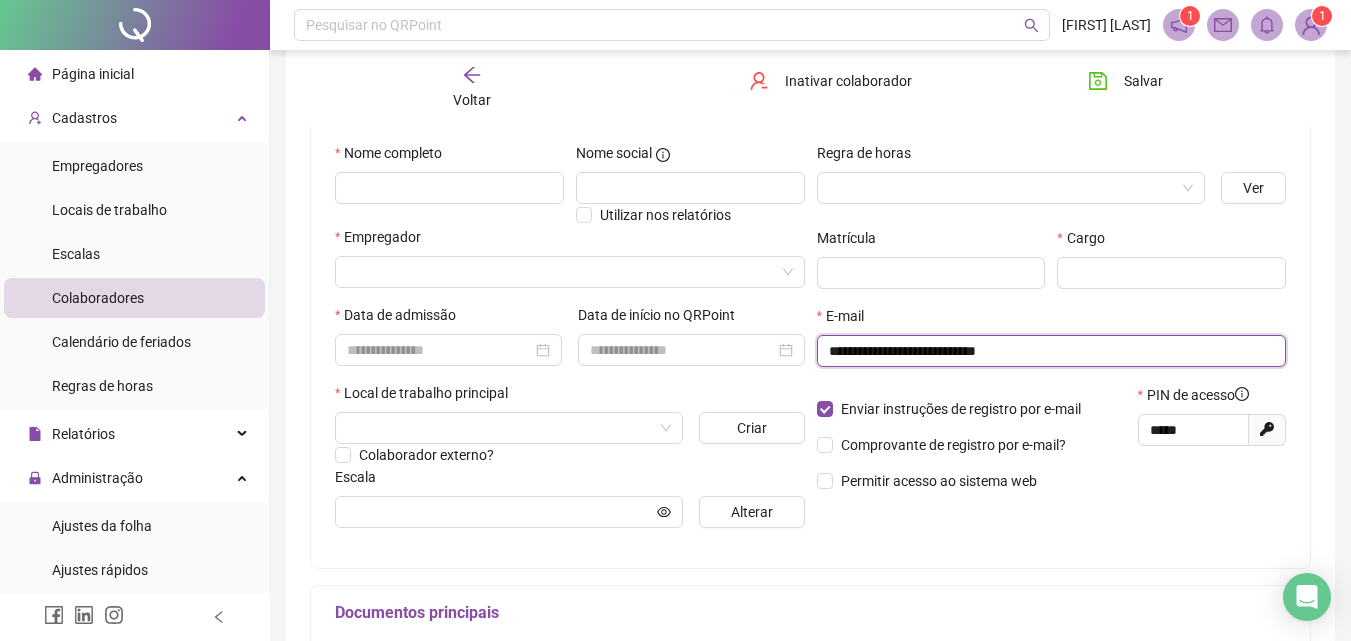 scroll, scrollTop: 206, scrollLeft: 0, axis: vertical 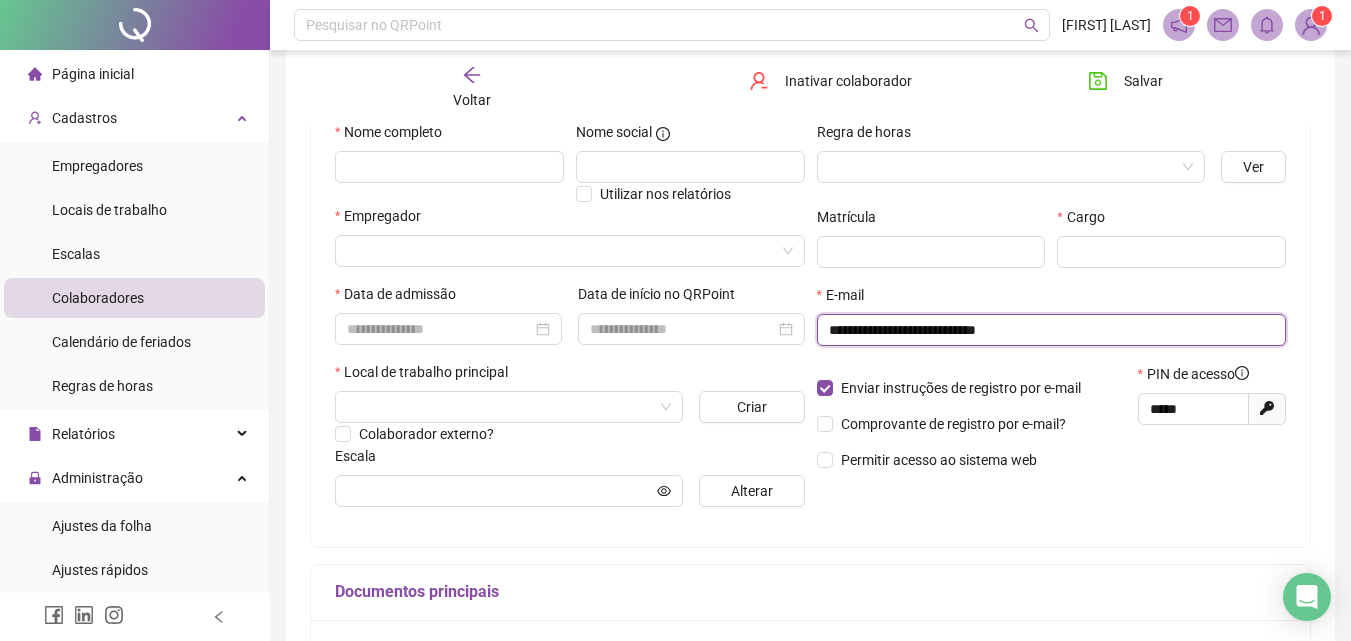 click on "**********" at bounding box center (1050, 330) 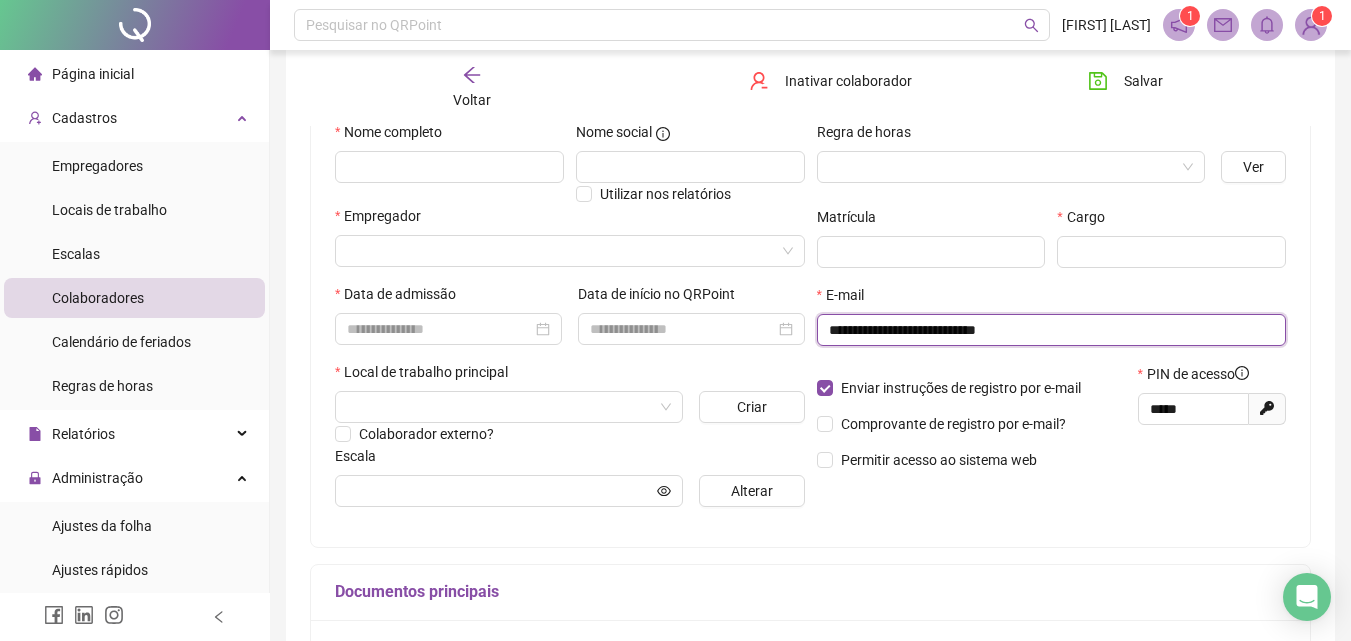 click on "**********" at bounding box center (1050, 330) 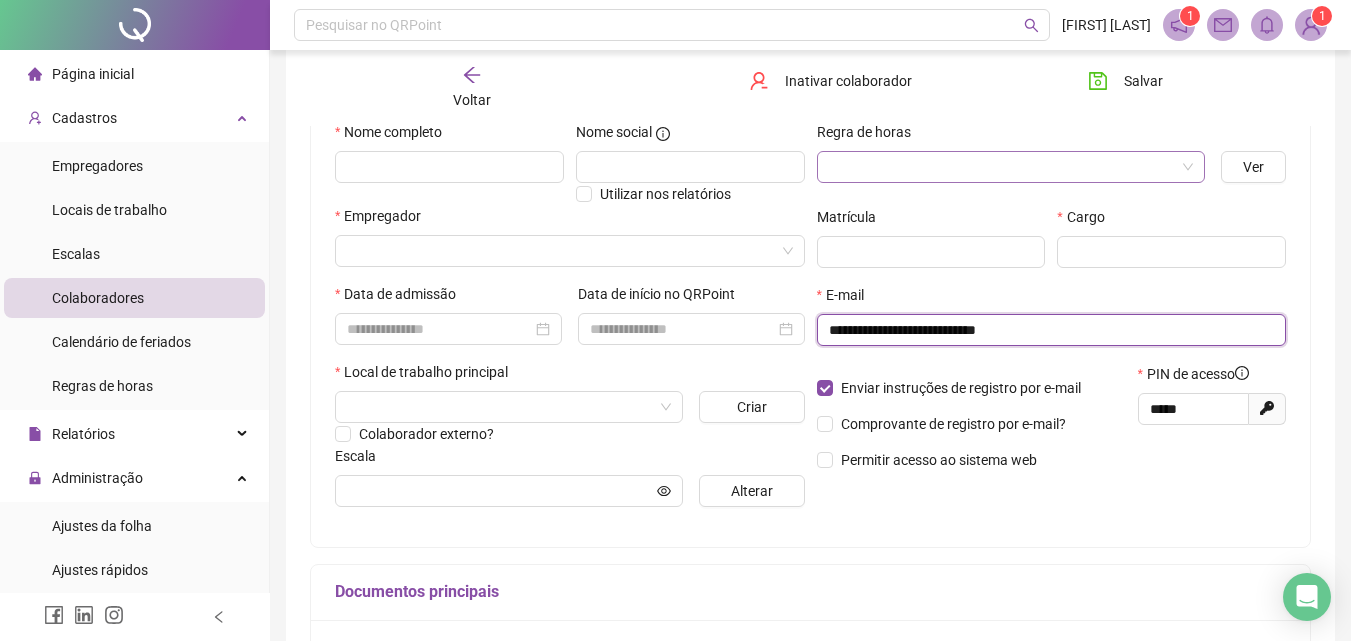 type on "**********" 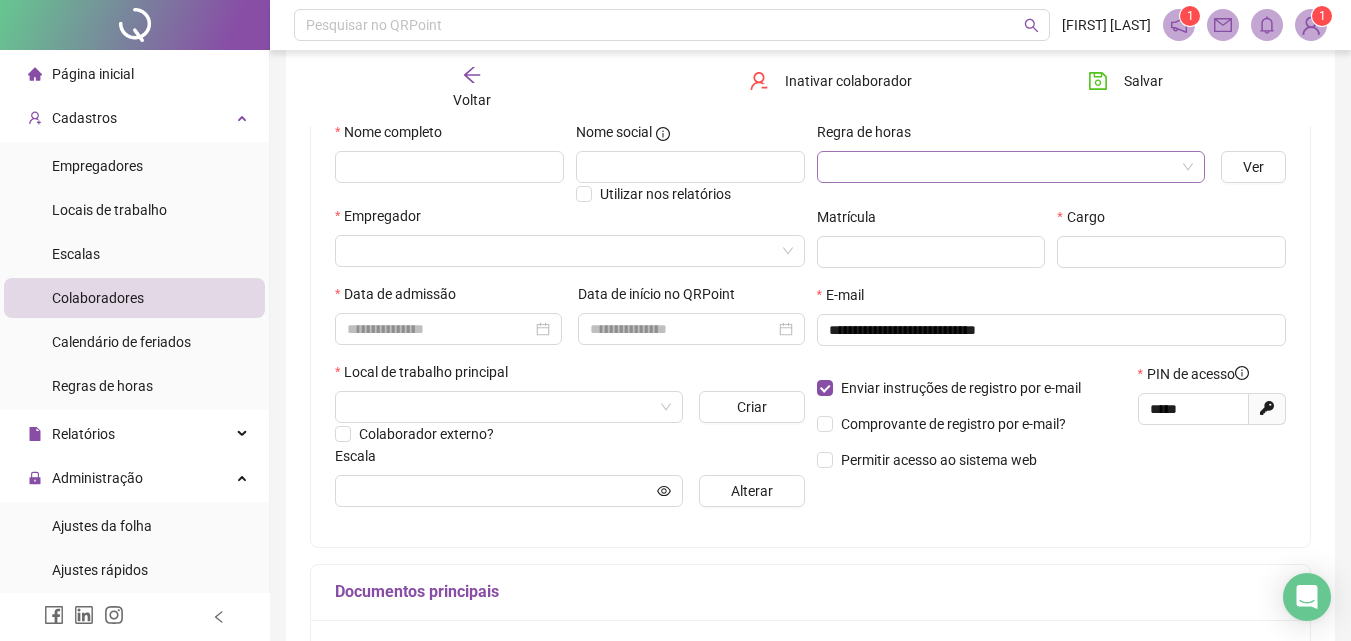 click at bounding box center (1002, 167) 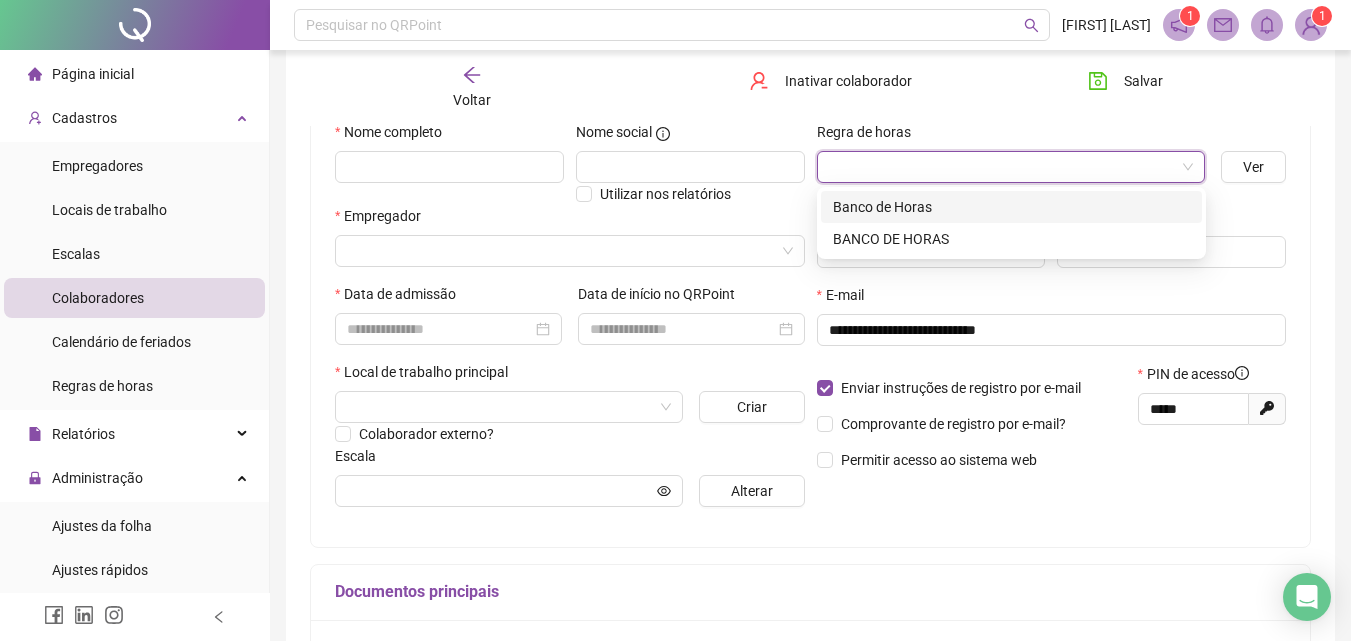 click on "Banco de Horas" at bounding box center (1011, 207) 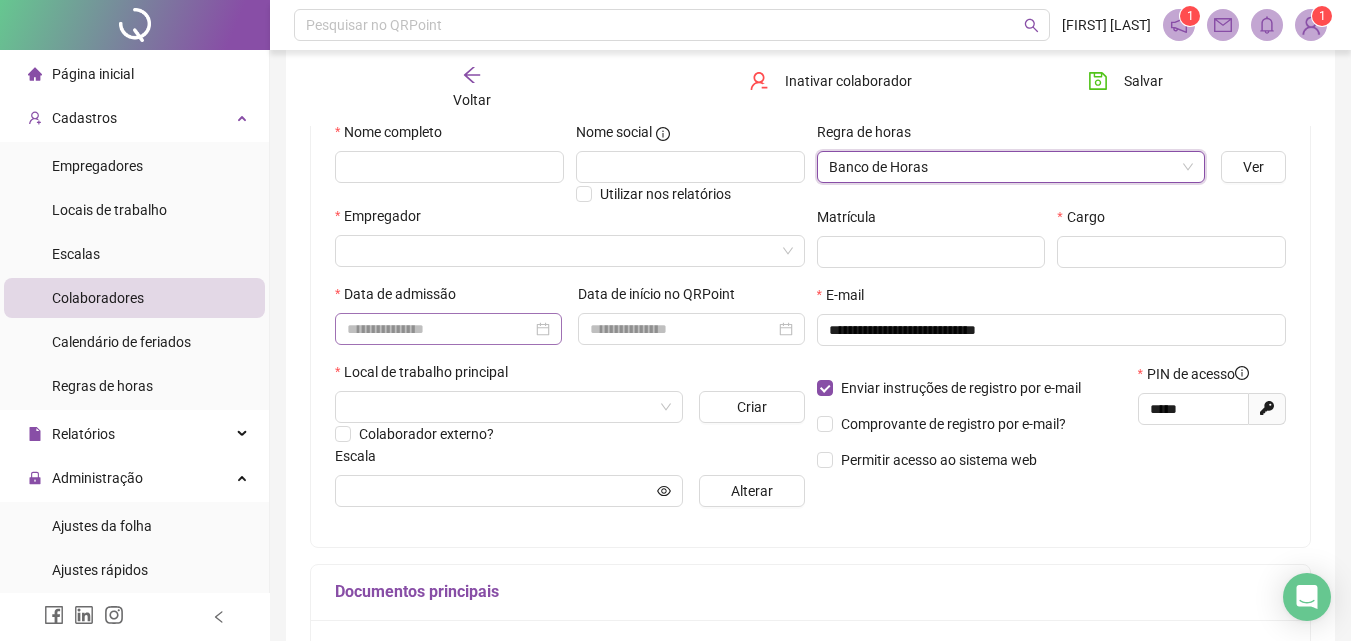click at bounding box center [448, 329] 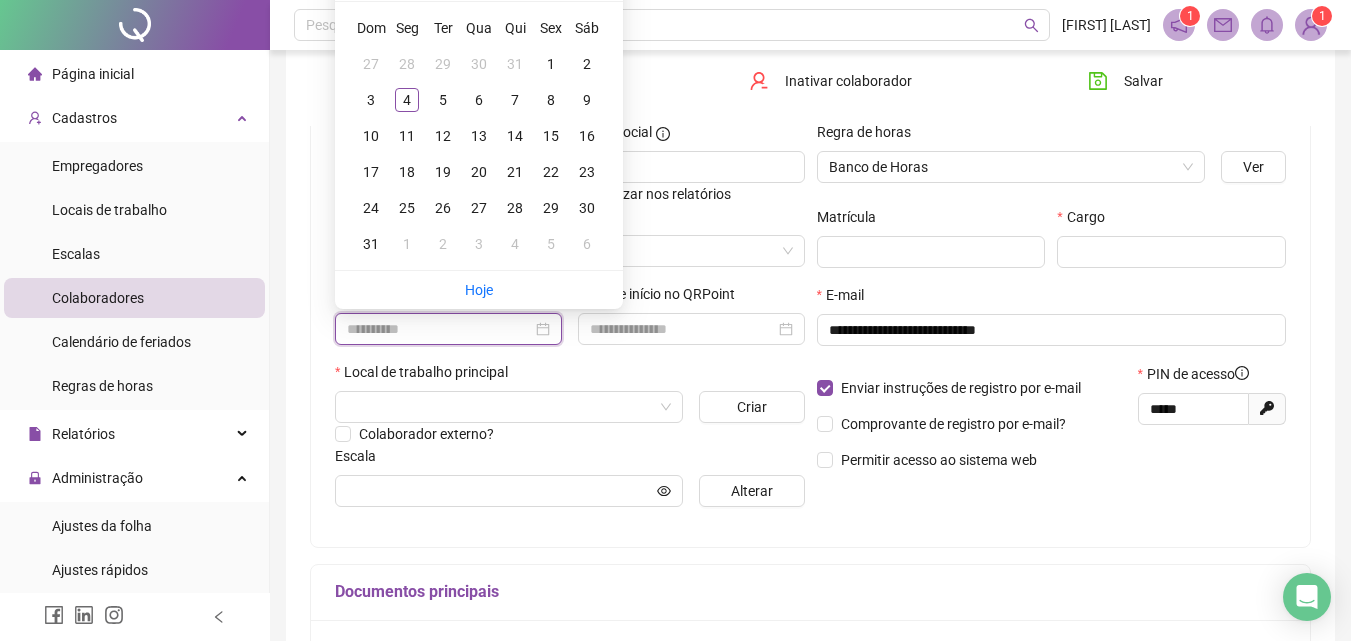 type on "**********" 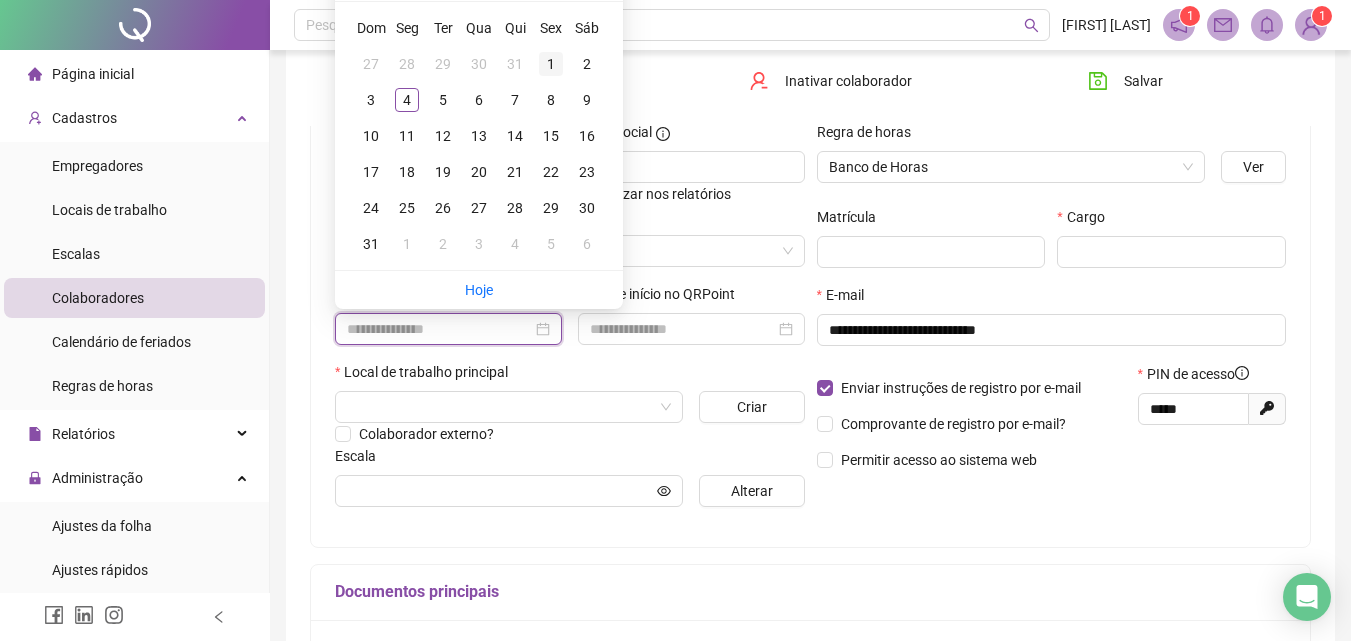 type on "**********" 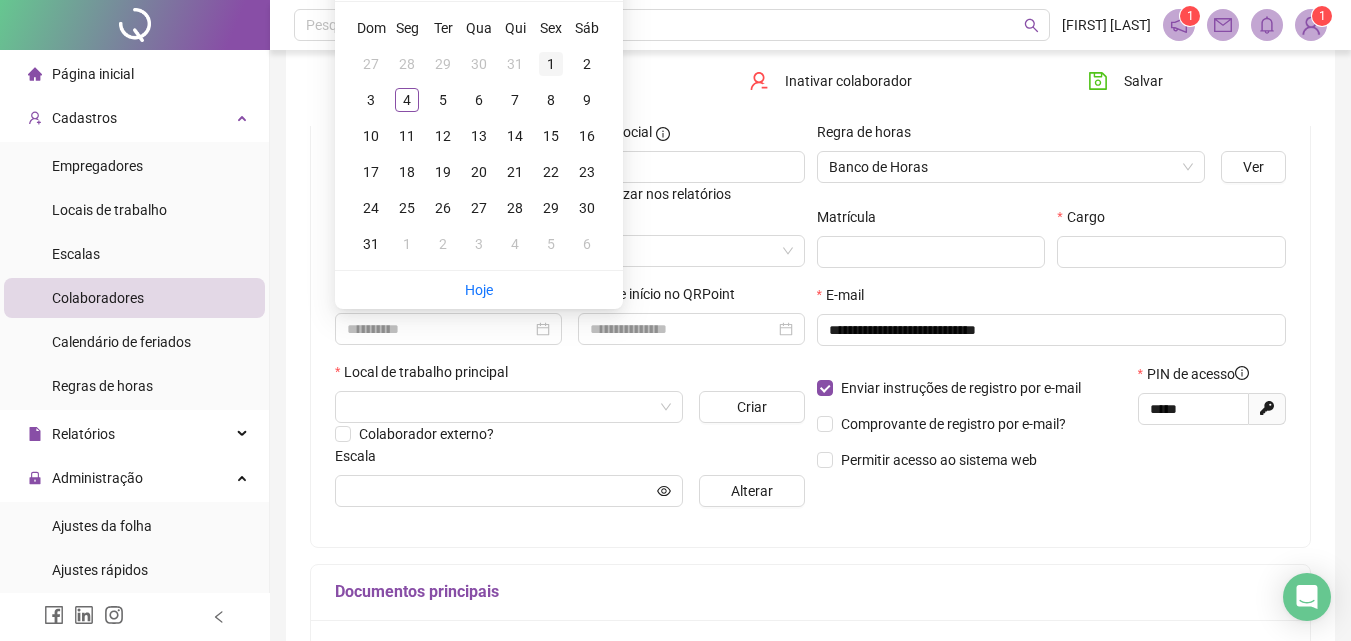 click on "1" at bounding box center [551, 64] 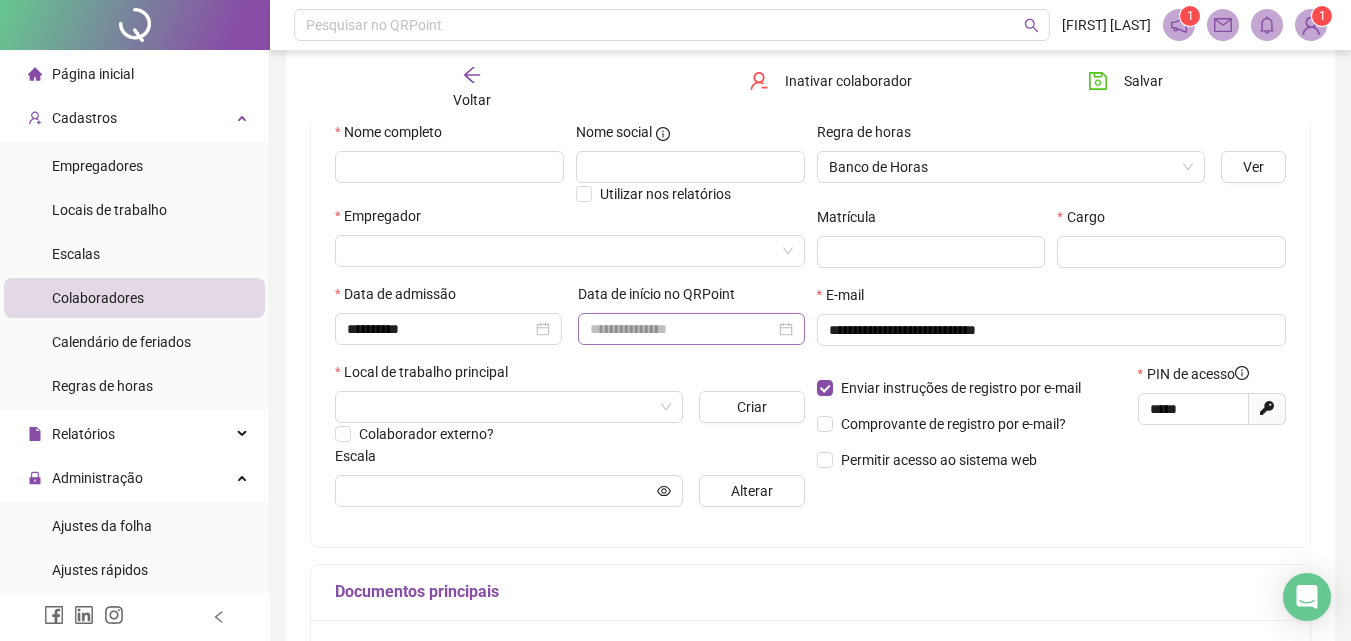 click at bounding box center (691, 329) 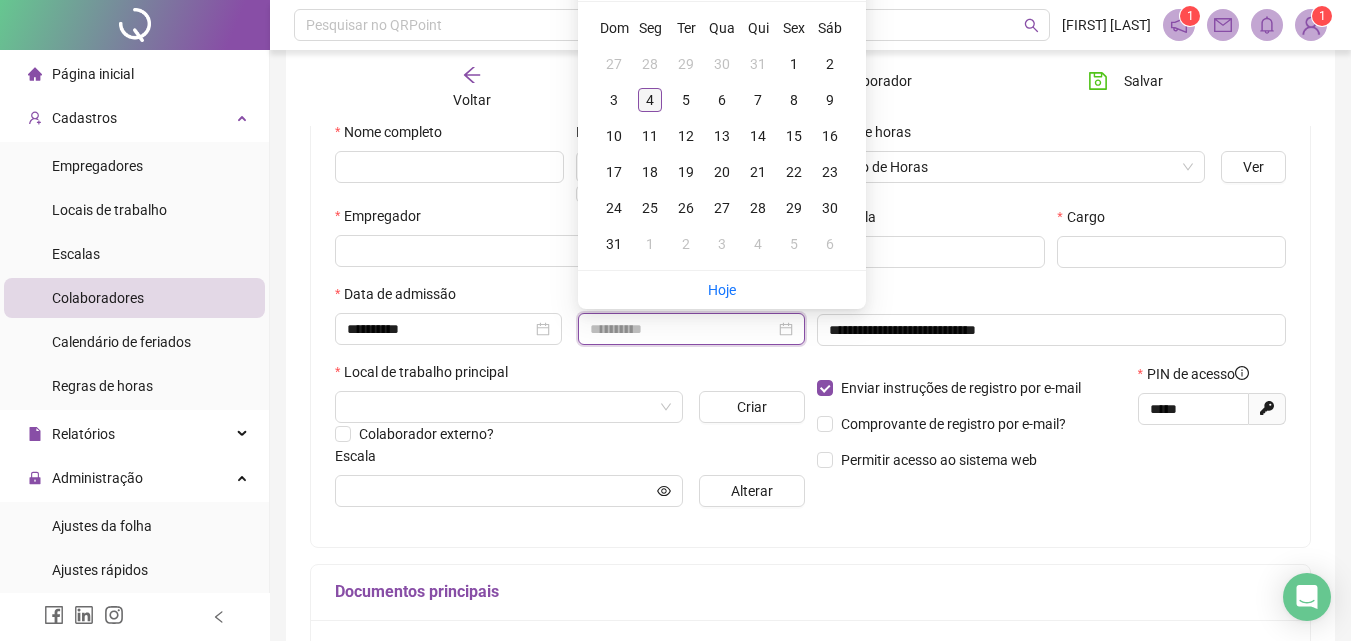 type on "**********" 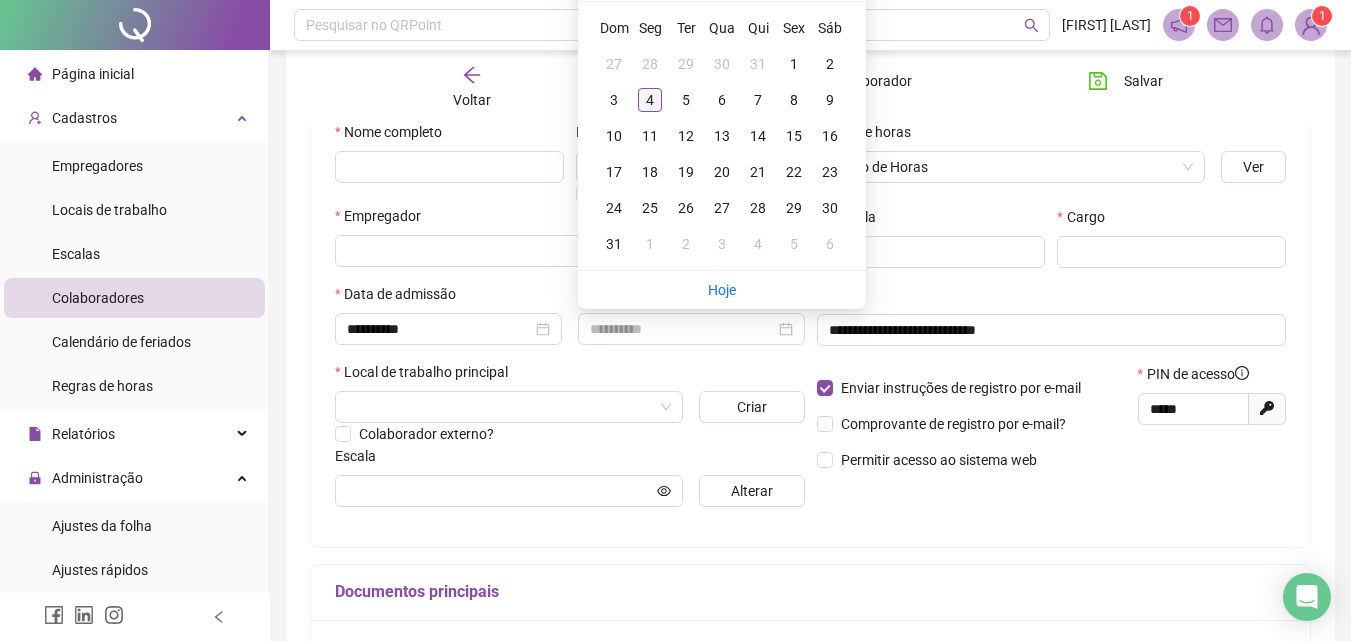 click on "4" at bounding box center (650, 100) 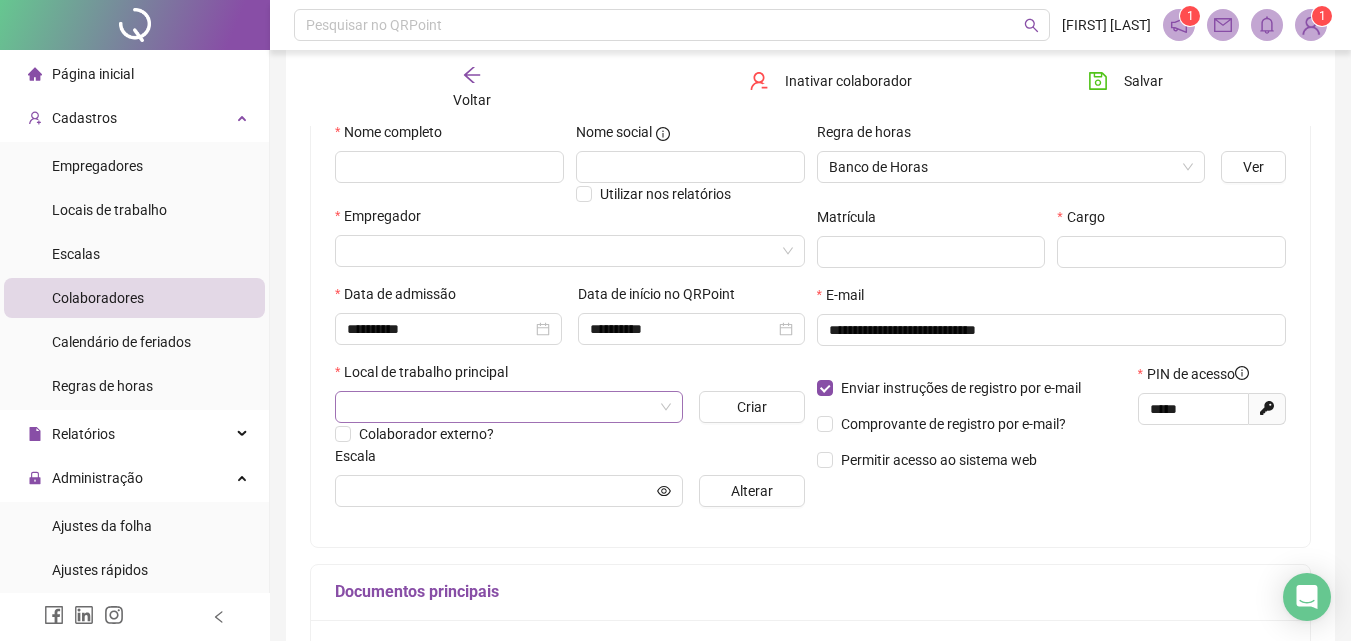 click at bounding box center (500, 407) 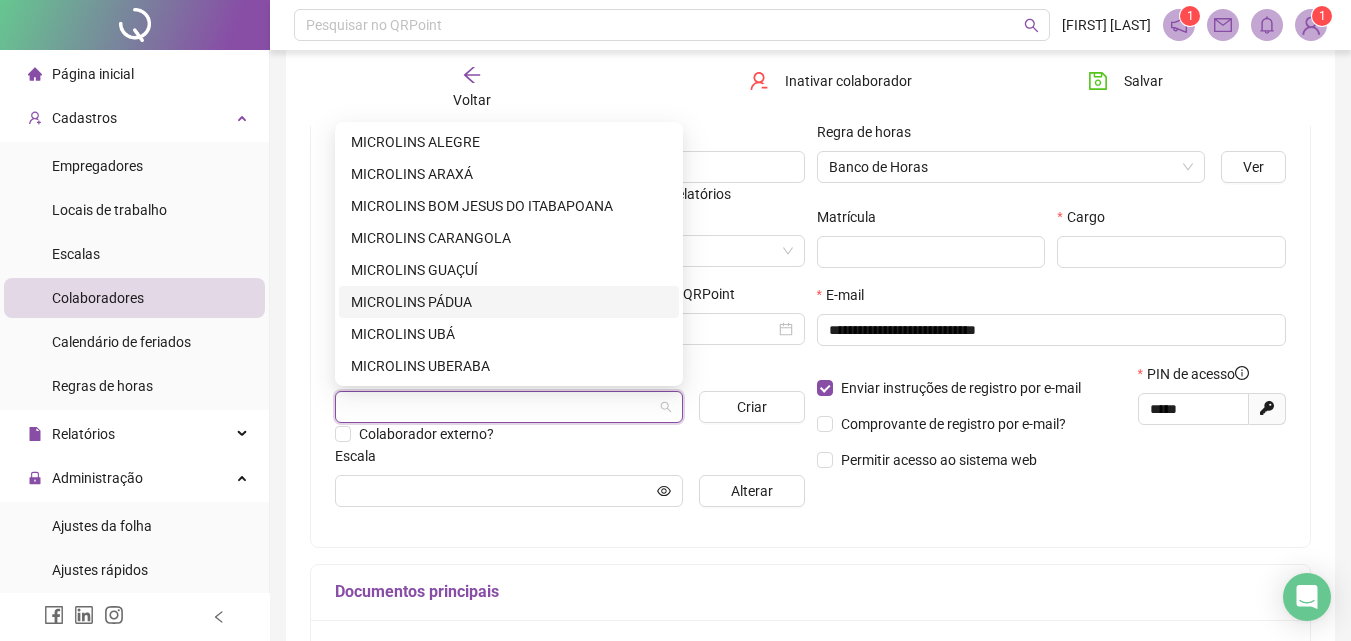 click on "MICROLINS PÁDUA" at bounding box center [509, 302] 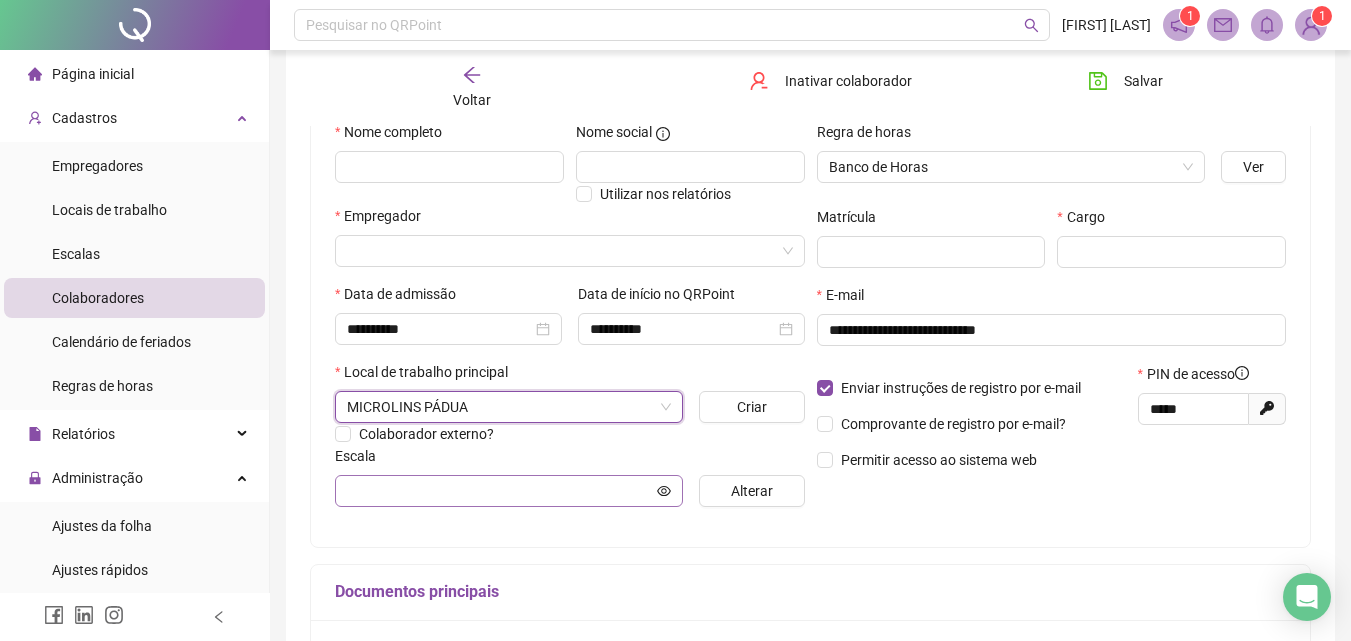 click at bounding box center [509, 491] 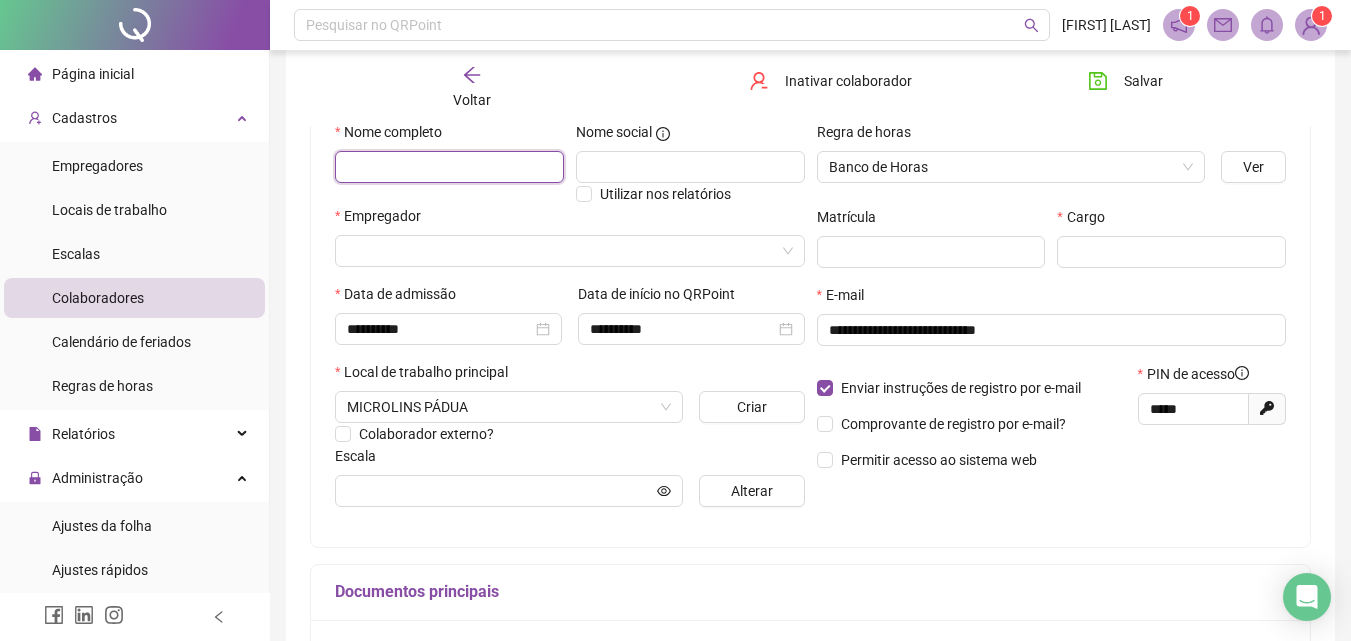 click at bounding box center [449, 167] 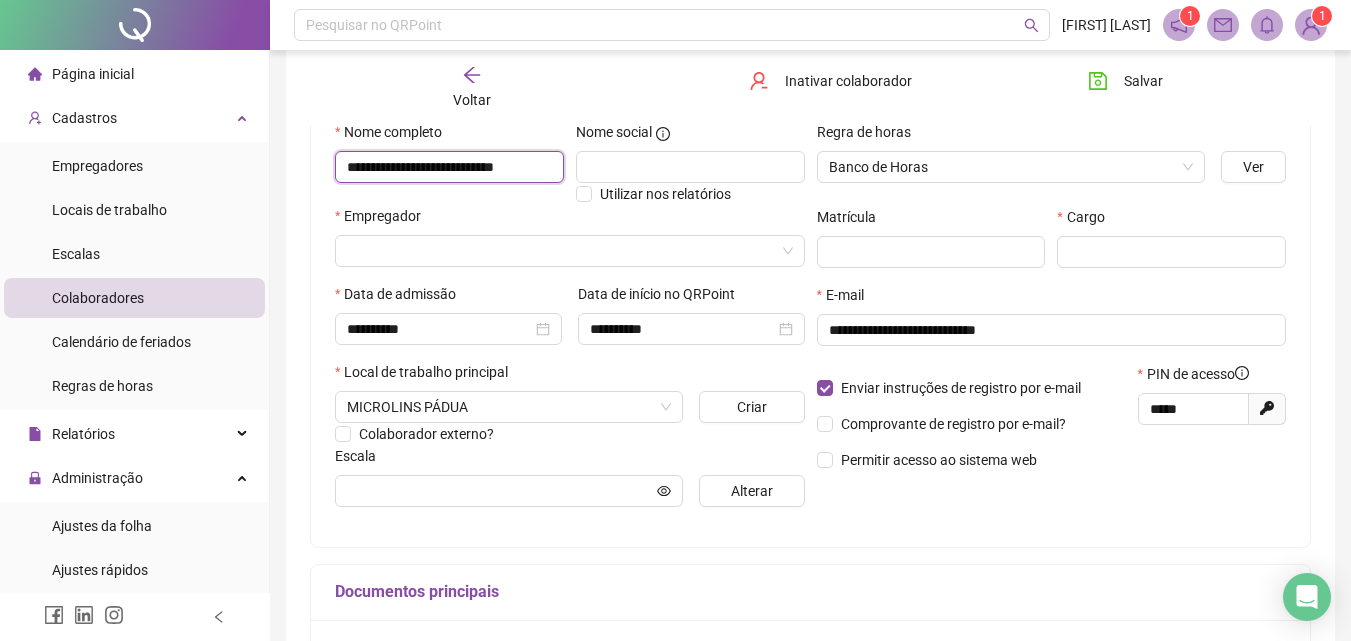 scroll, scrollTop: 0, scrollLeft: 35, axis: horizontal 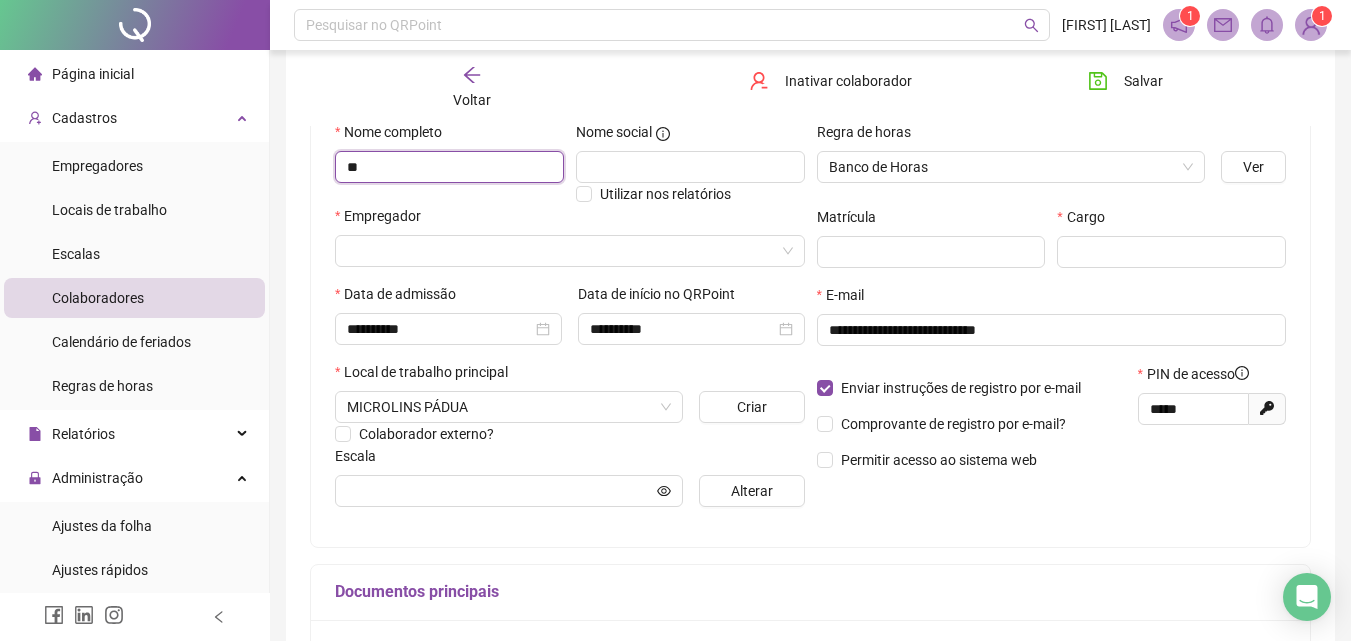 type on "*" 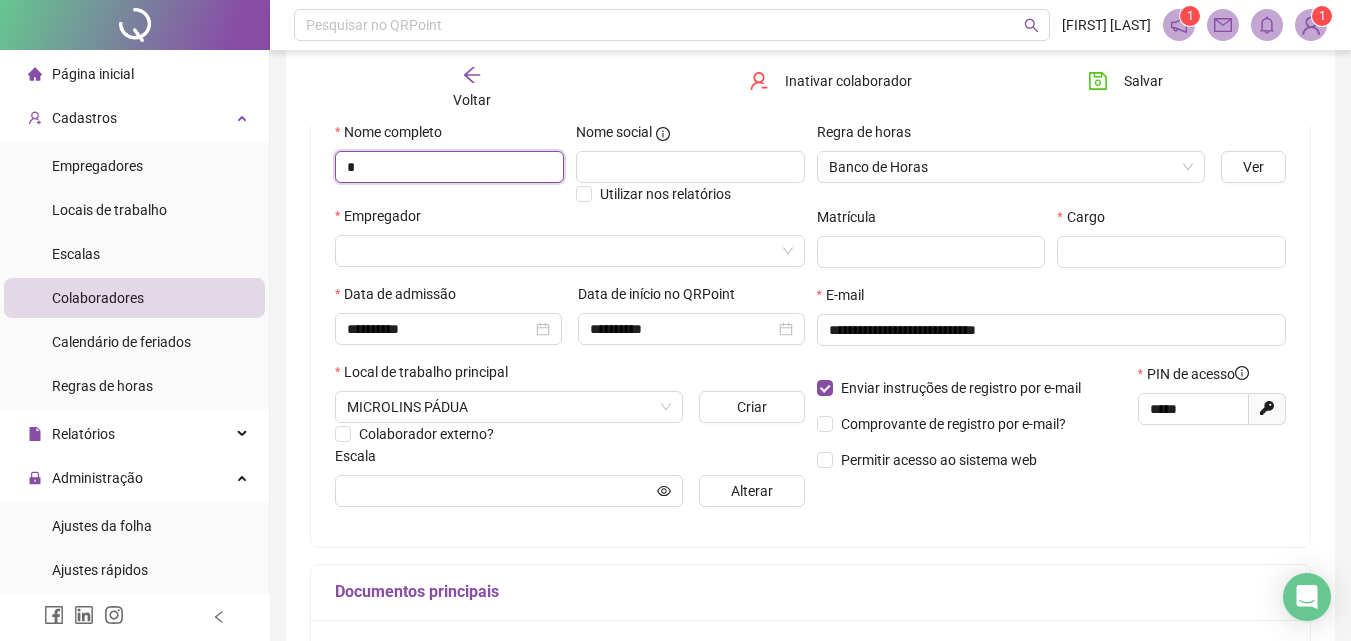 type 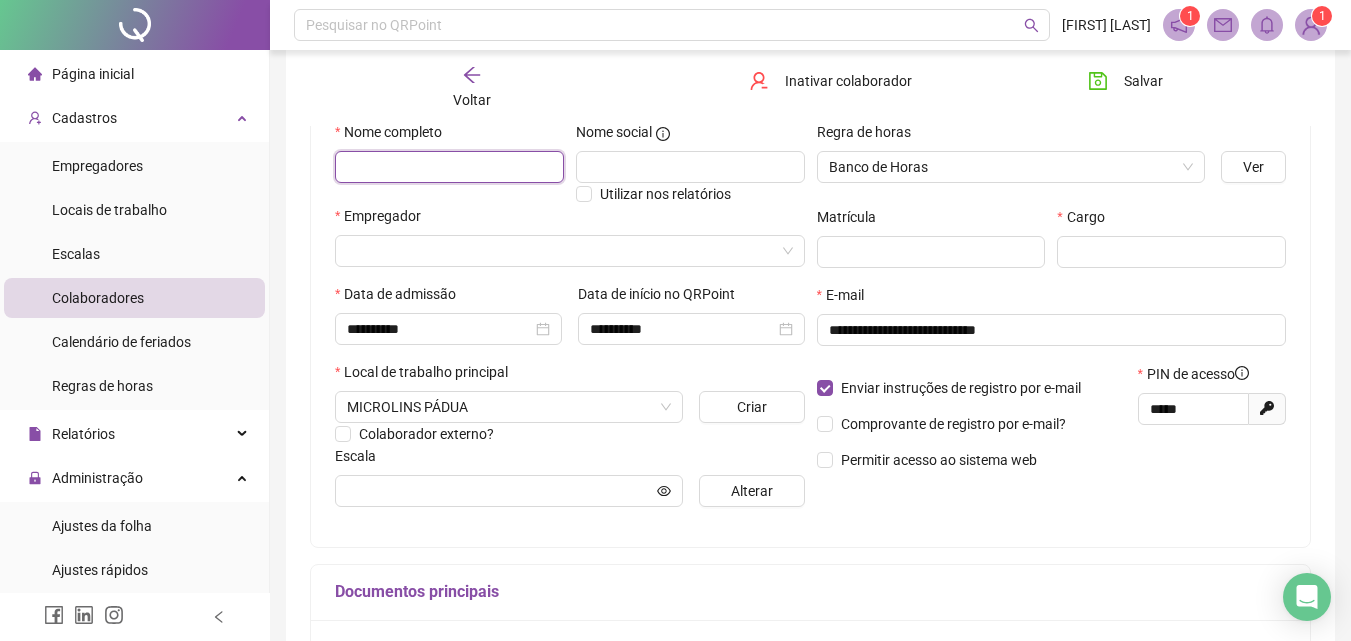 scroll, scrollTop: 0, scrollLeft: 0, axis: both 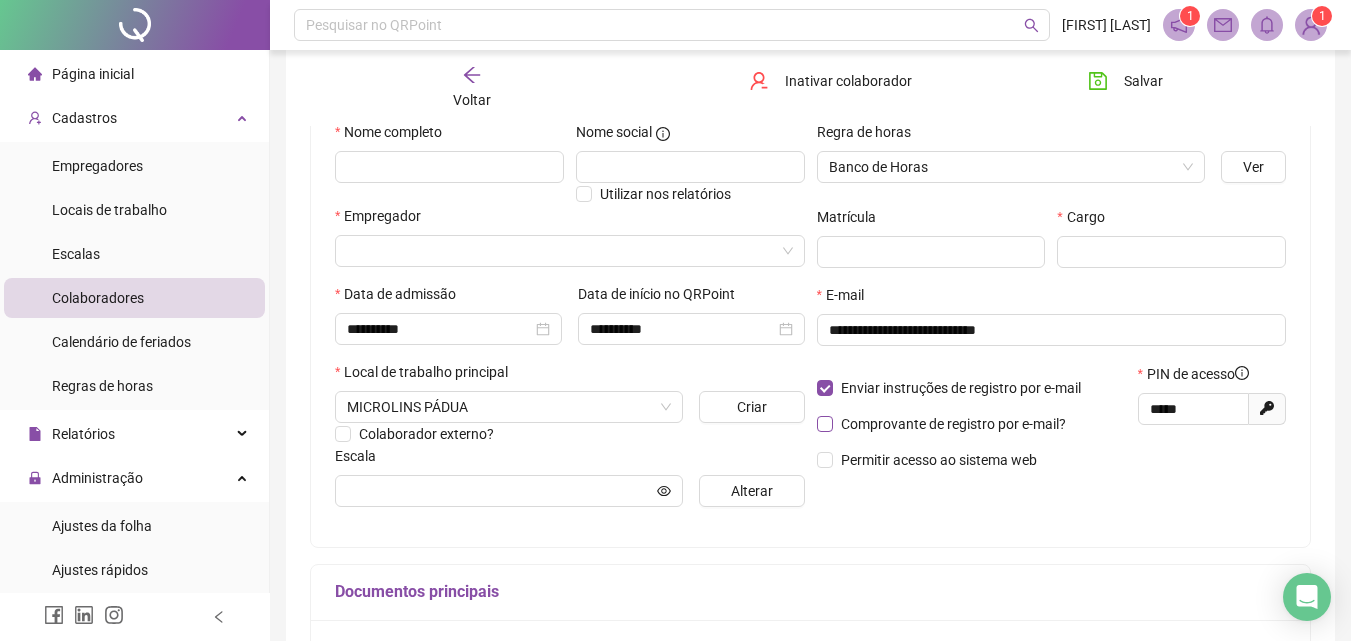 click on "Comprovante de registro por e-mail?" at bounding box center (945, 424) 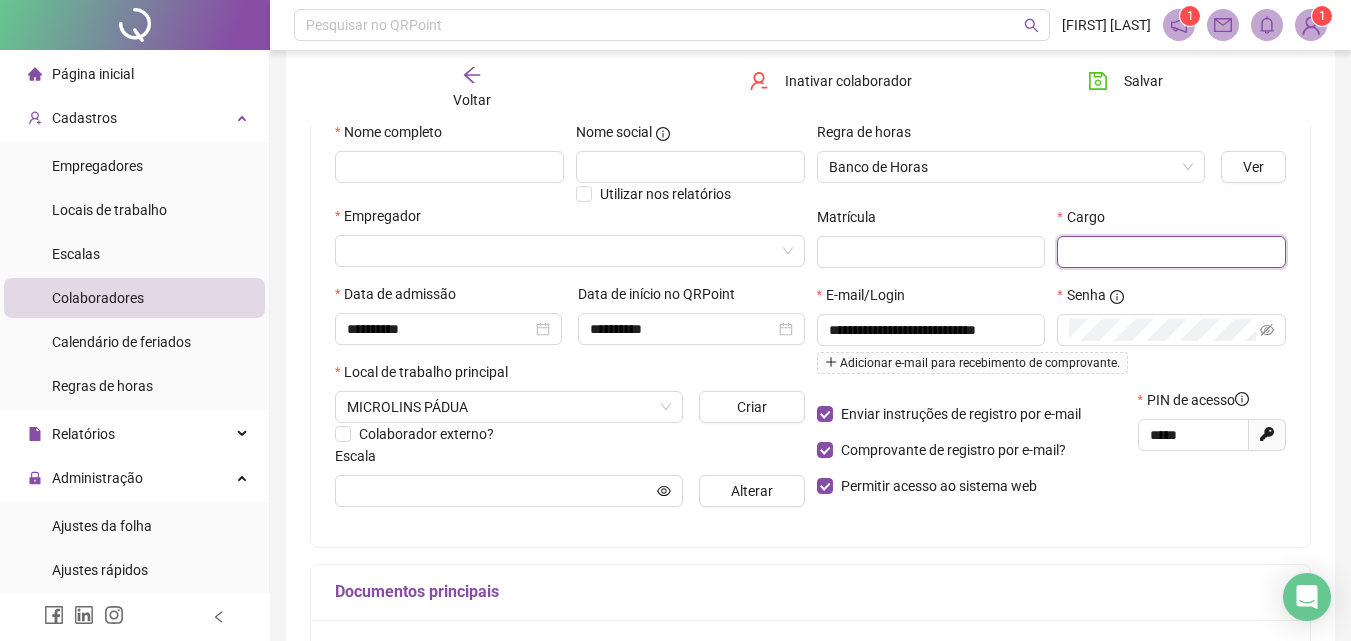 click at bounding box center (1171, 252) 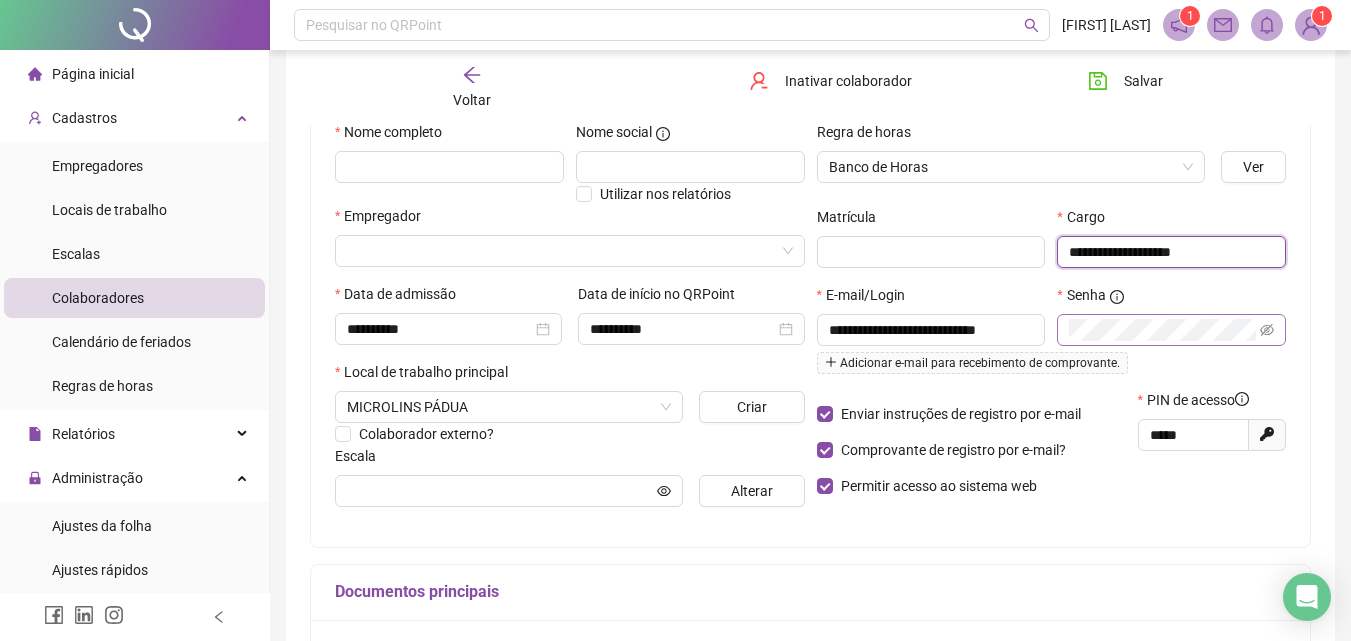 type on "**********" 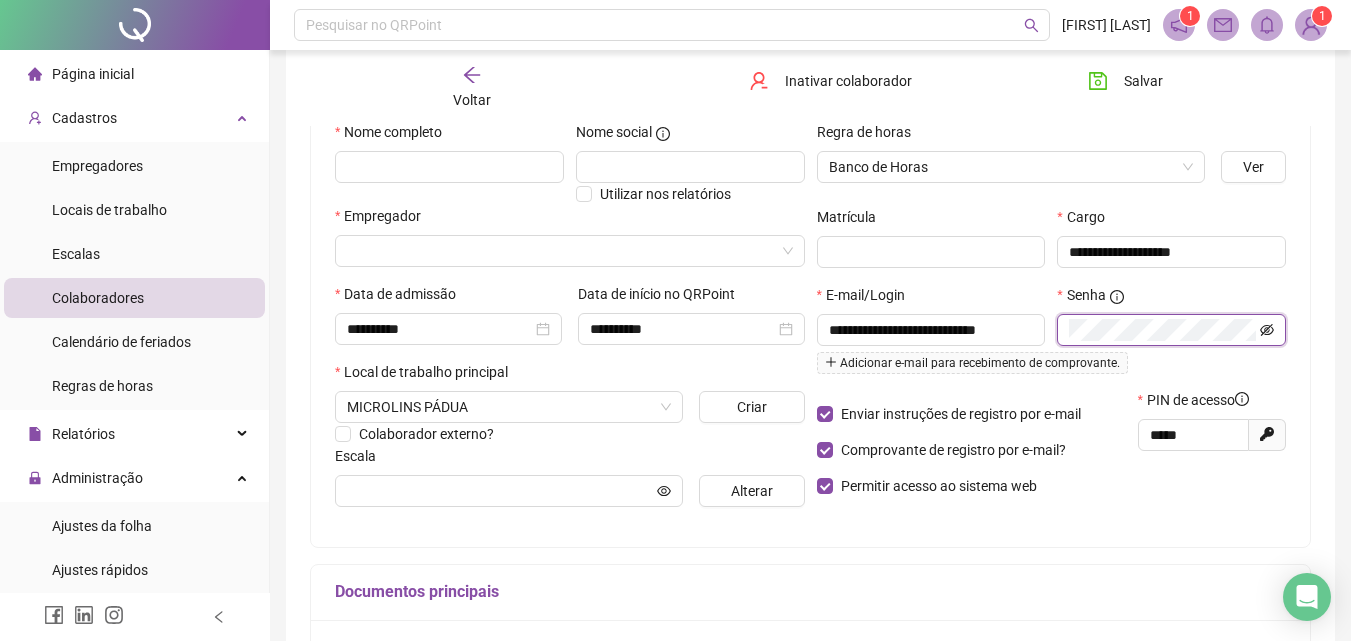 click 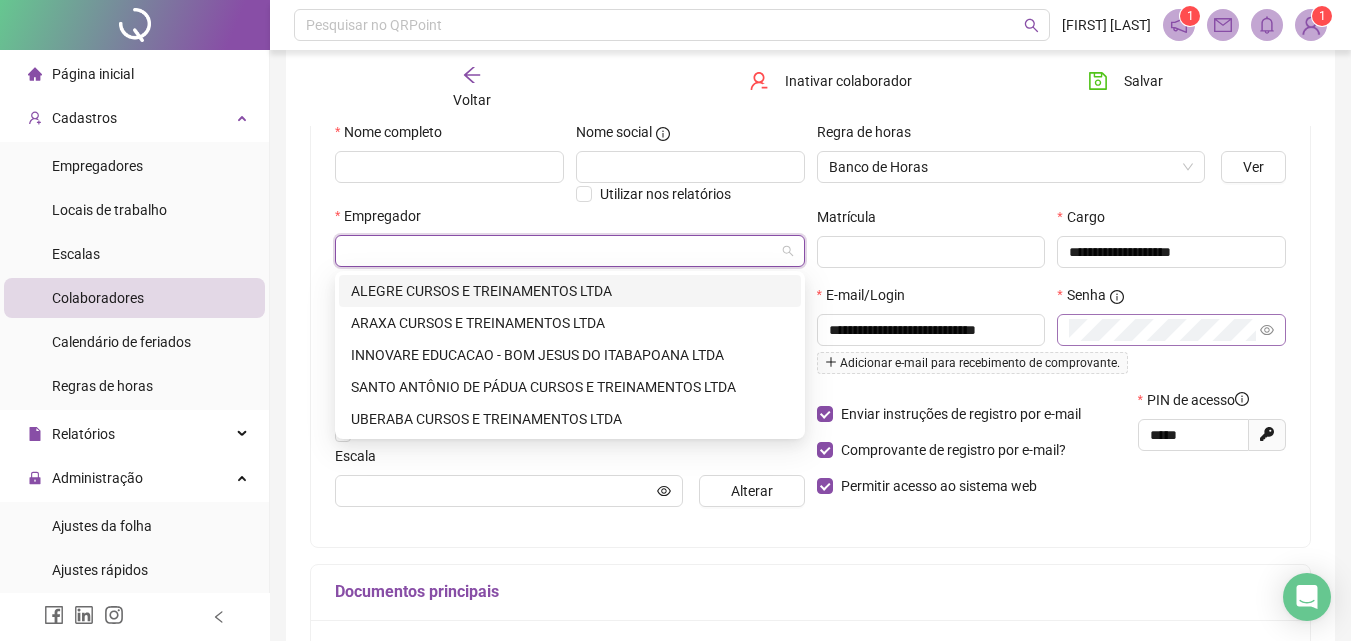 click at bounding box center [561, 251] 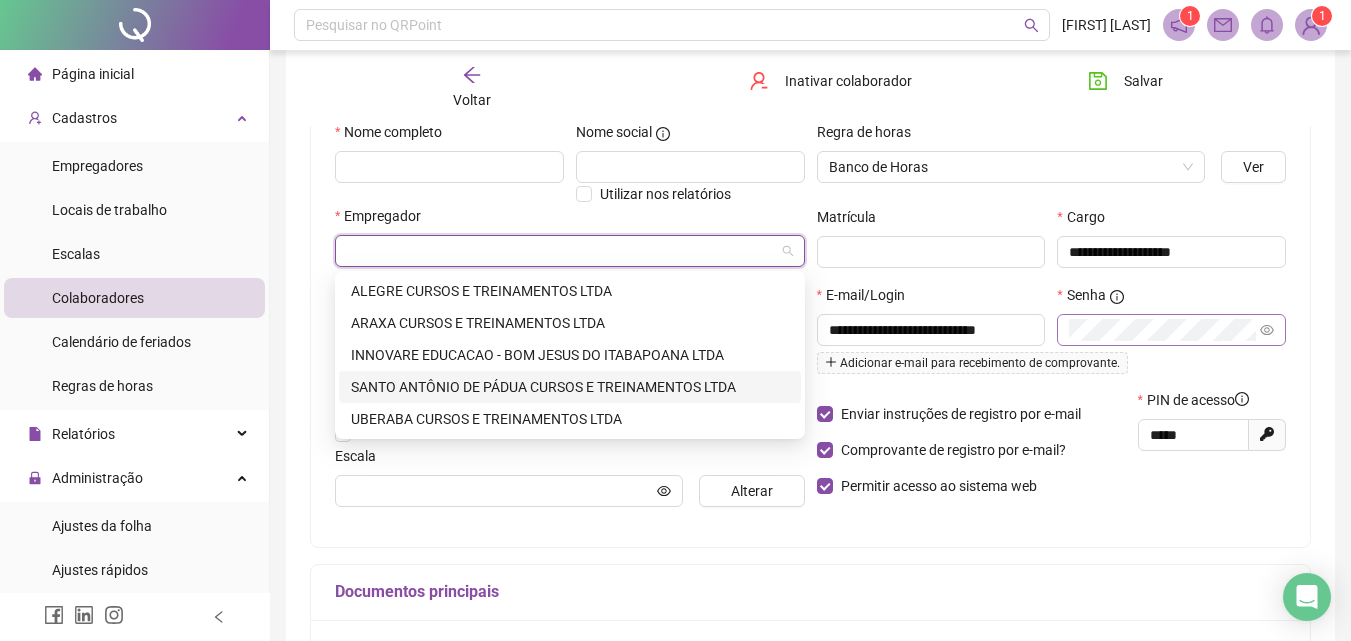 click on "SANTO ANTÔNIO DE PÁDUA CURSOS E TREINAMENTOS LTDA" at bounding box center (570, 387) 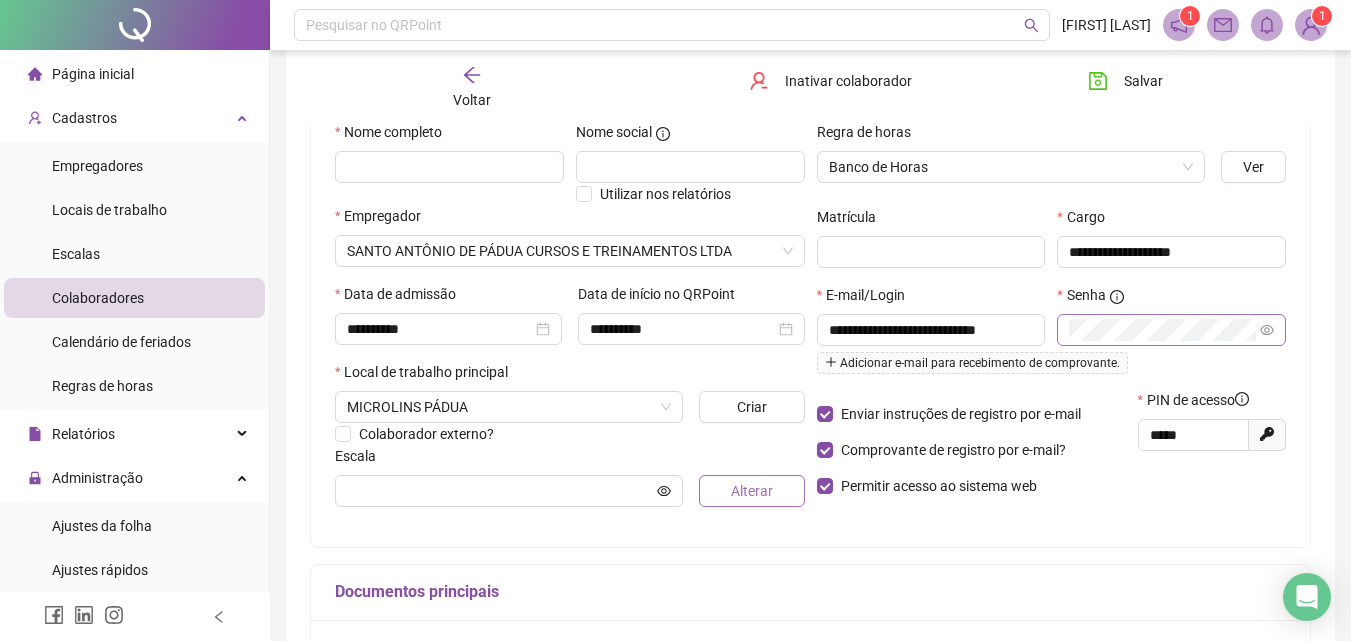 click on "Alterar" at bounding box center (751, 491) 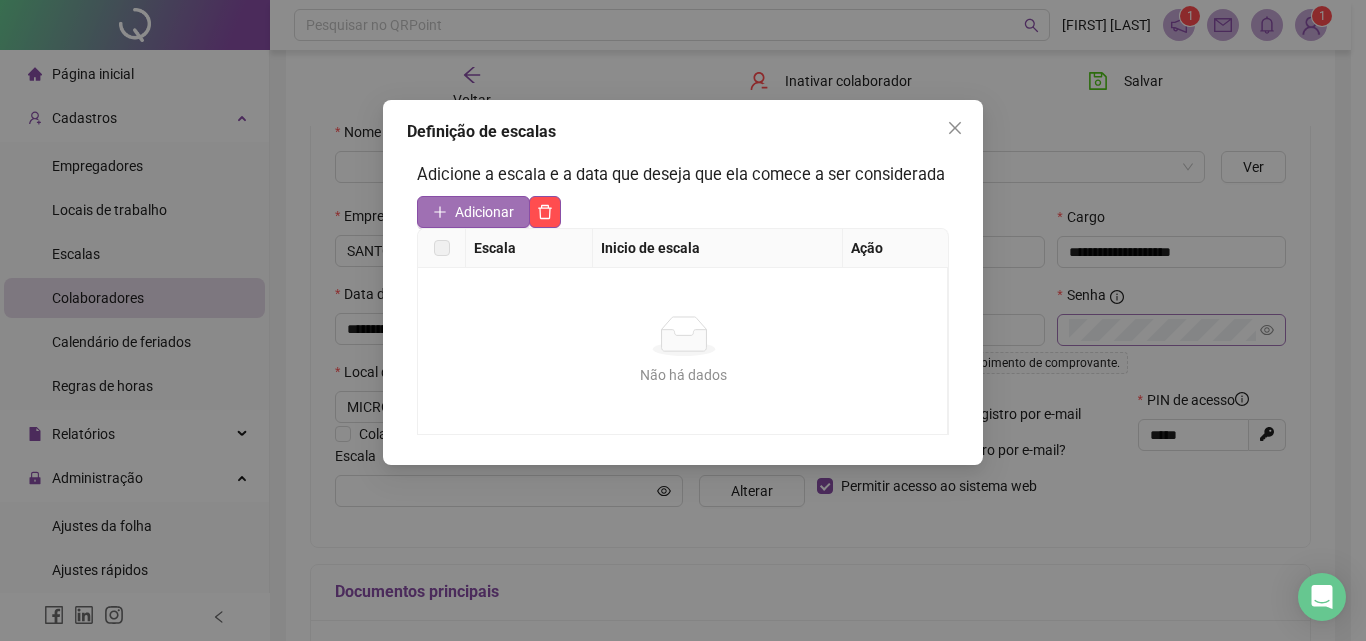 click on "Adicionar" at bounding box center [484, 212] 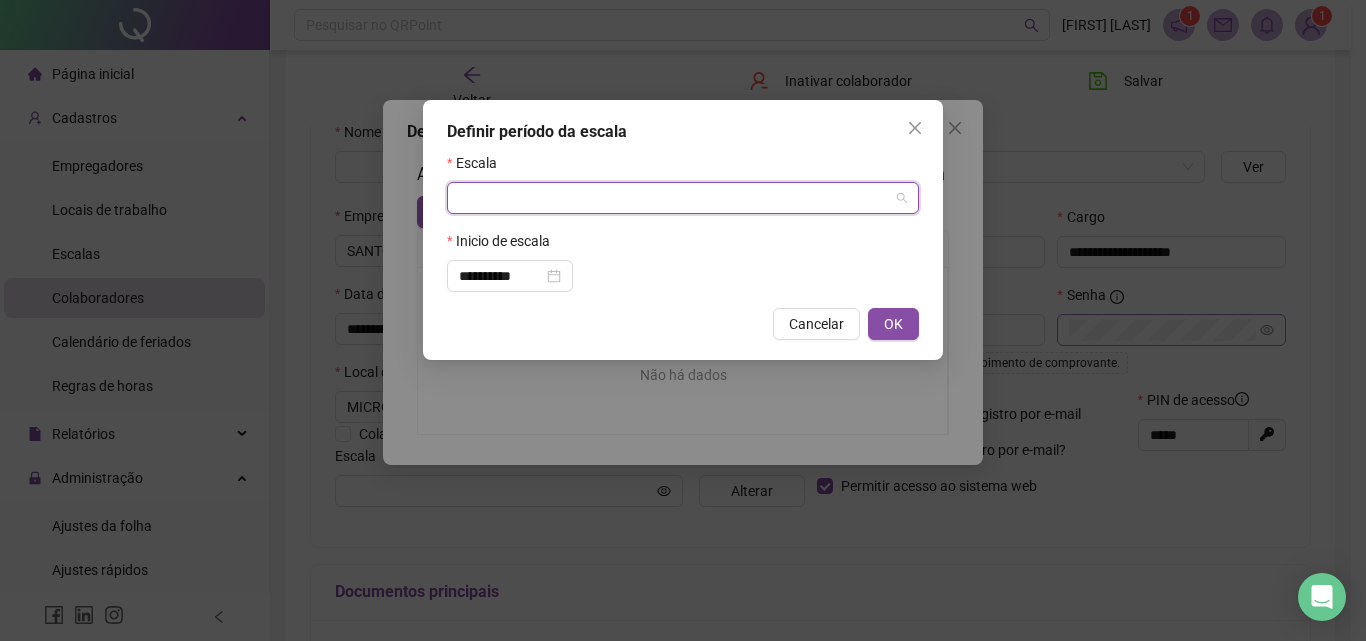 click at bounding box center [674, 198] 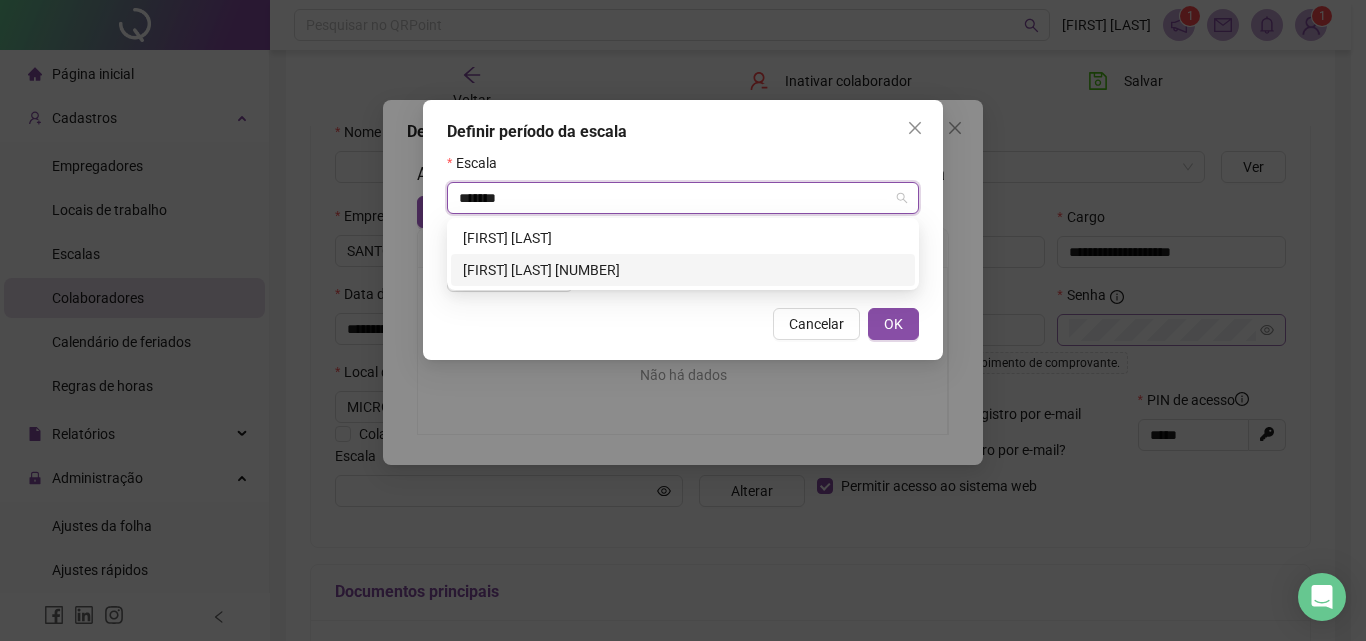 type on "*******" 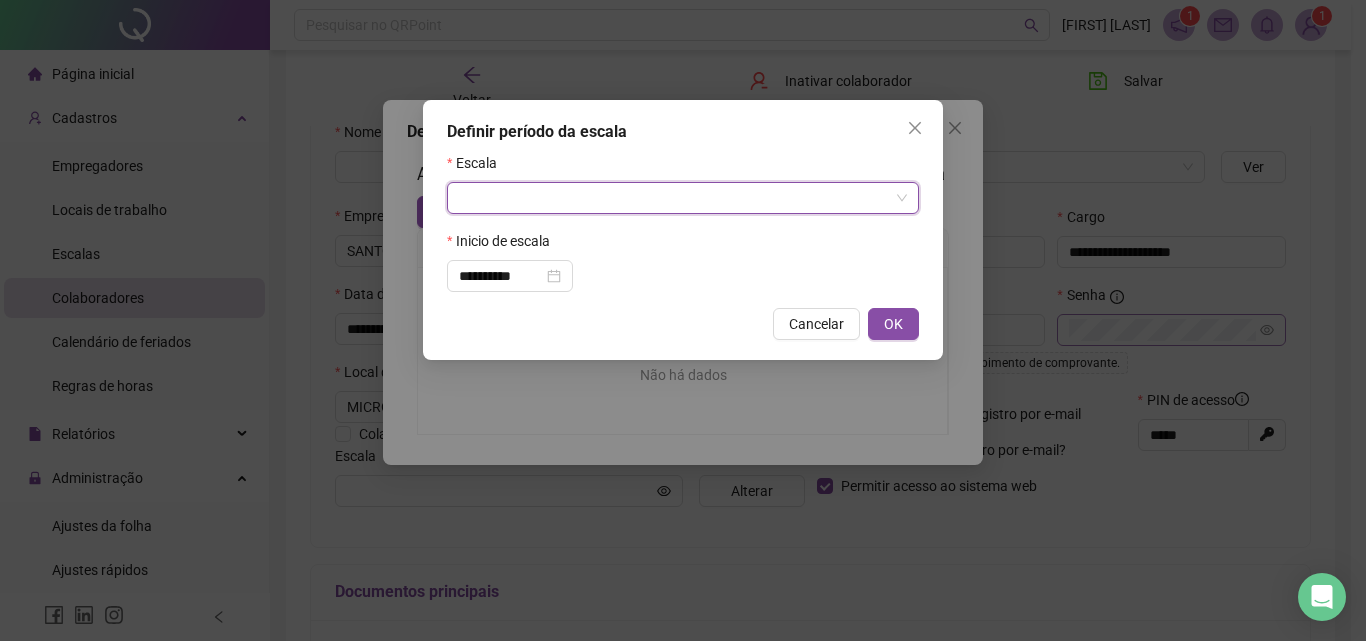 paste on "**********" 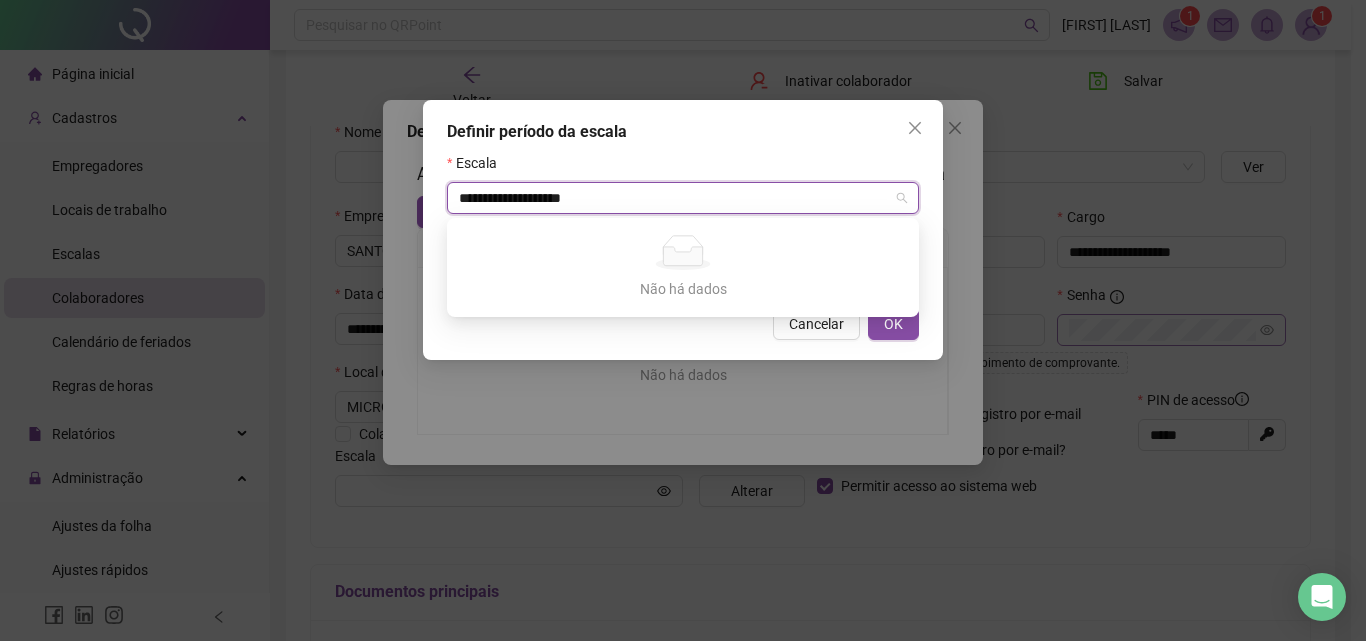 type on "**********" 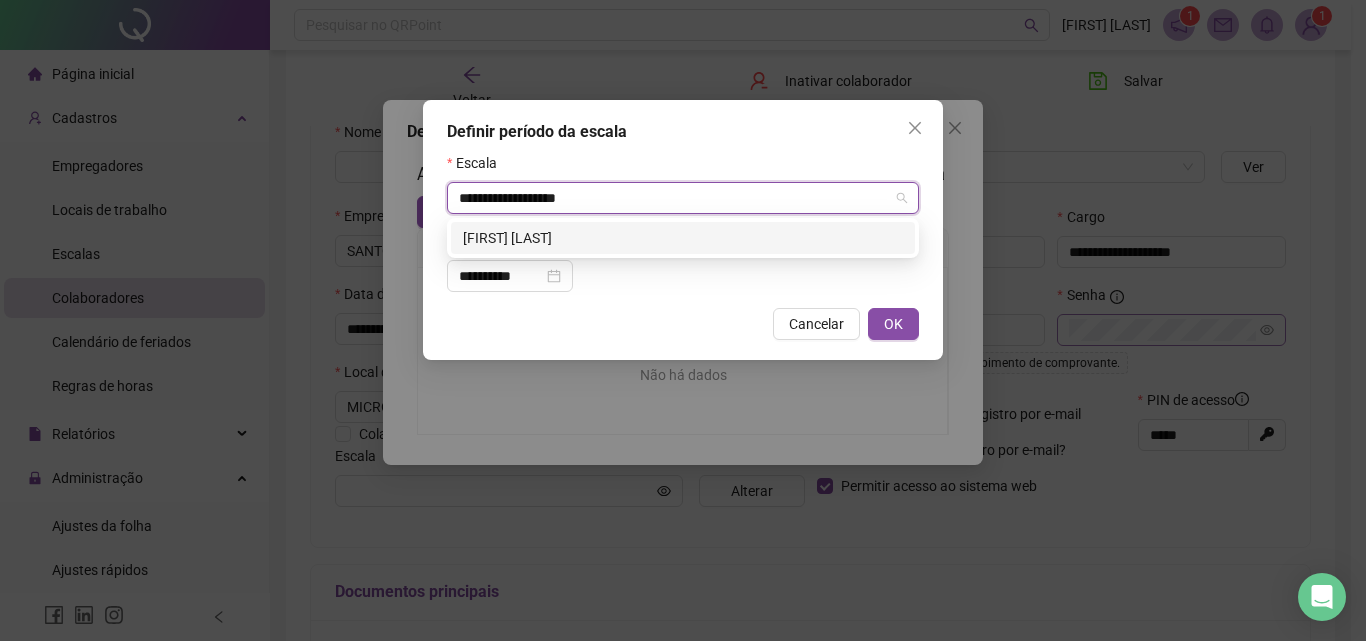 click on "[FIRST] [LAST]" at bounding box center (683, 238) 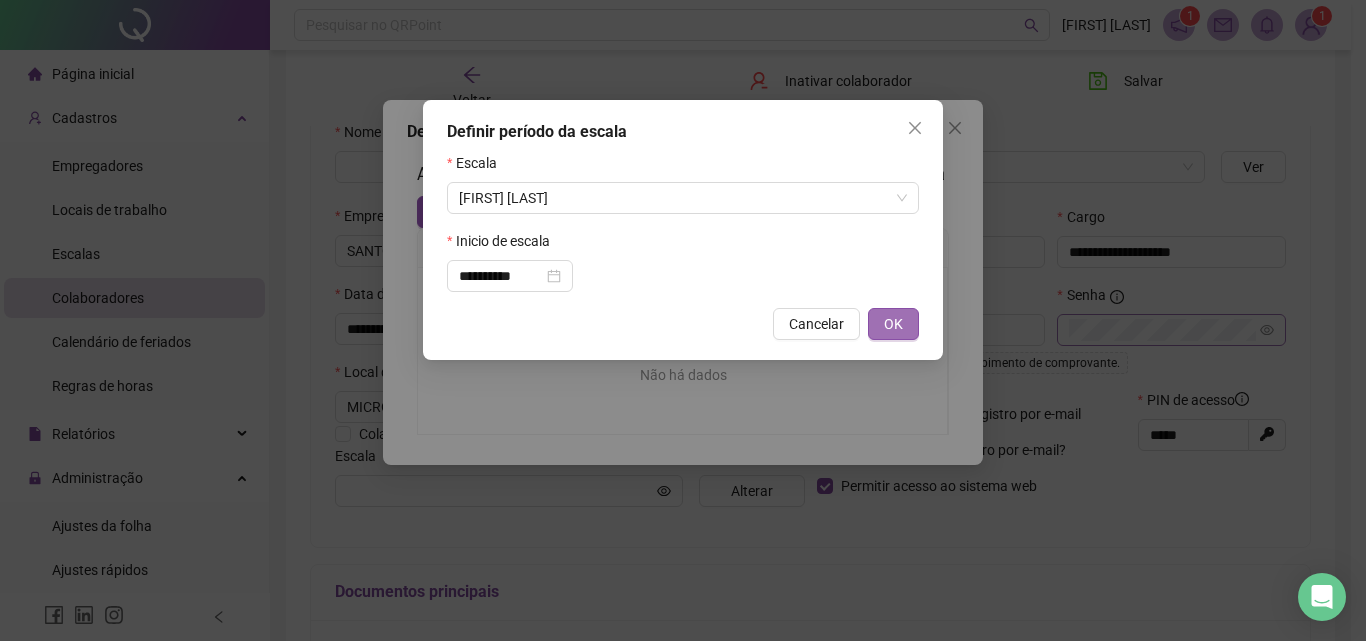 click on "OK" at bounding box center (893, 324) 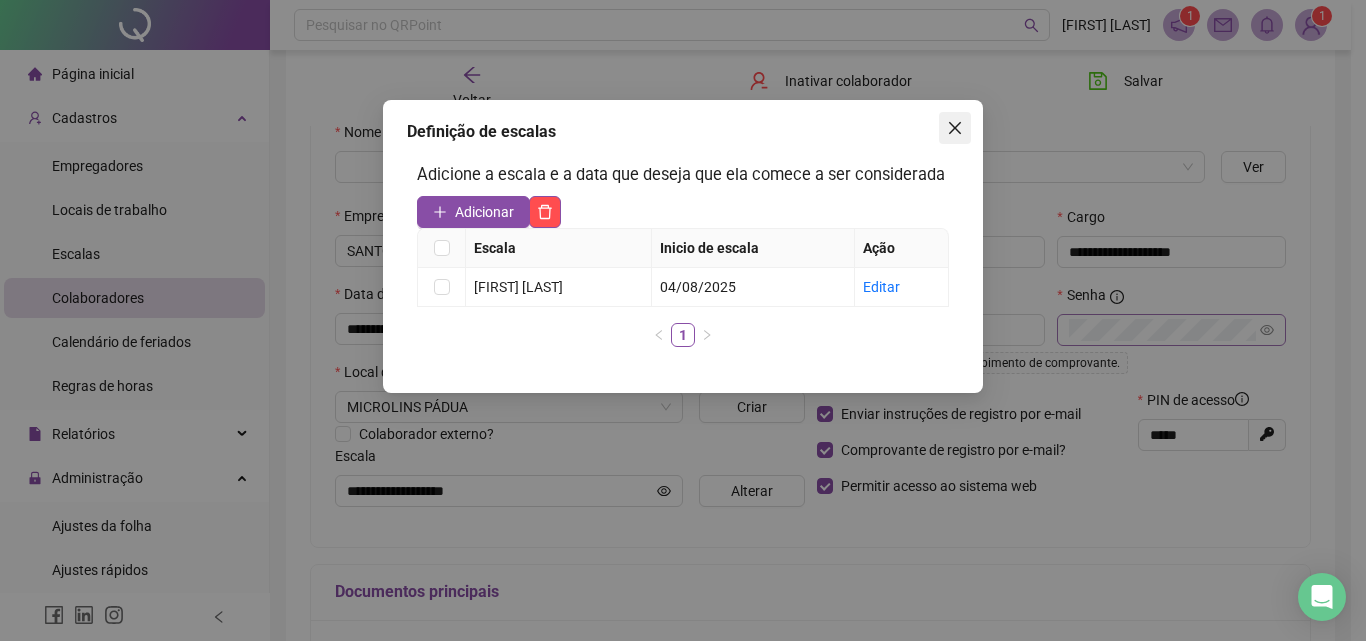 click 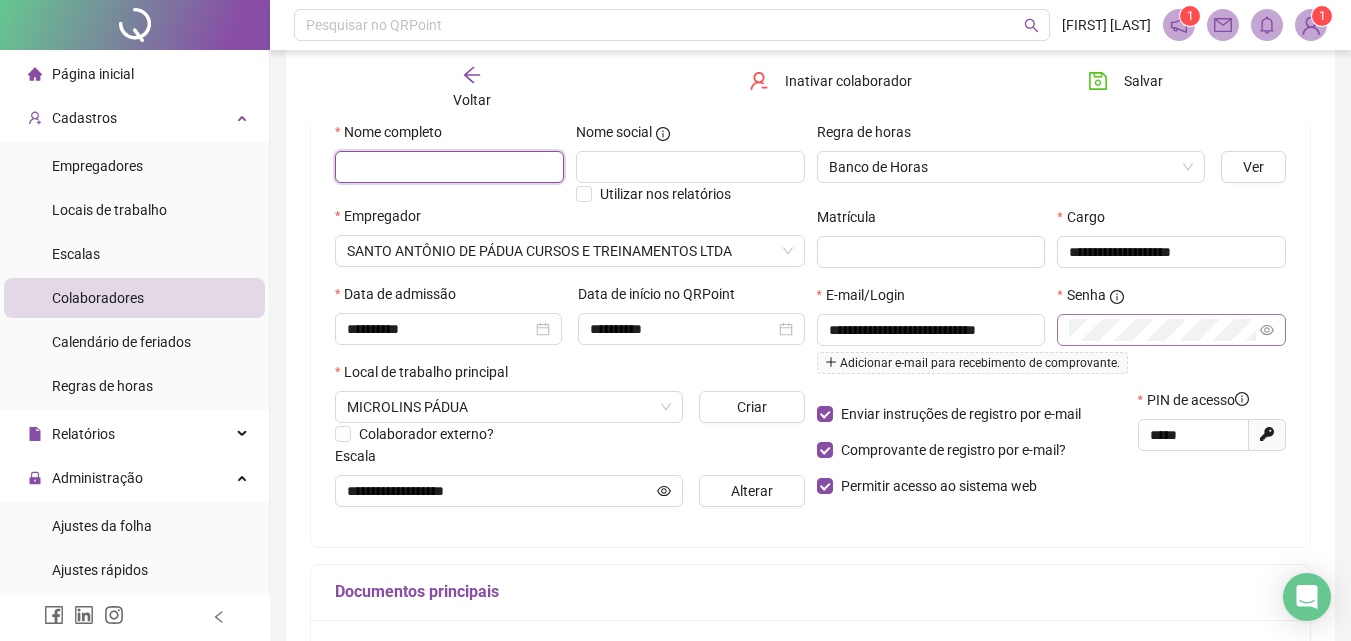click at bounding box center (449, 167) 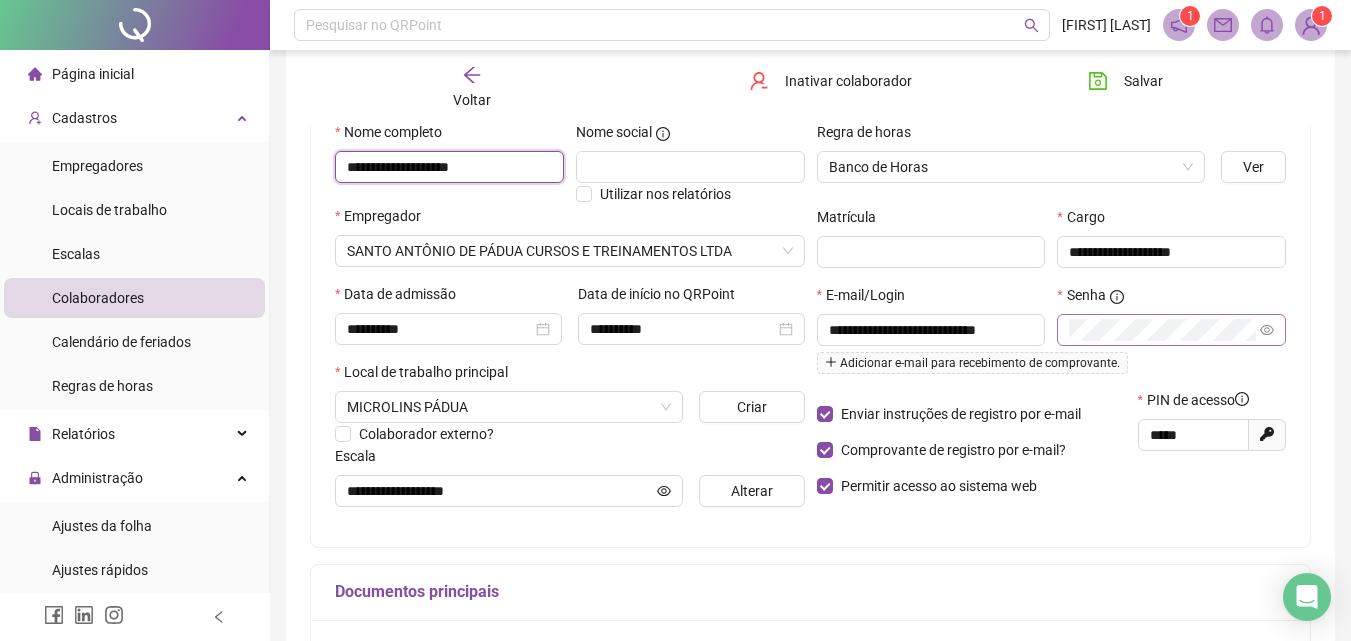 click on "**********" at bounding box center [449, 167] 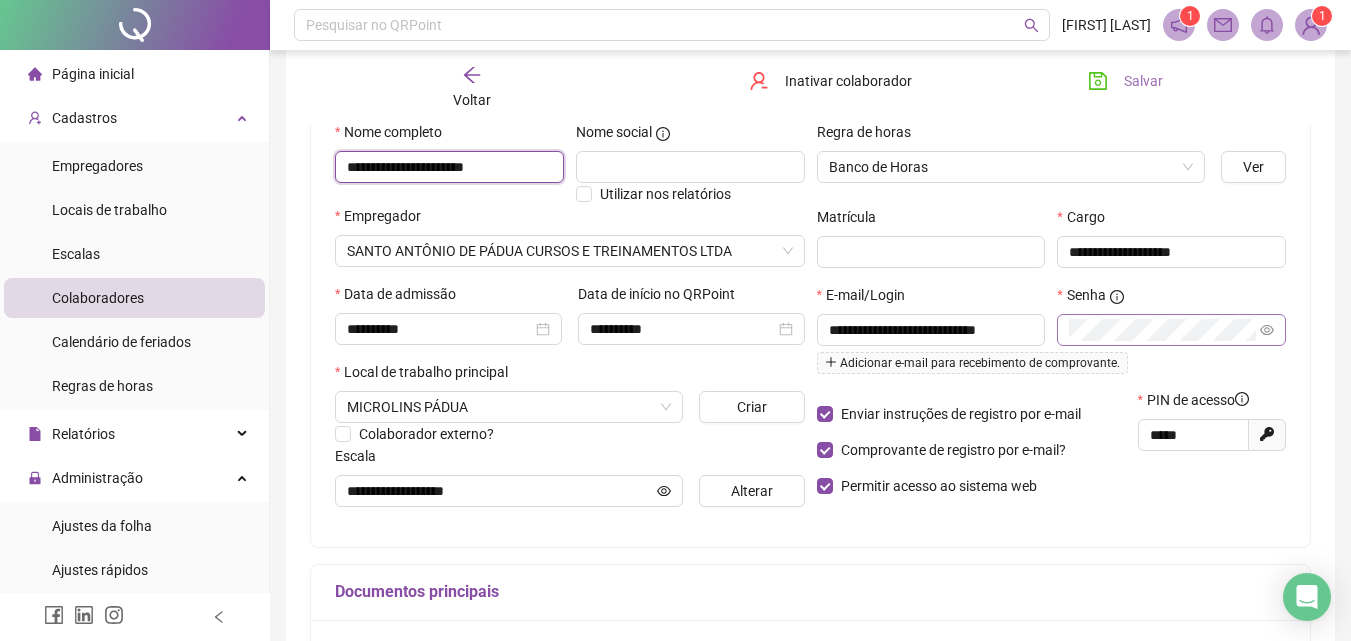 type on "**********" 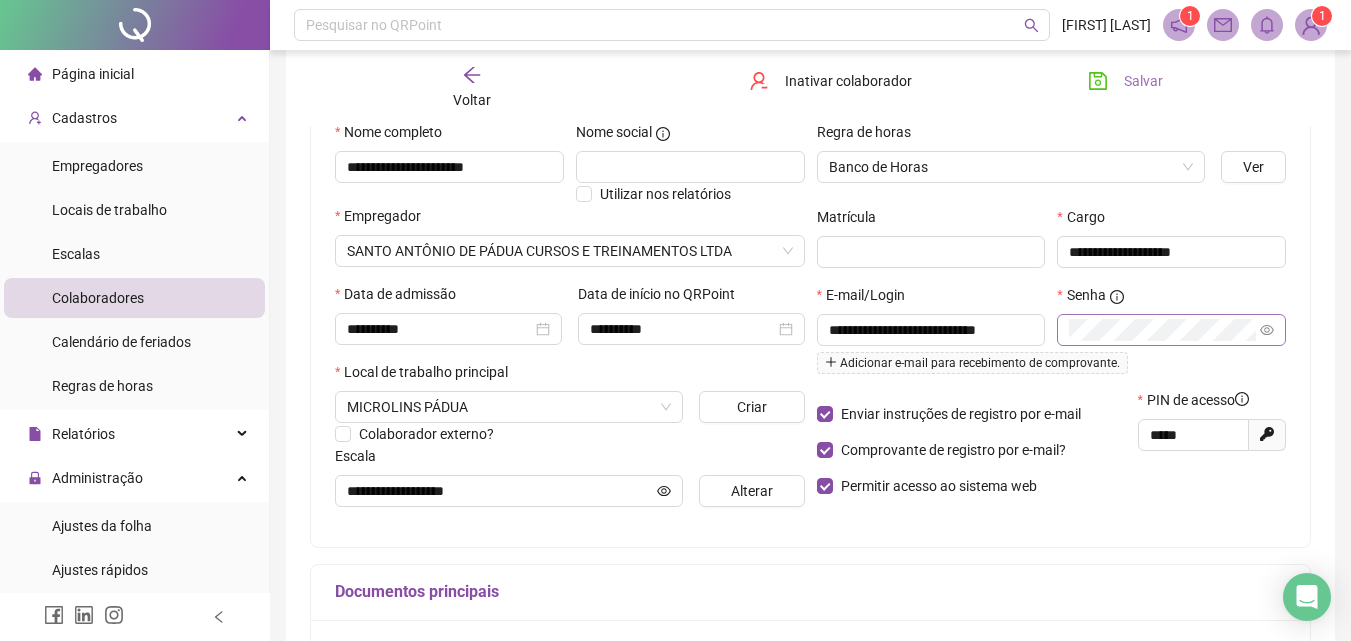 click on "Salvar" at bounding box center (1143, 81) 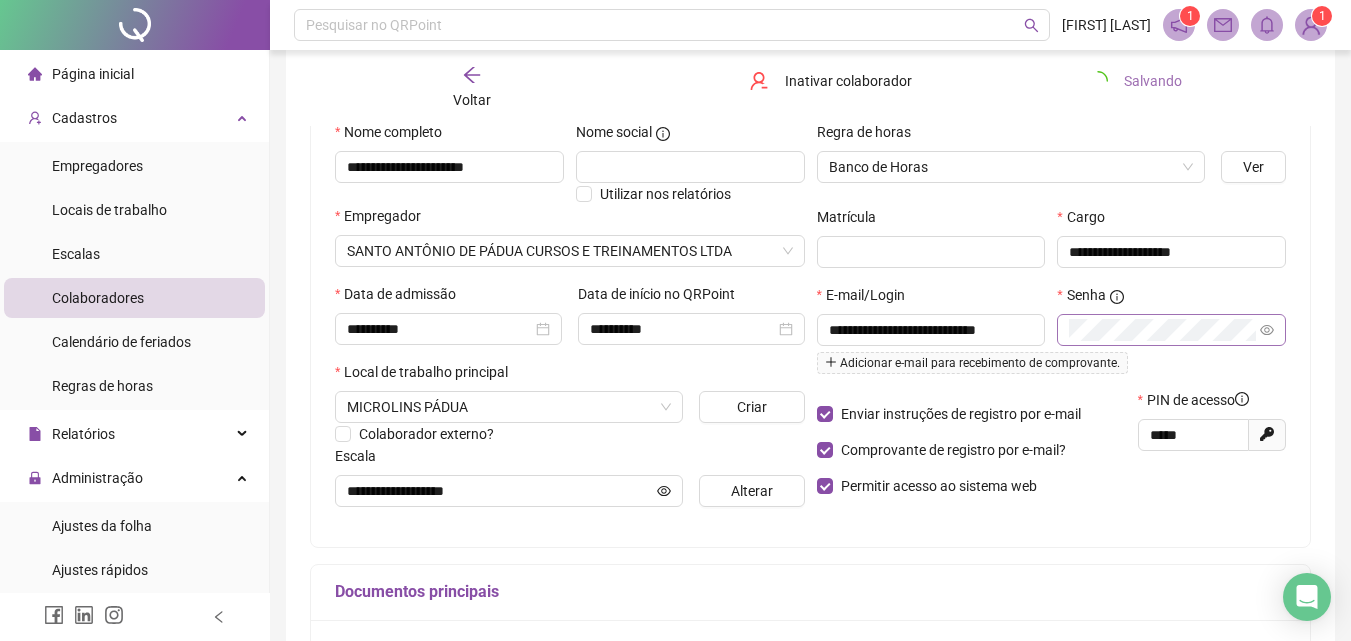 type 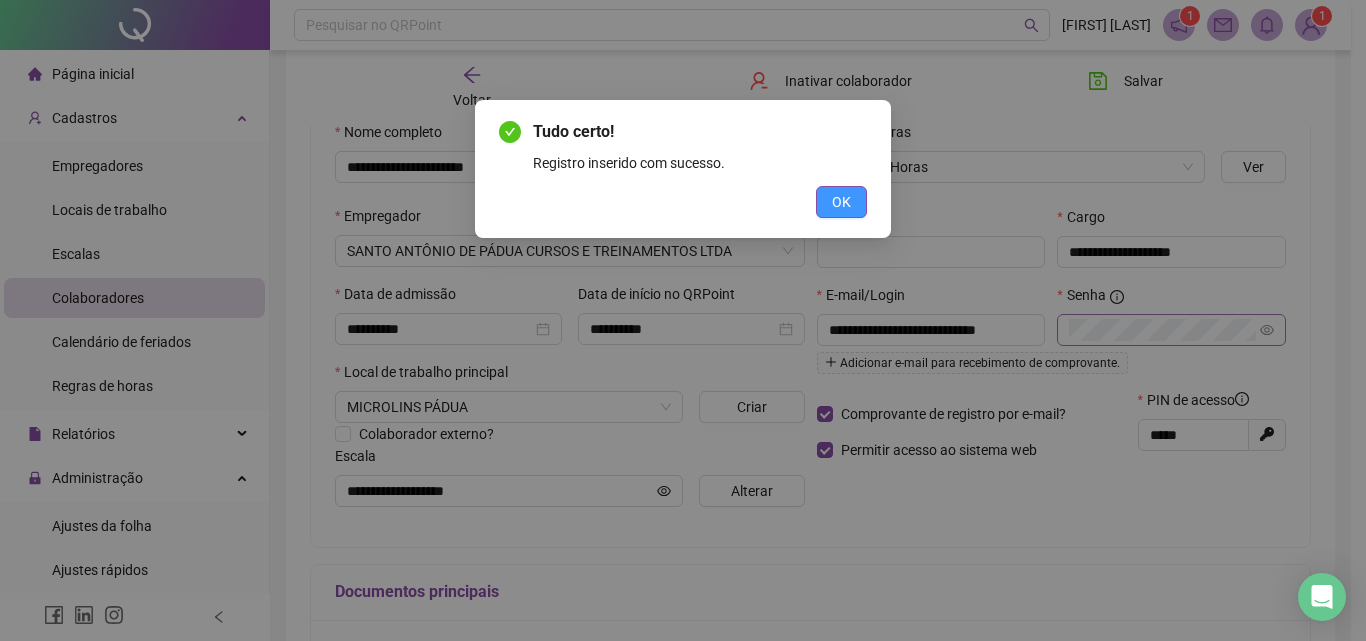 click on "OK" at bounding box center [841, 202] 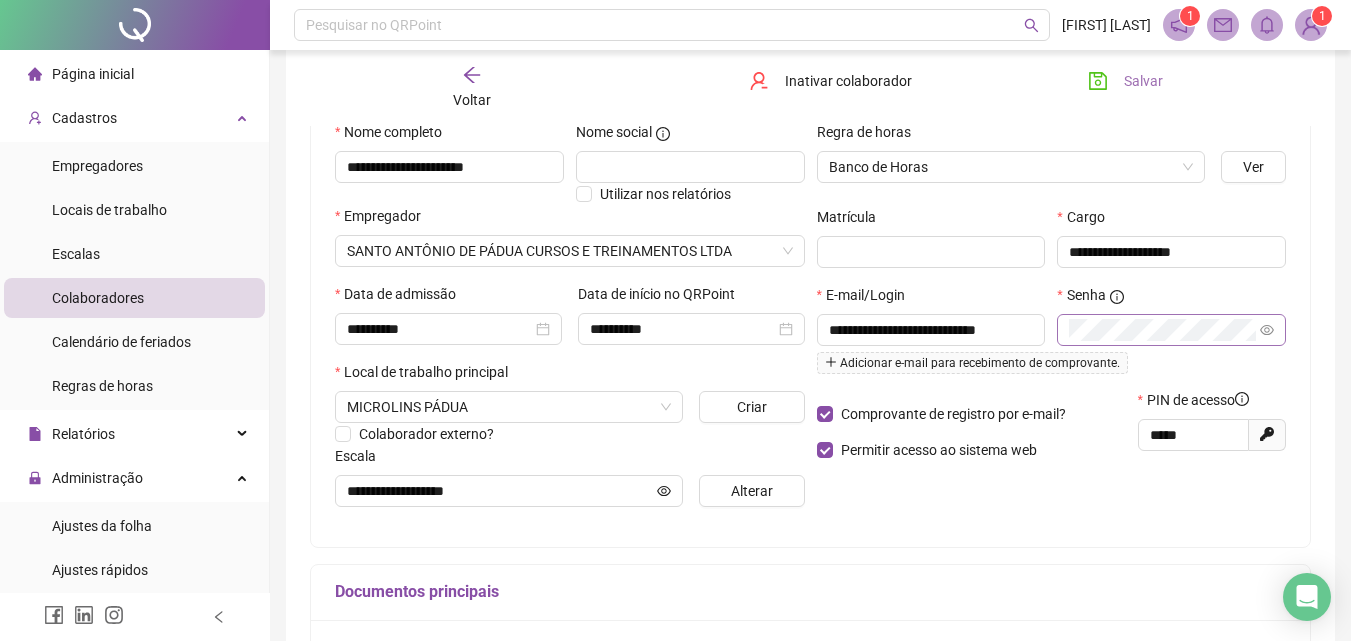 click on "Salvar" at bounding box center (1143, 81) 